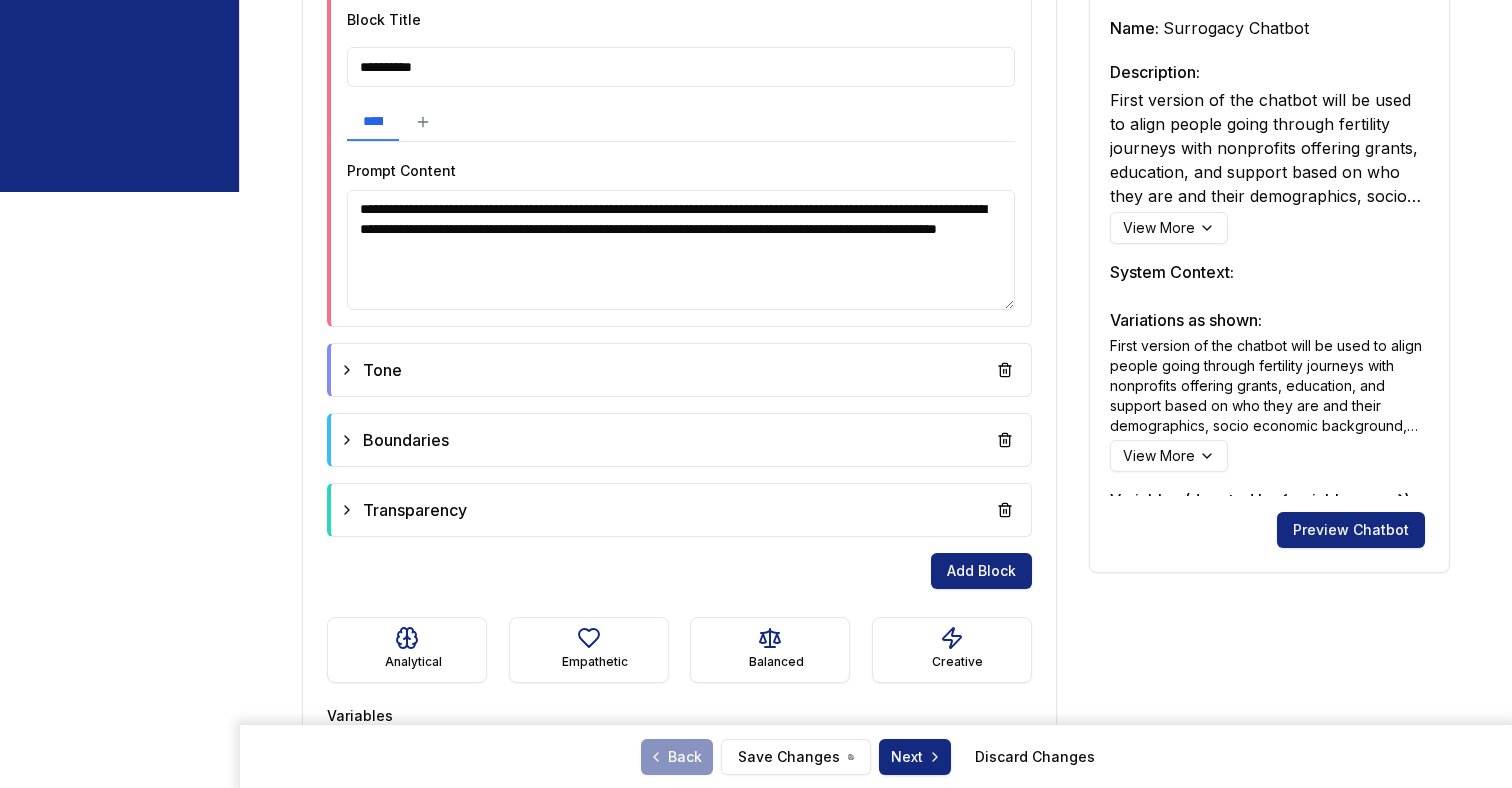 scroll, scrollTop: 719, scrollLeft: 0, axis: vertical 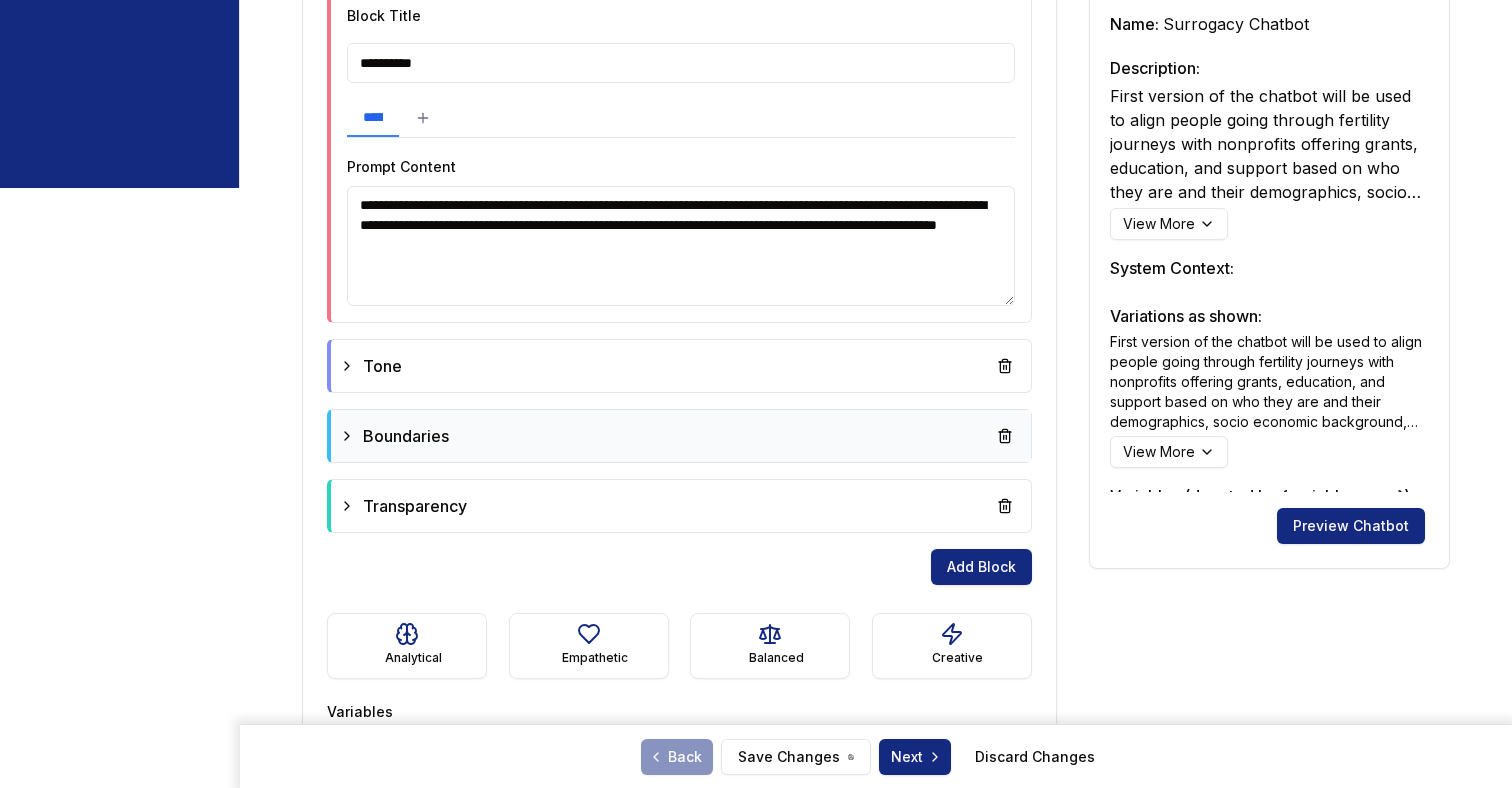 click 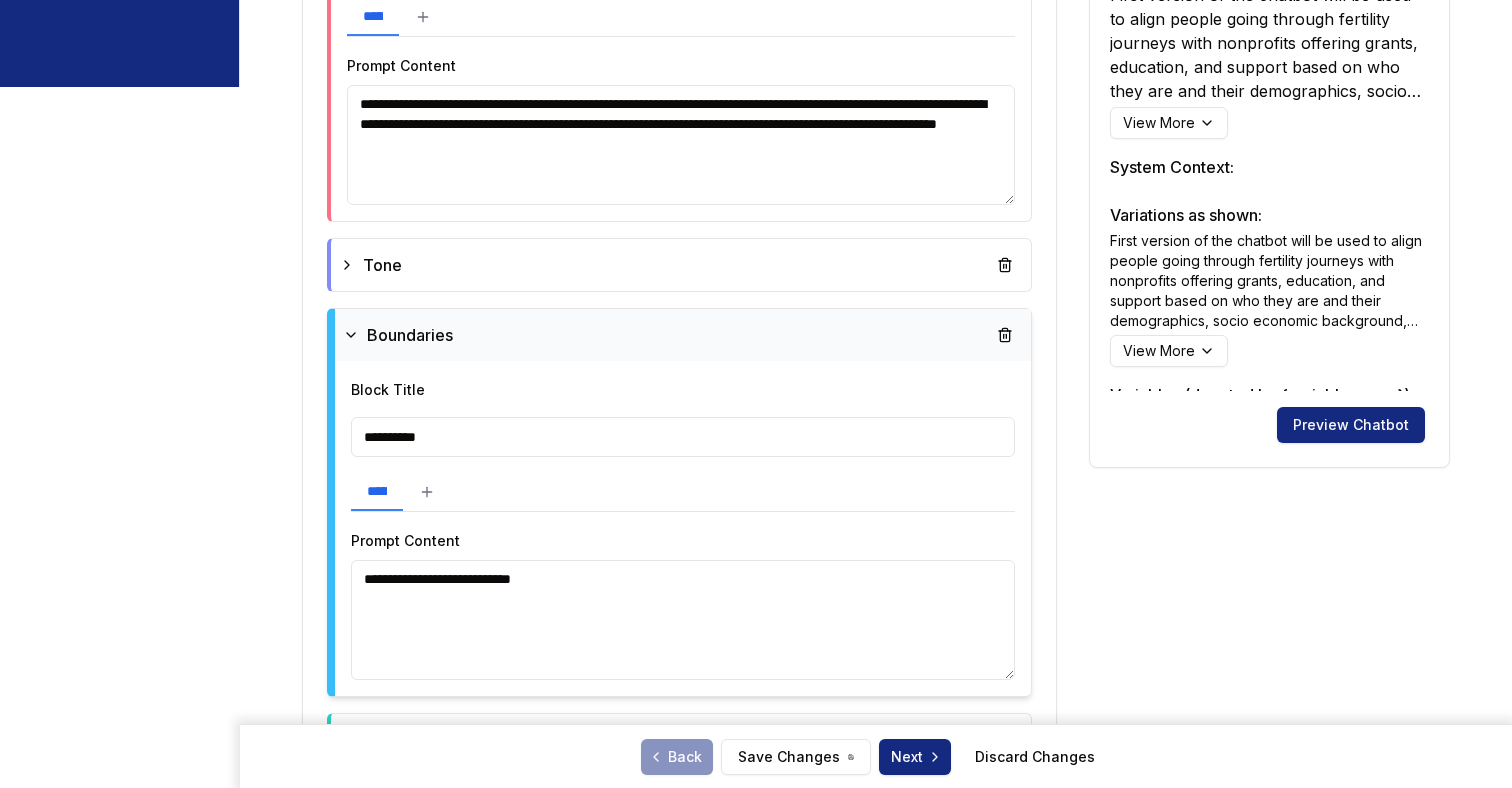 scroll, scrollTop: 828, scrollLeft: 0, axis: vertical 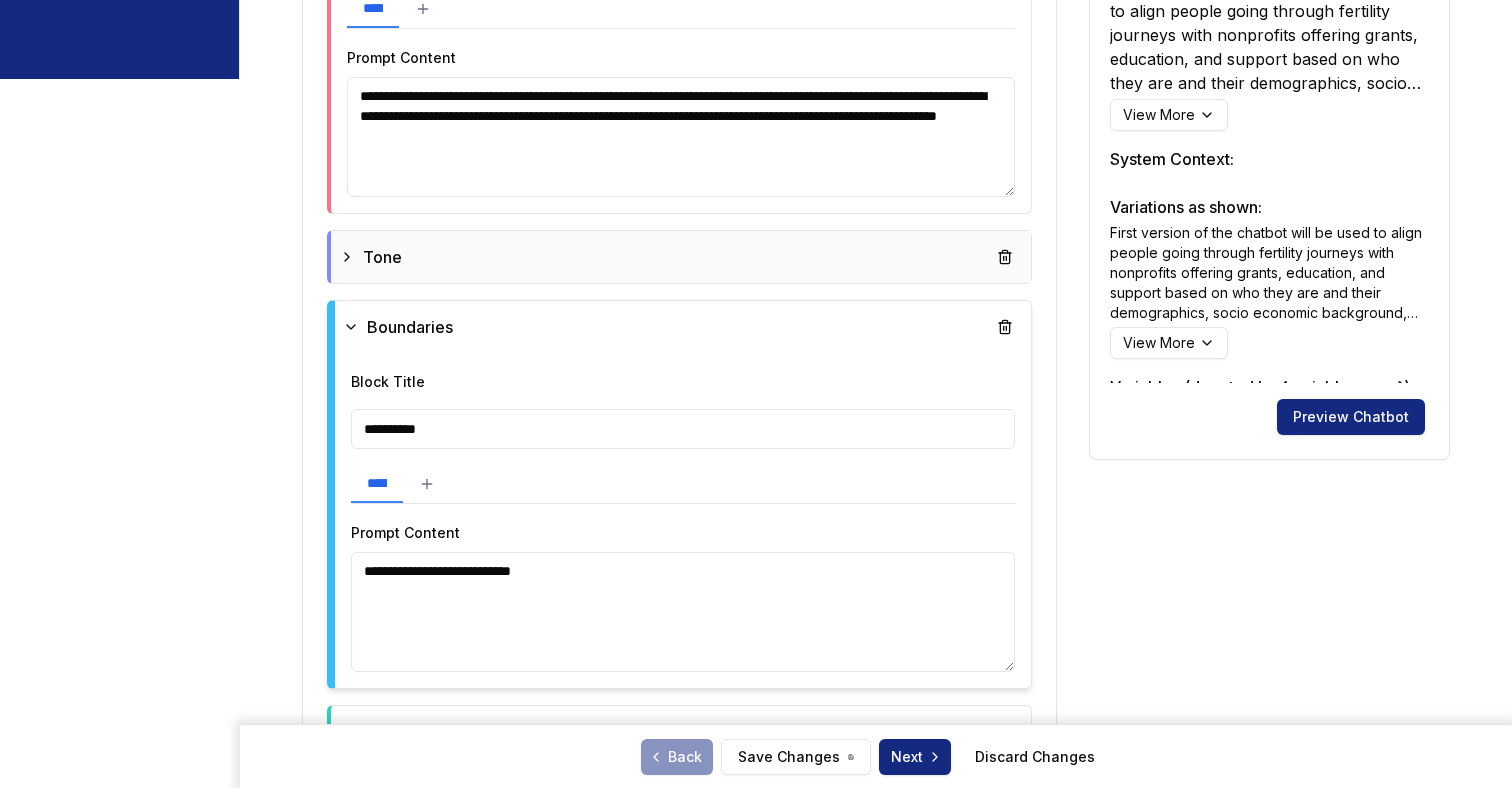 drag, startPoint x: 361, startPoint y: 324, endPoint x: 357, endPoint y: 281, distance: 43.185646 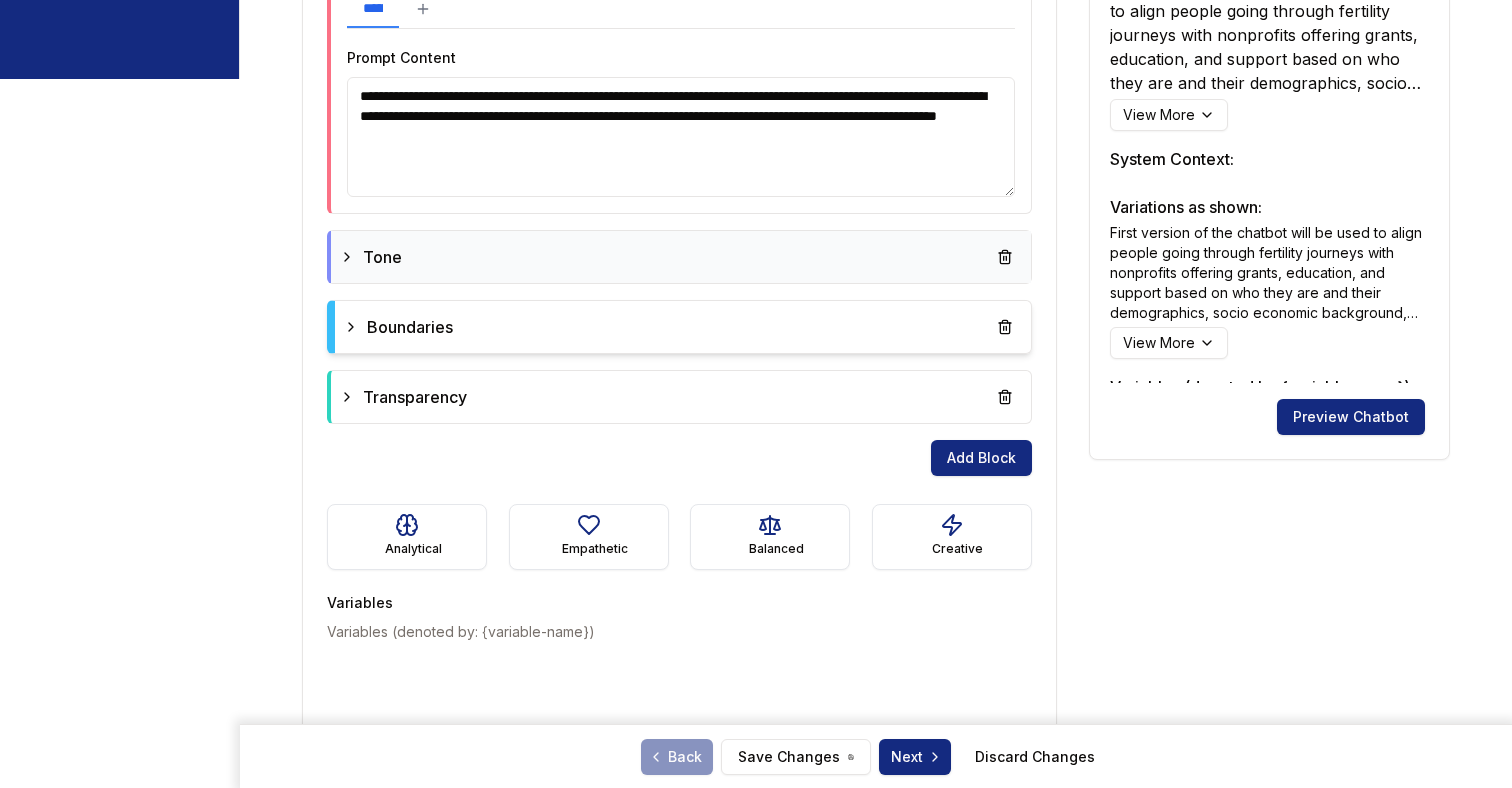 click on "Tone" at bounding box center (681, 257) 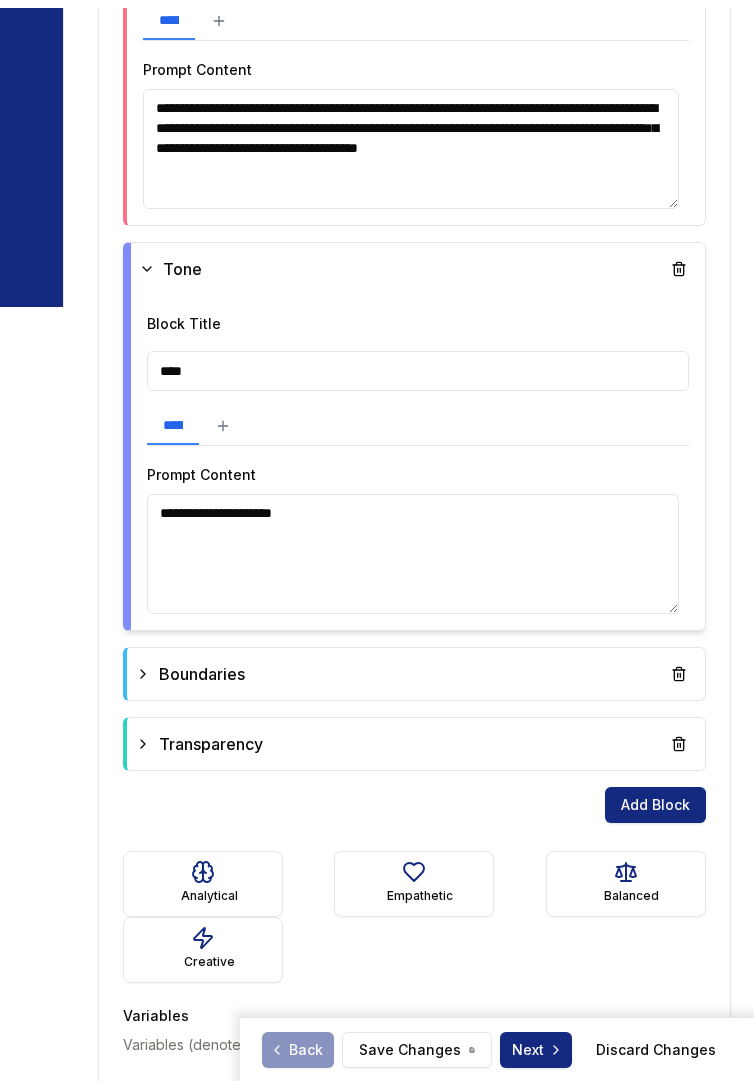 scroll, scrollTop: 824, scrollLeft: 0, axis: vertical 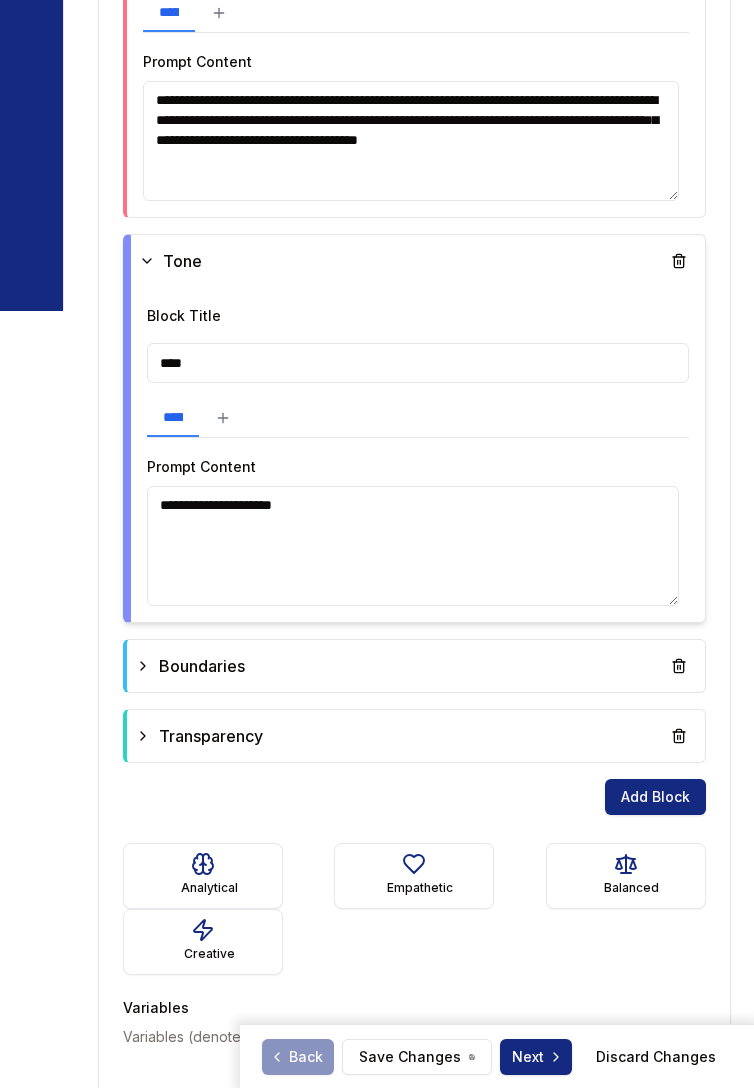 click on "**********" at bounding box center [413, 546] 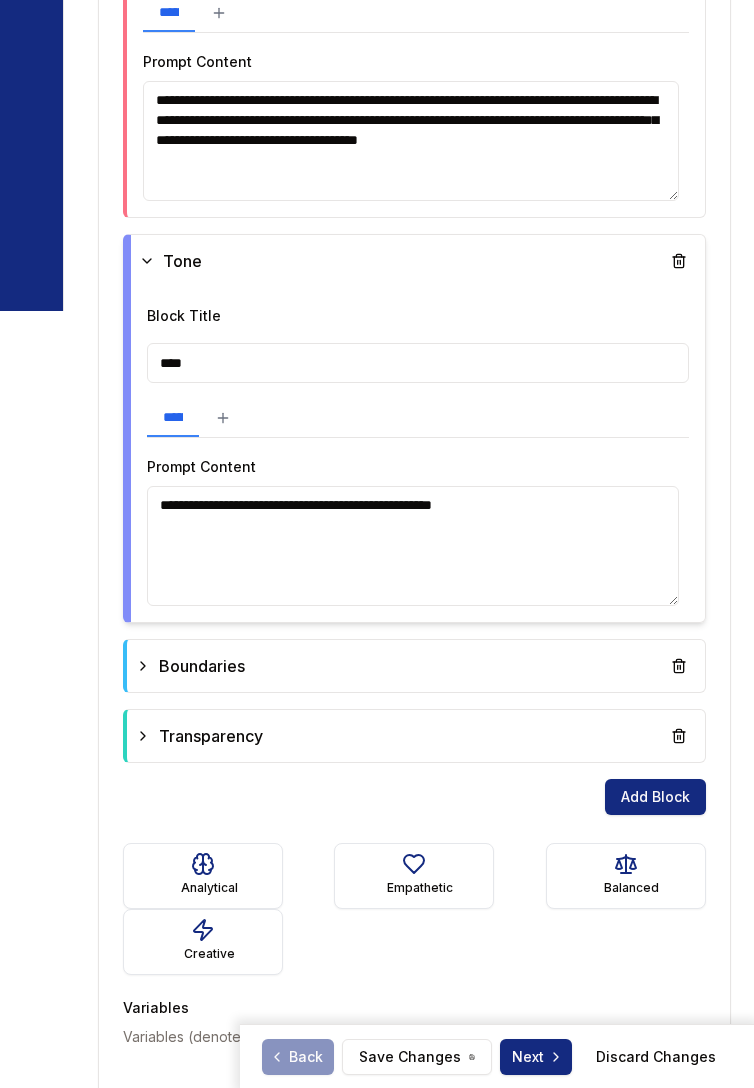 paste on "**********" 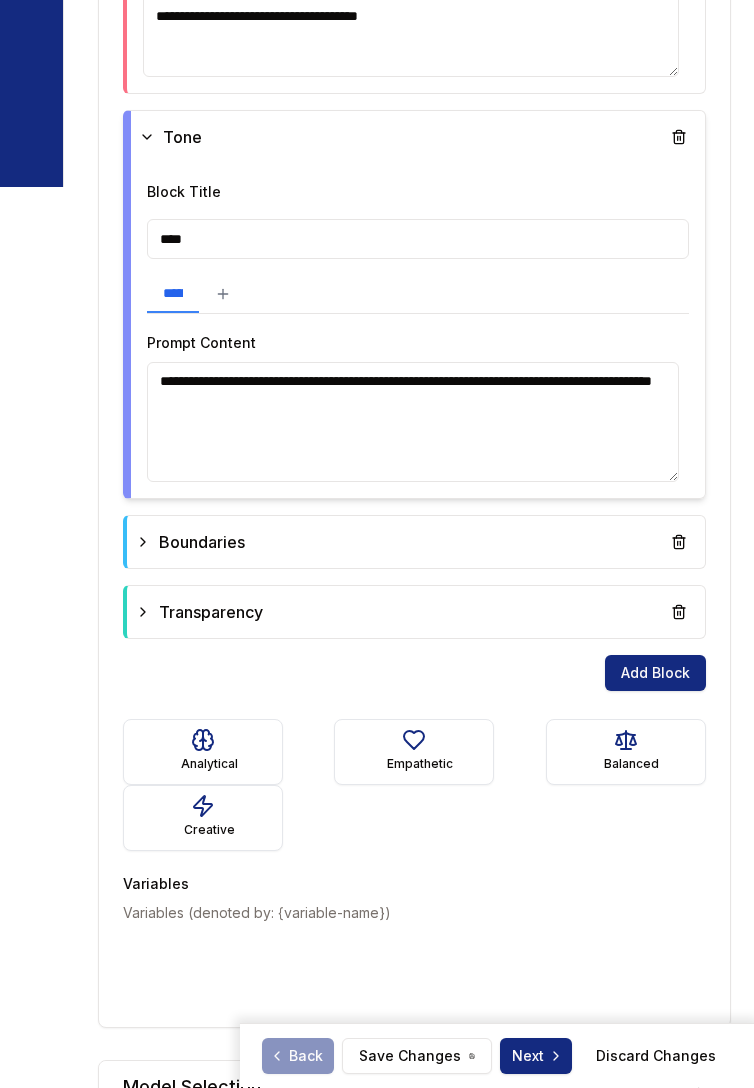 scroll, scrollTop: 951, scrollLeft: 0, axis: vertical 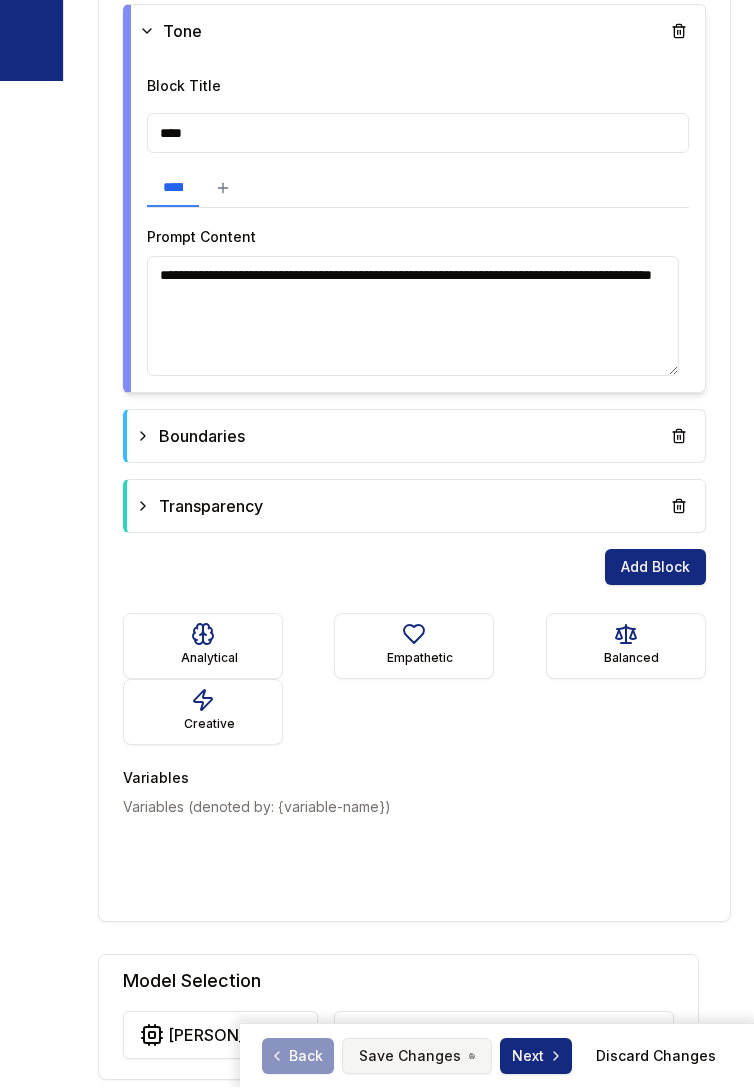 type on "**********" 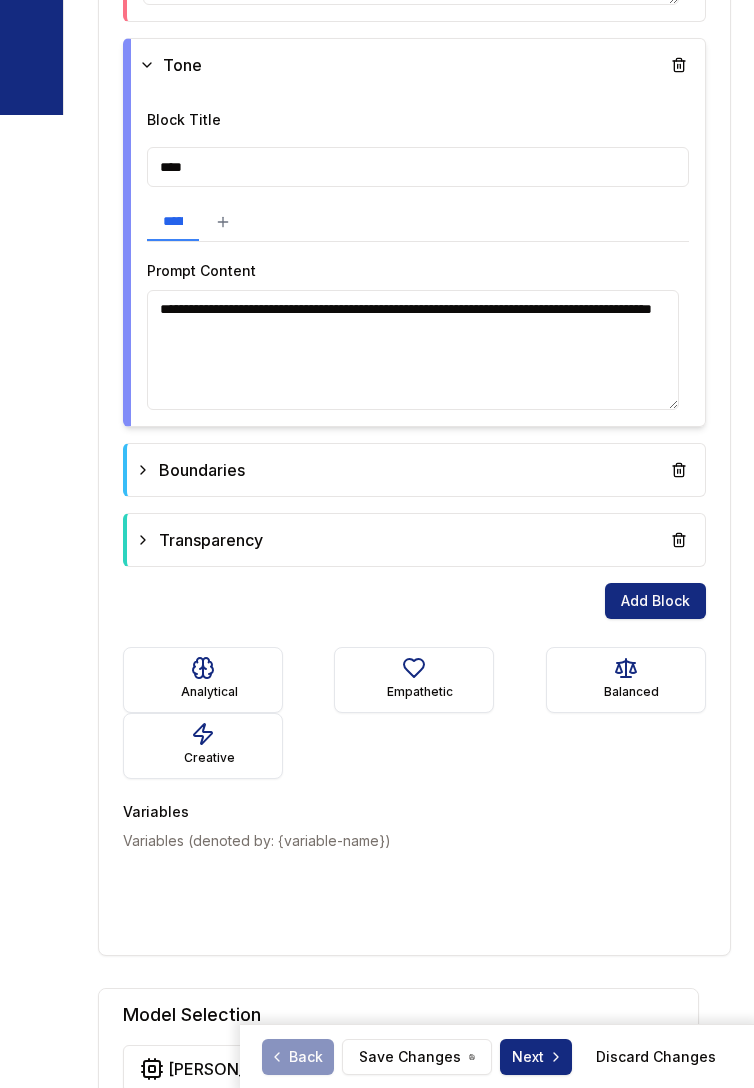 scroll, scrollTop: 1016, scrollLeft: 0, axis: vertical 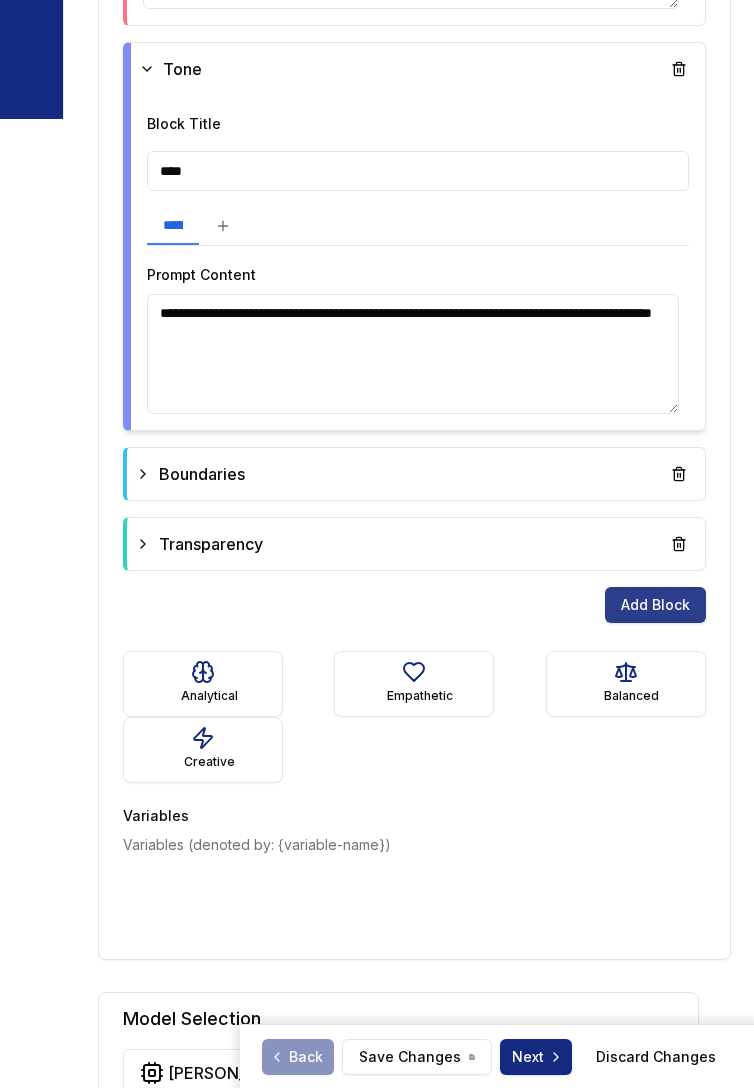 click on "Add Block" at bounding box center [655, 605] 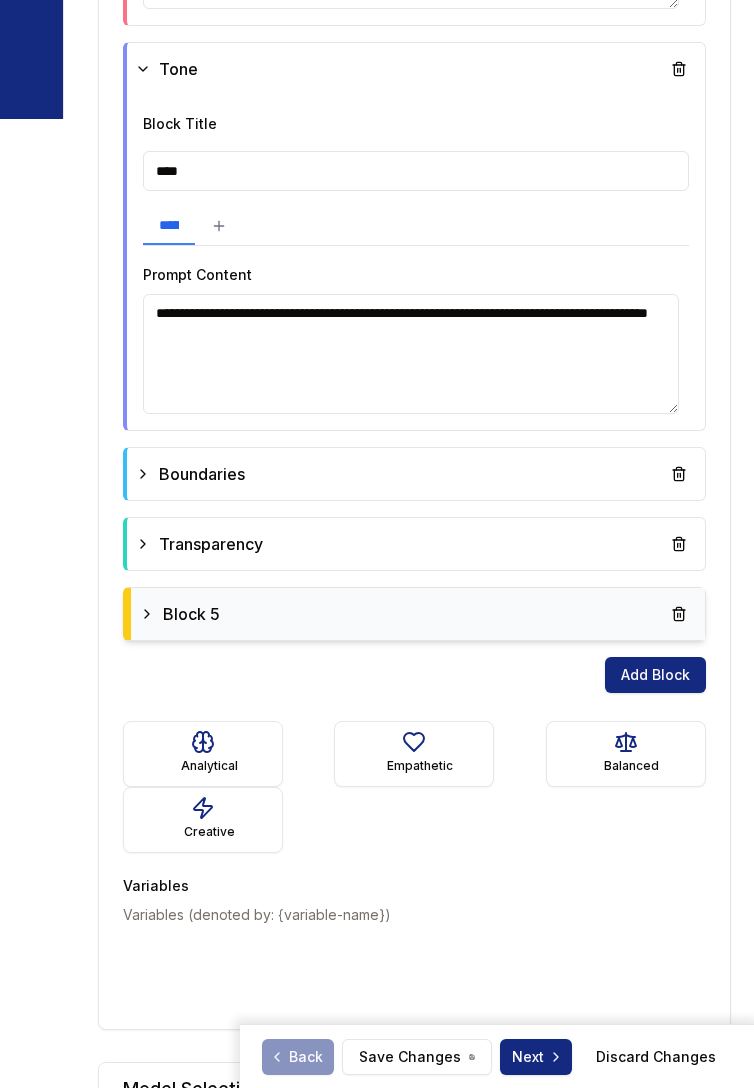 click on "Block 5" at bounding box center (191, 614) 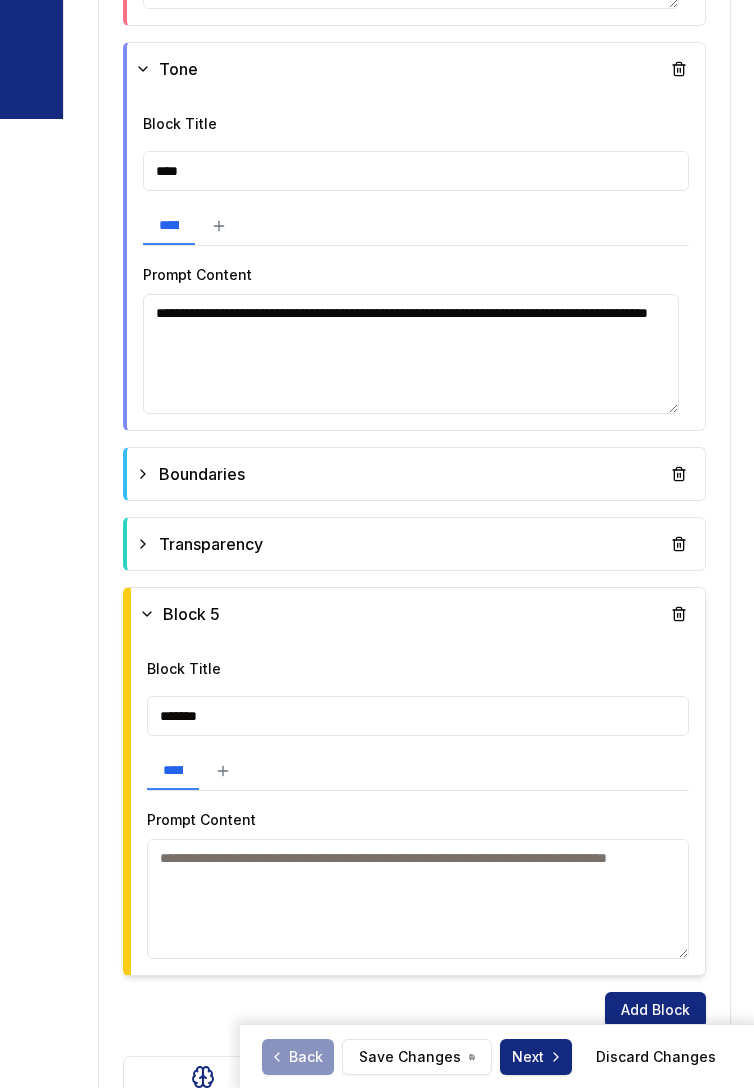 click on "*******" at bounding box center (418, 716) 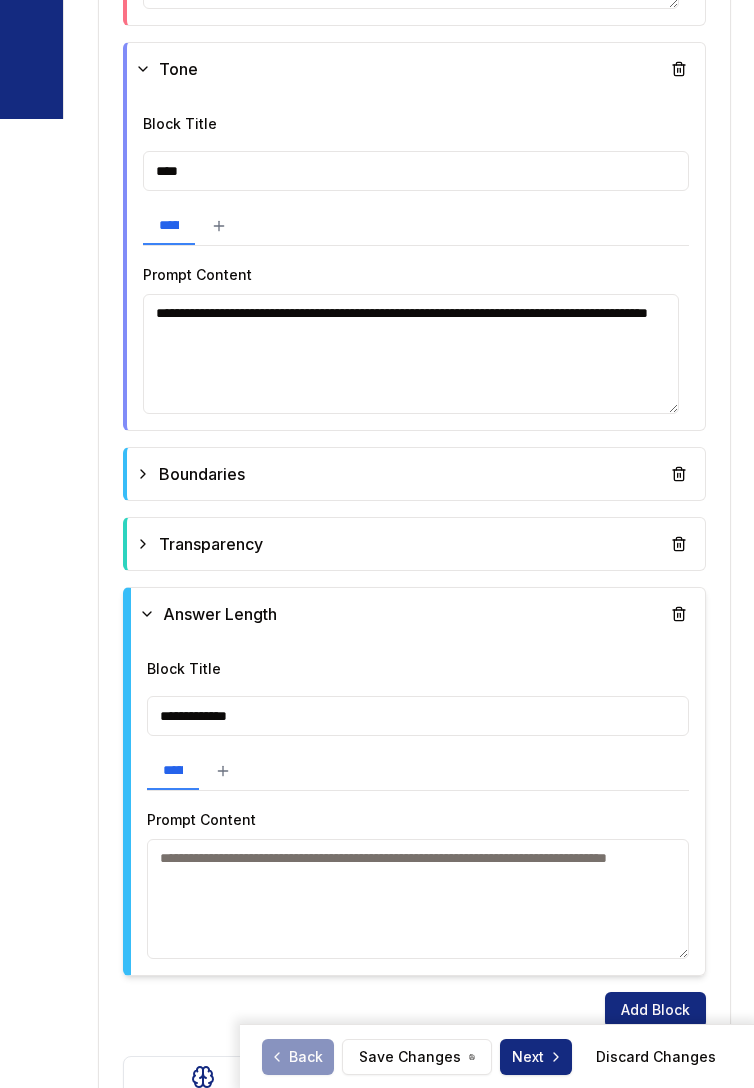 type on "**********" 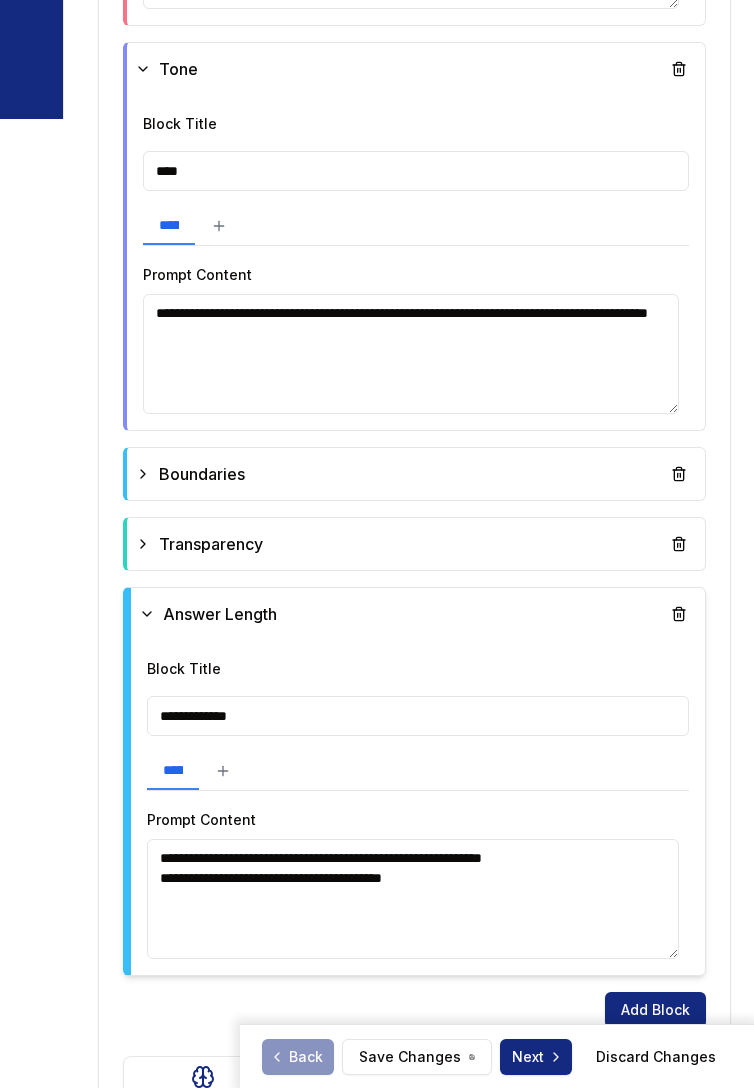 click on "**********" at bounding box center [413, 899] 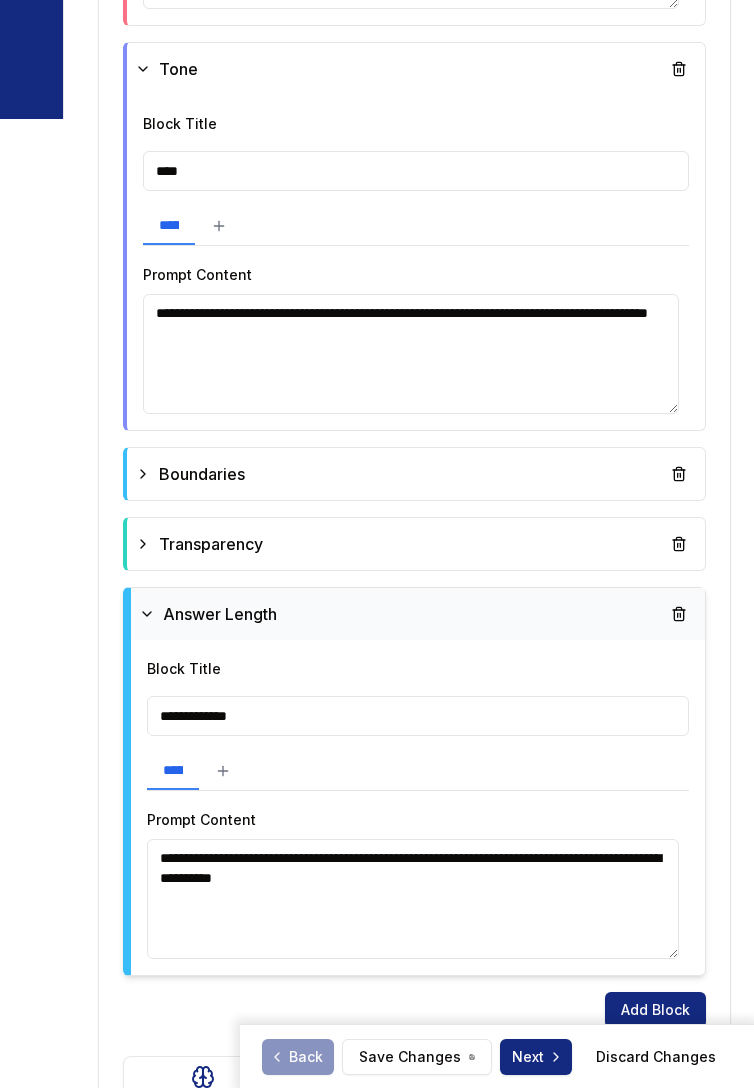 type on "**********" 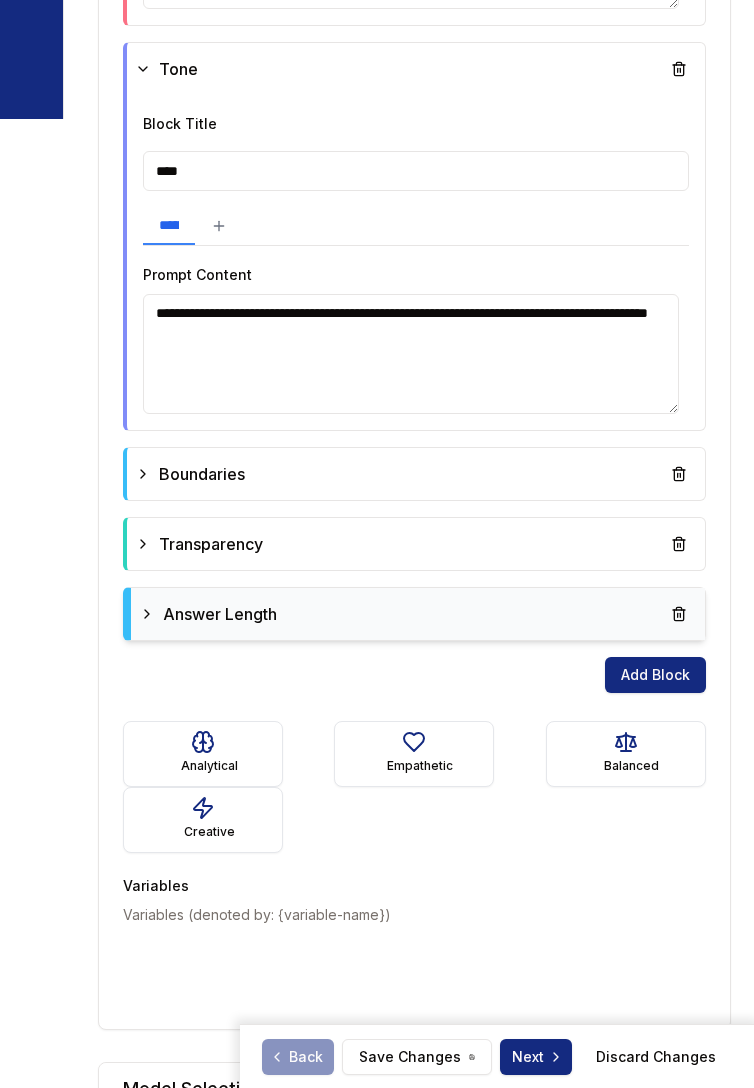 click on "Answer Length" at bounding box center (220, 614) 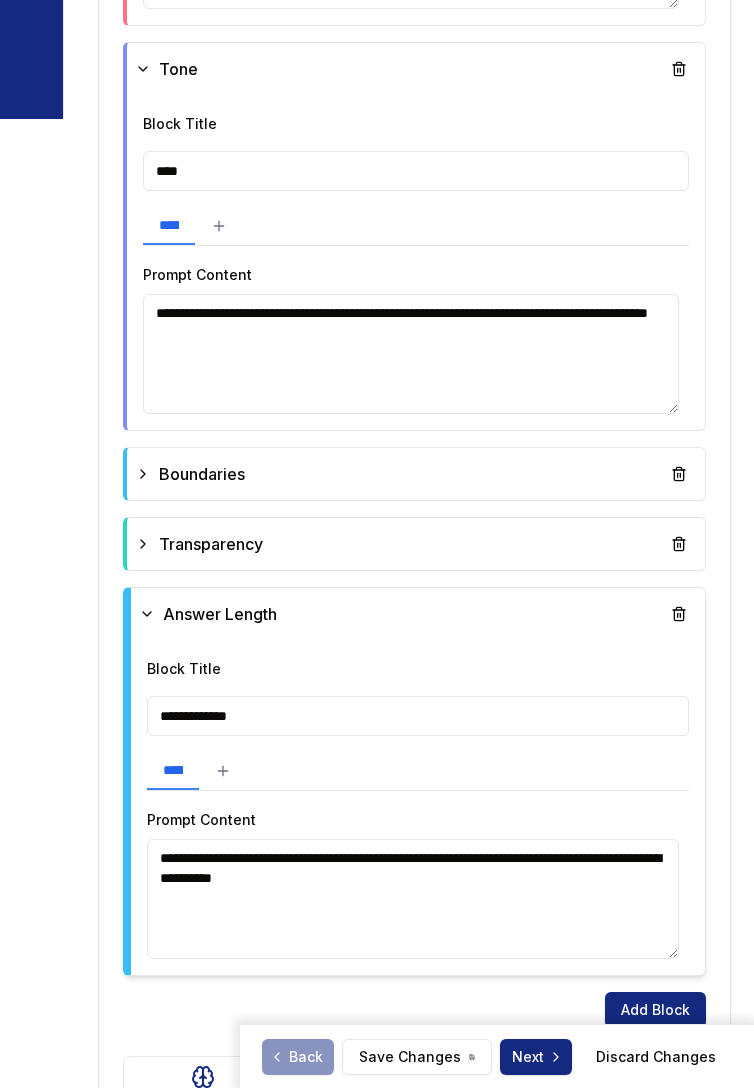 click on "**********" at bounding box center (418, 716) 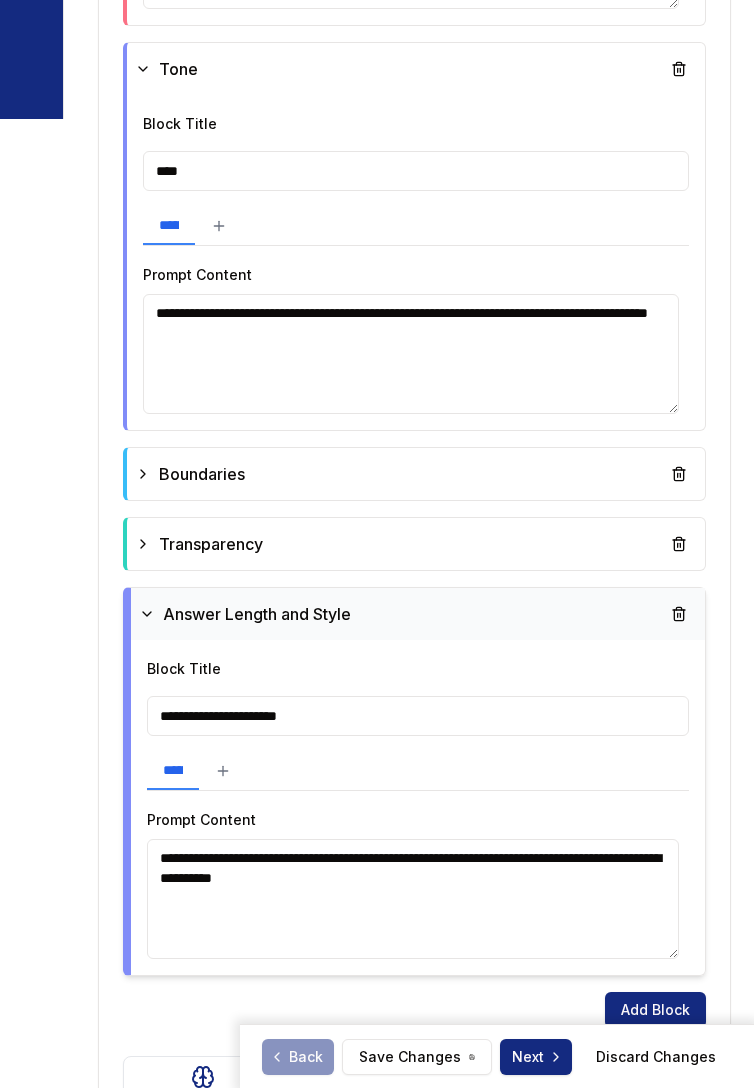 type on "**********" 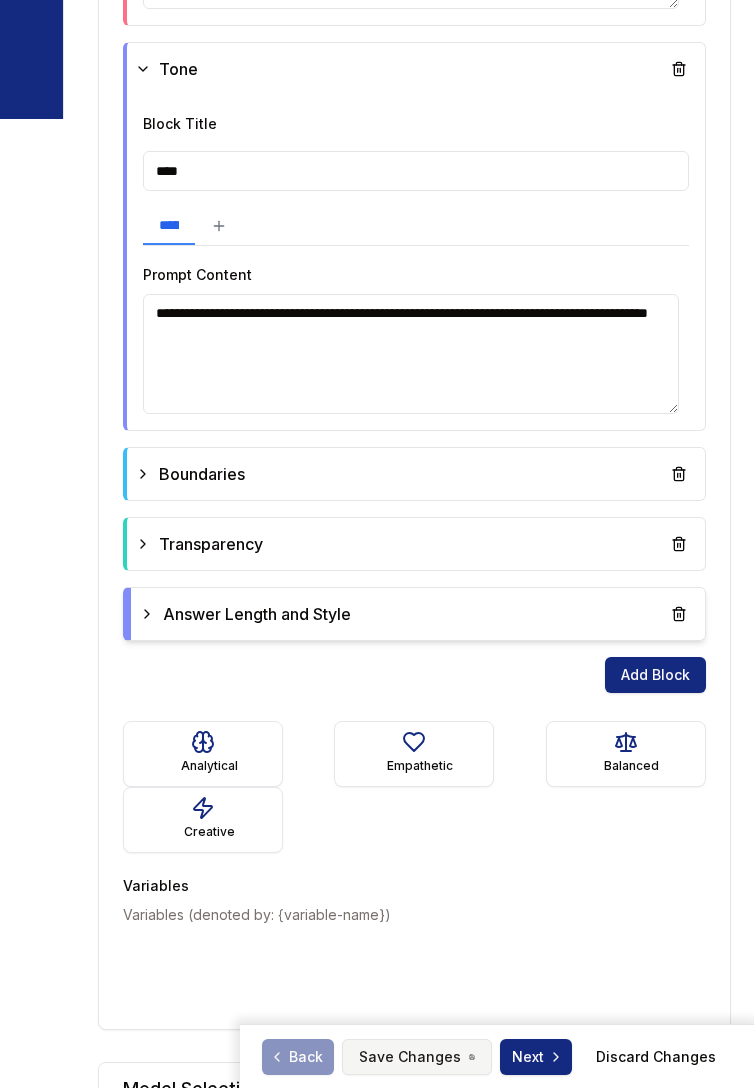 click on "Save Changes" at bounding box center [417, 1057] 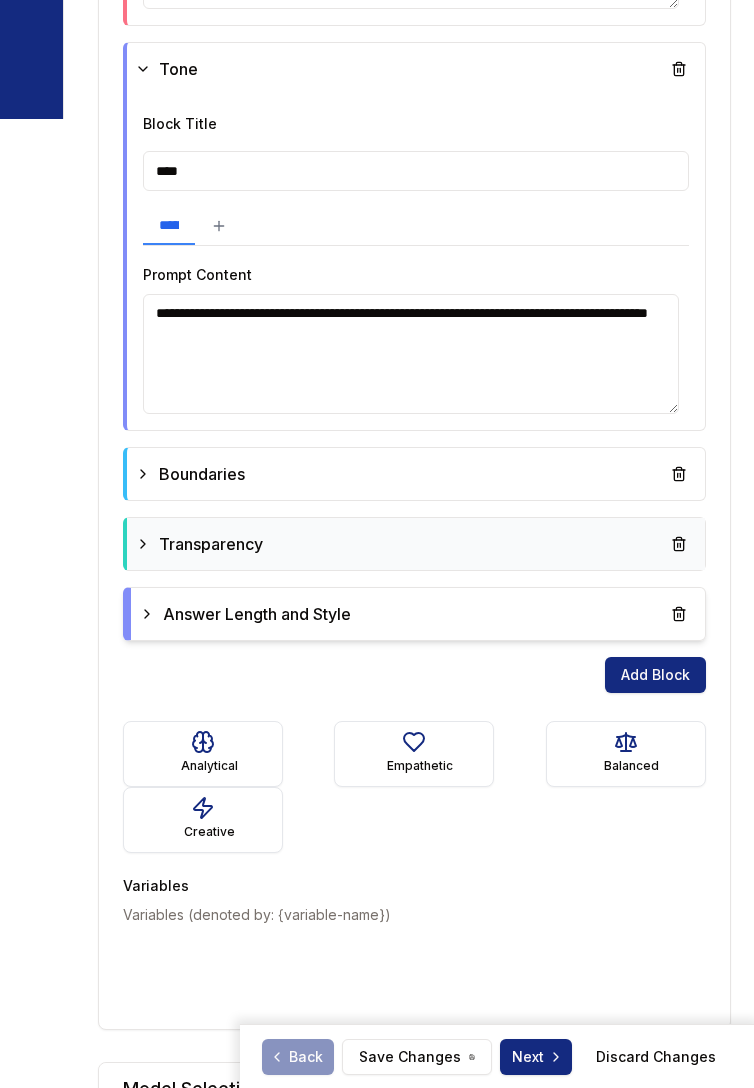 click 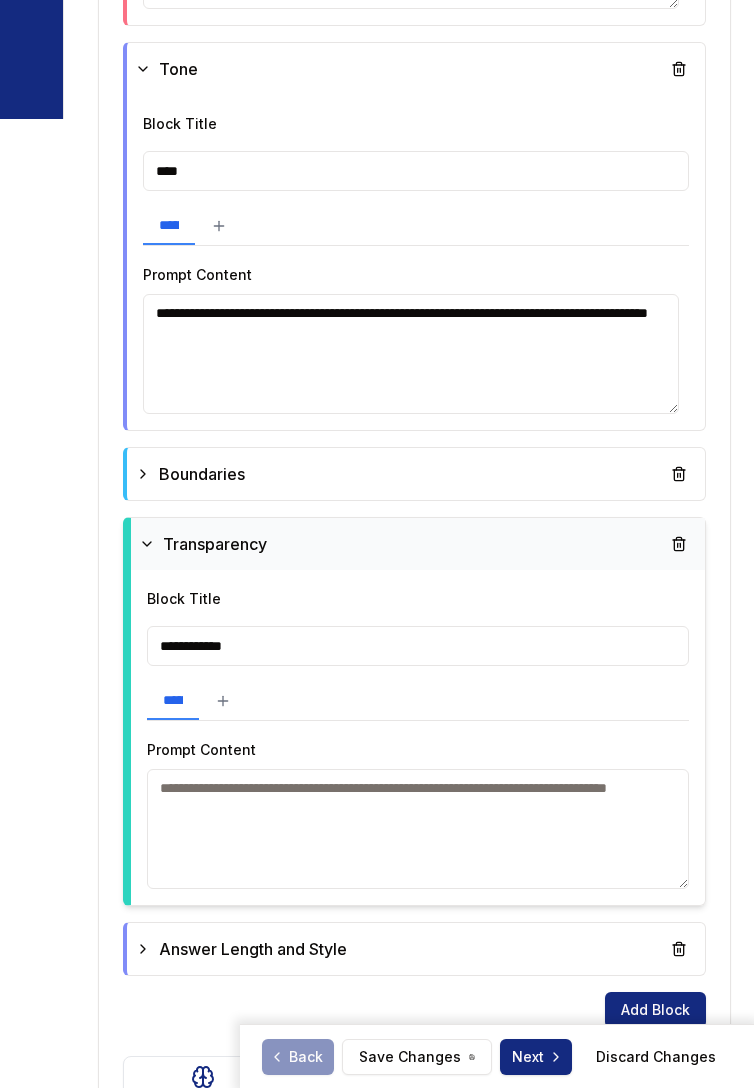 click at bounding box center [418, 829] 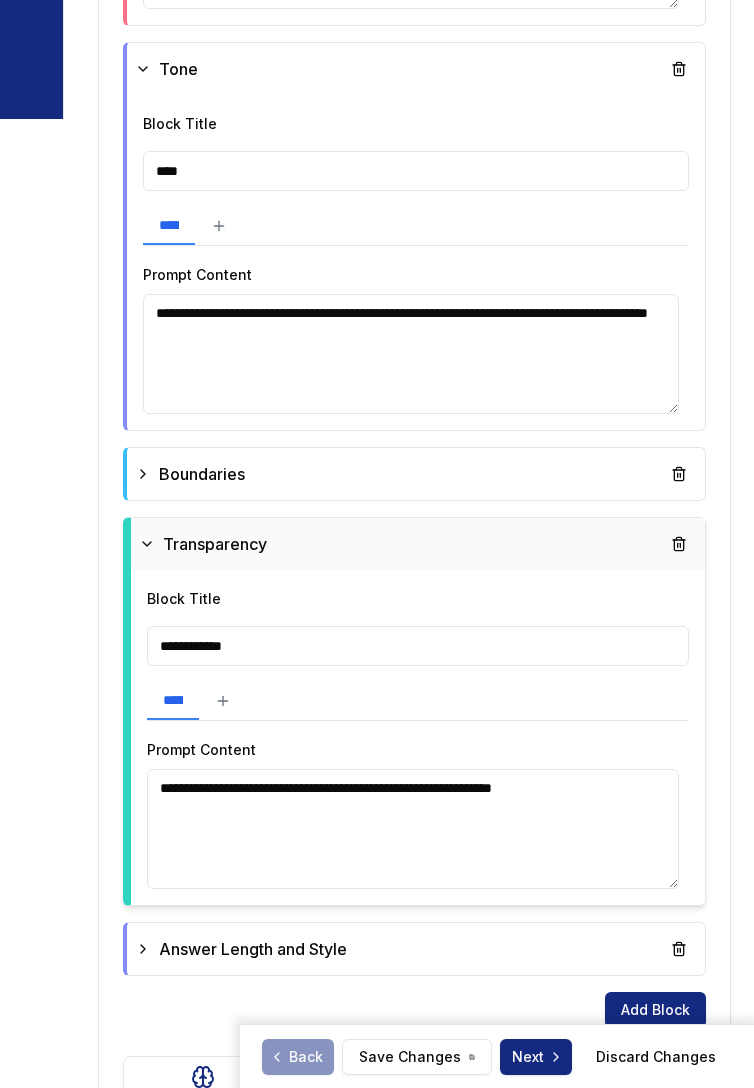 click on "**********" at bounding box center (413, 829) 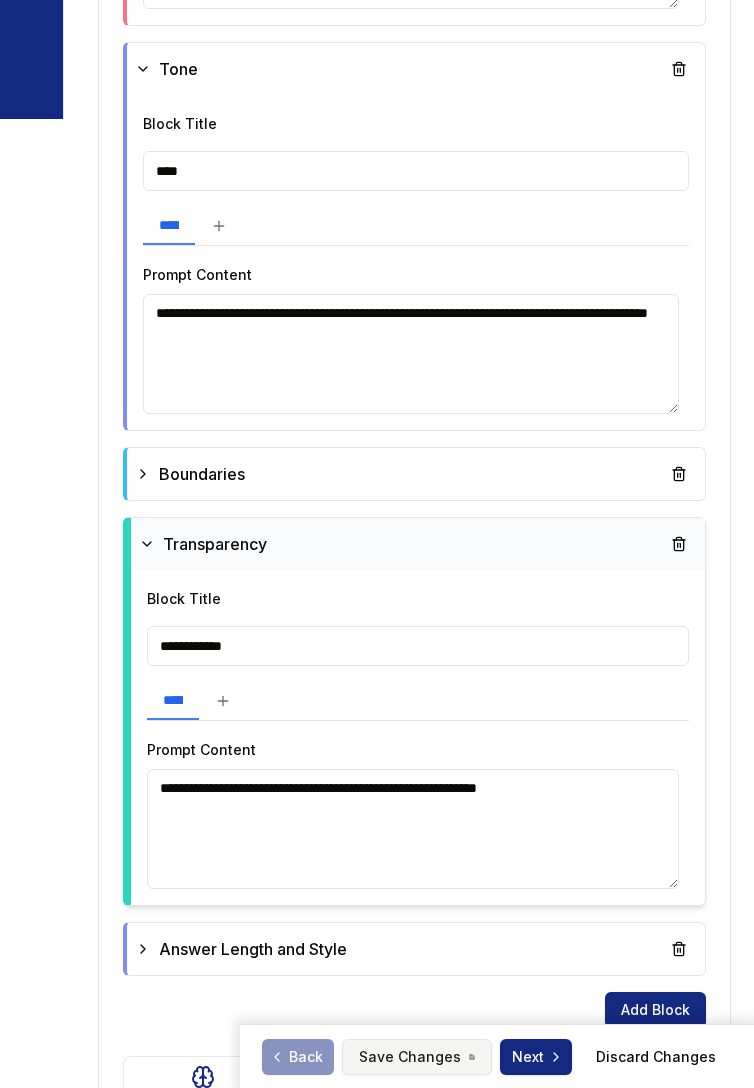 type on "**********" 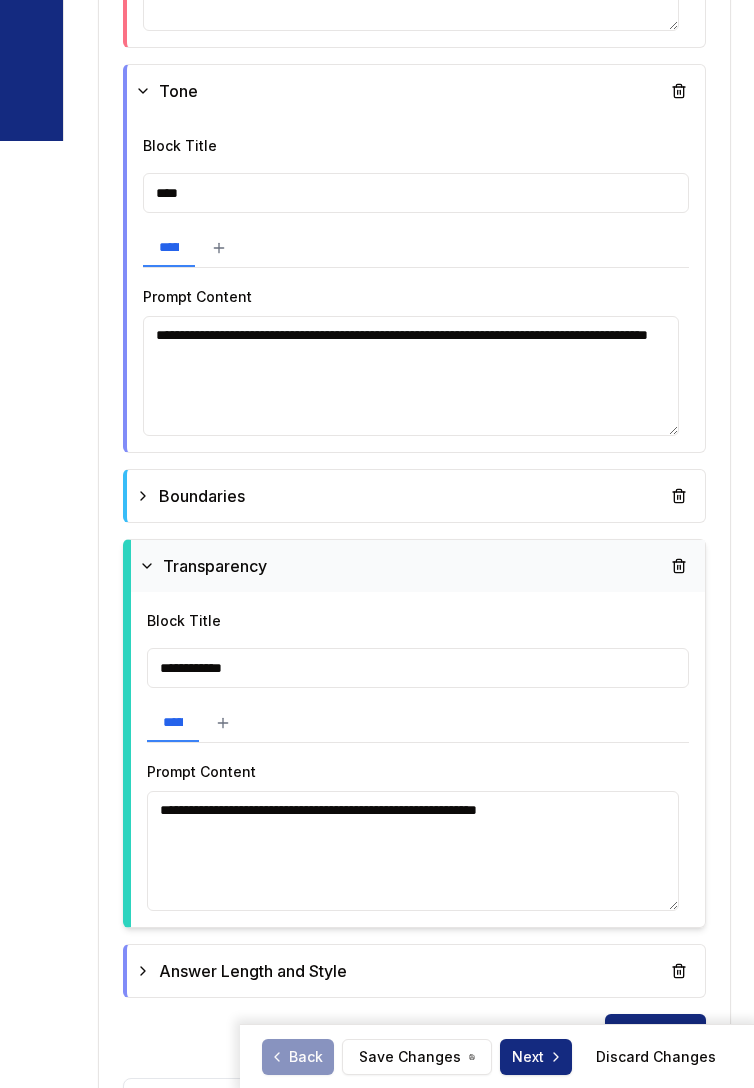 scroll, scrollTop: 983, scrollLeft: 0, axis: vertical 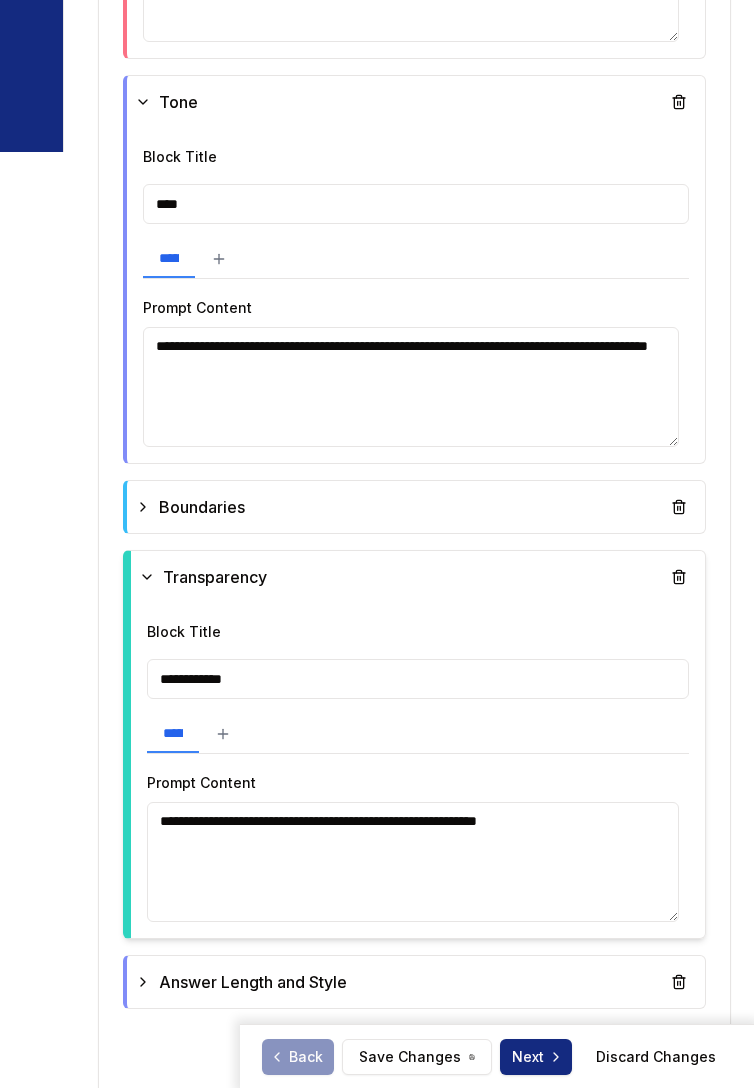 click on "**********" at bounding box center [411, 387] 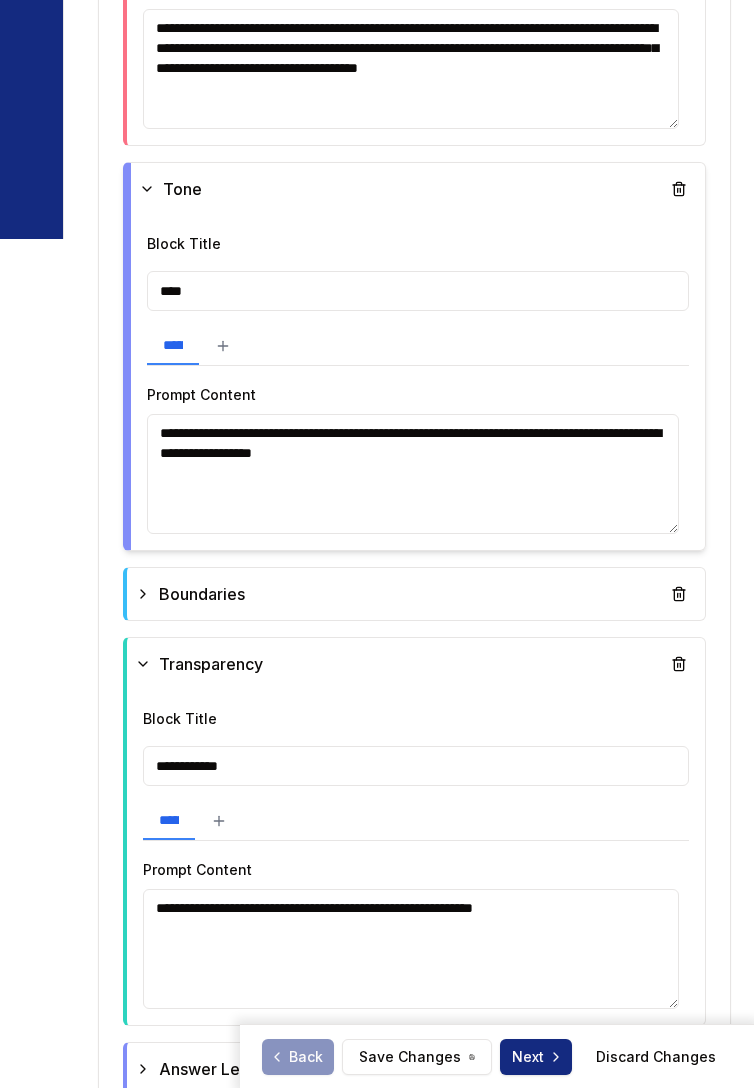 scroll, scrollTop: 874, scrollLeft: 0, axis: vertical 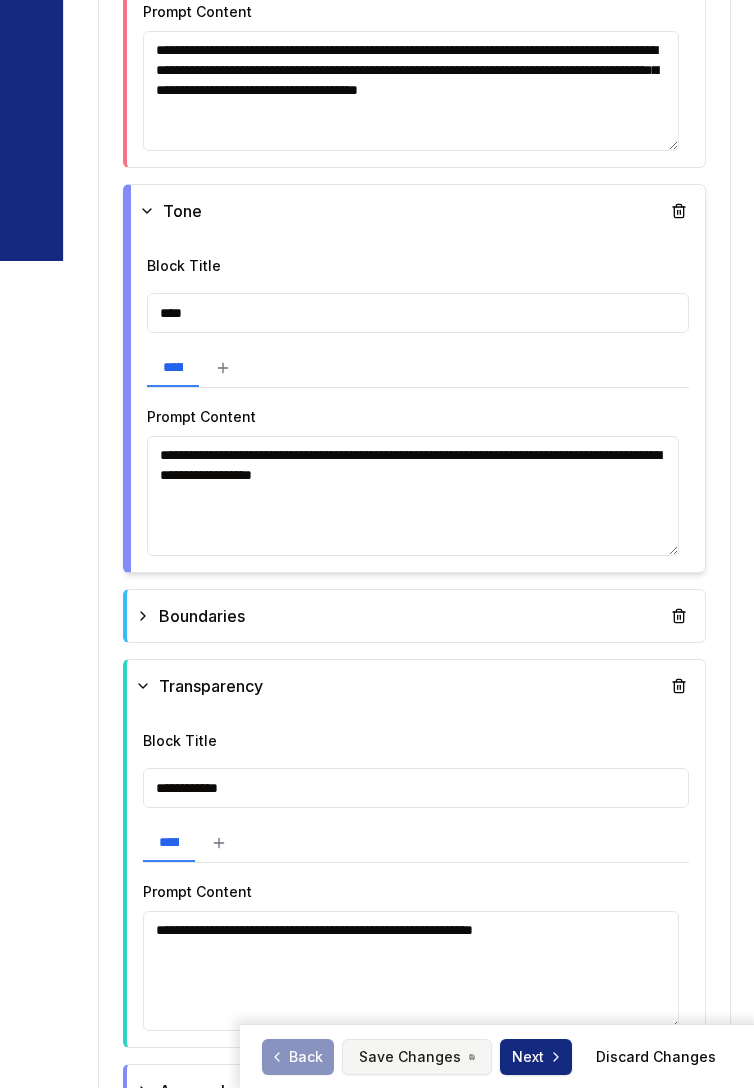 type on "**********" 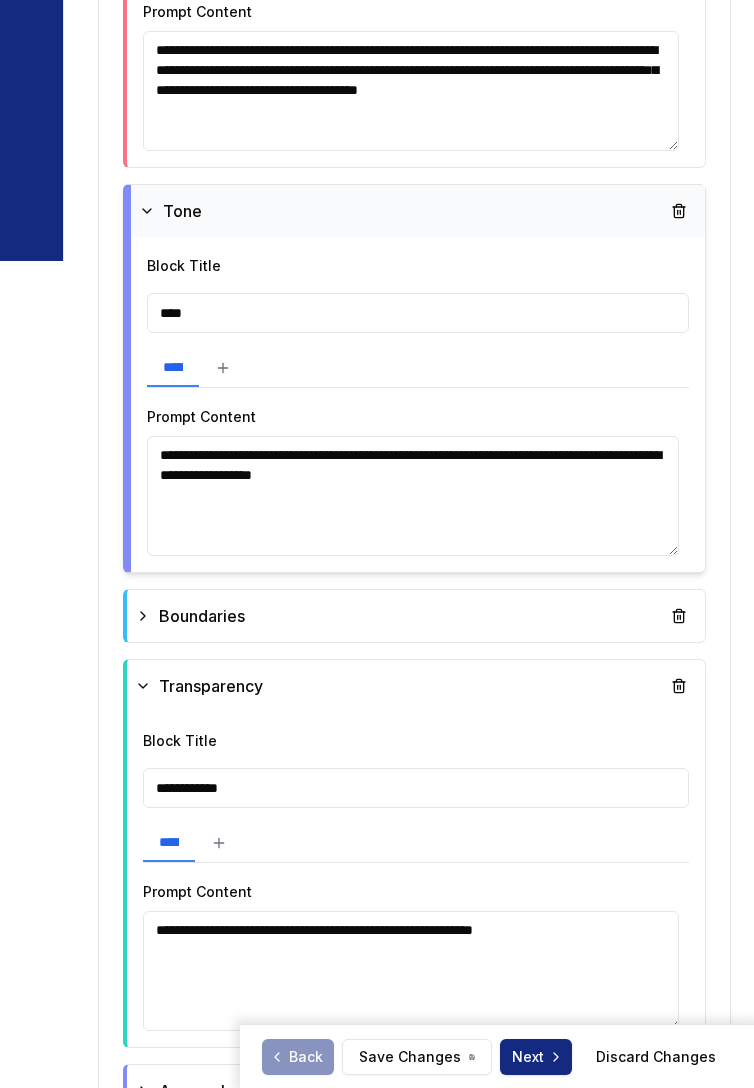 click on "Tone" at bounding box center [170, 211] 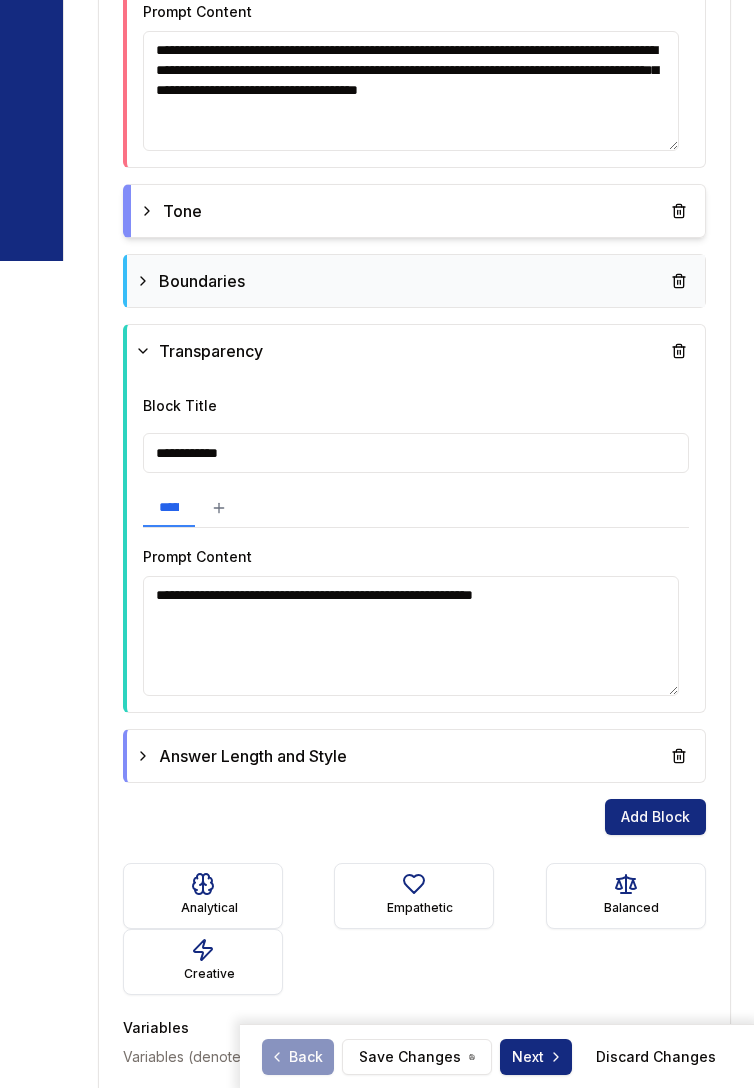 click on "Boundaries" at bounding box center [190, 281] 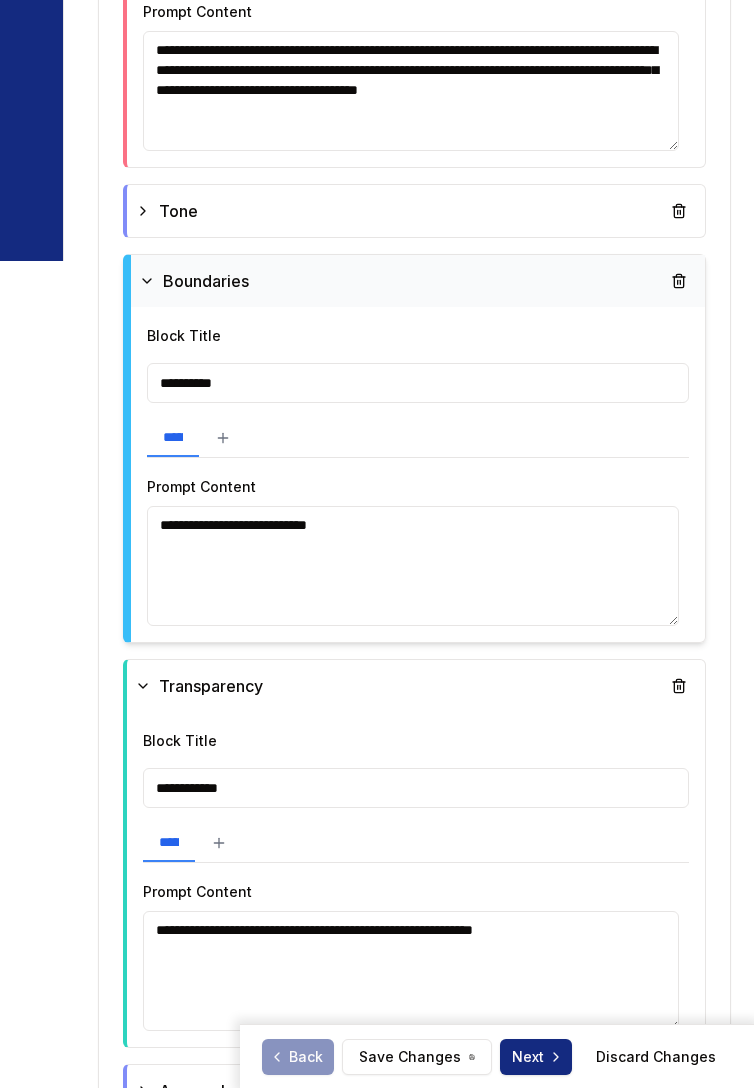 click 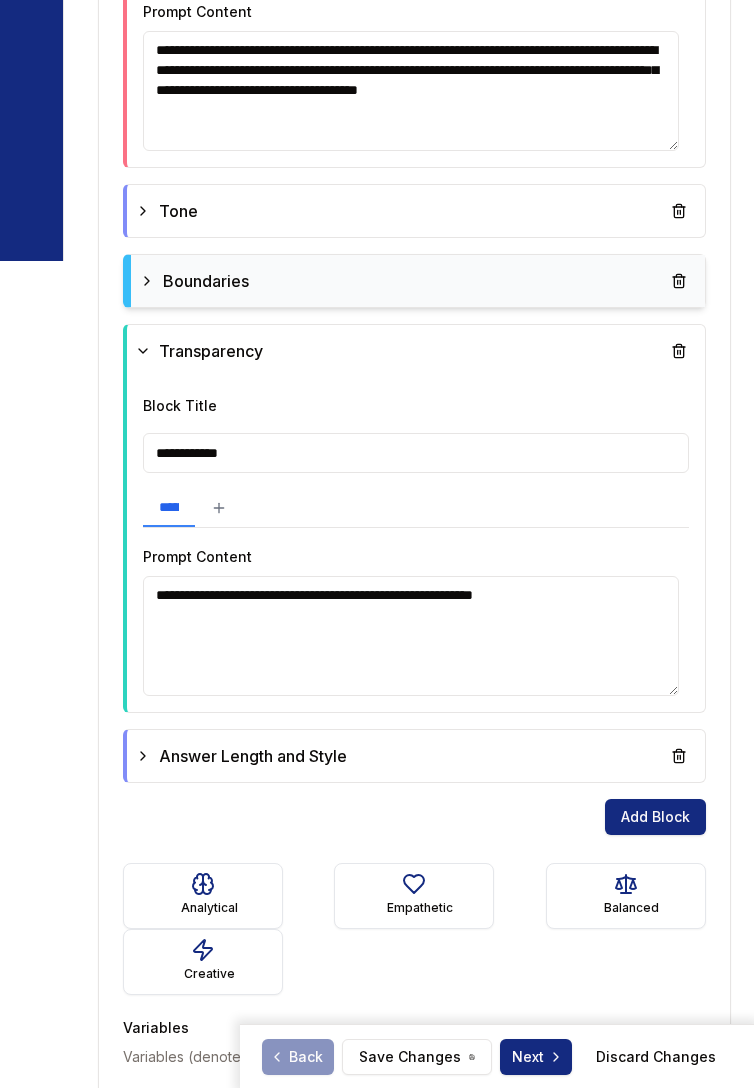 click 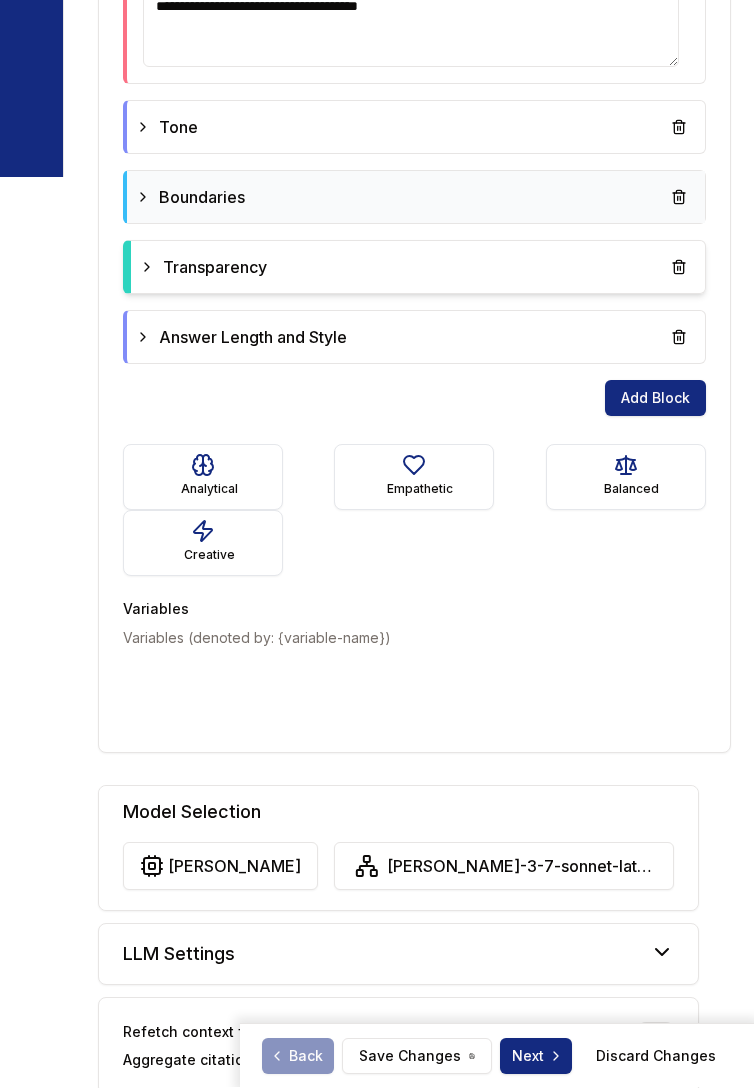 scroll, scrollTop: 964, scrollLeft: 0, axis: vertical 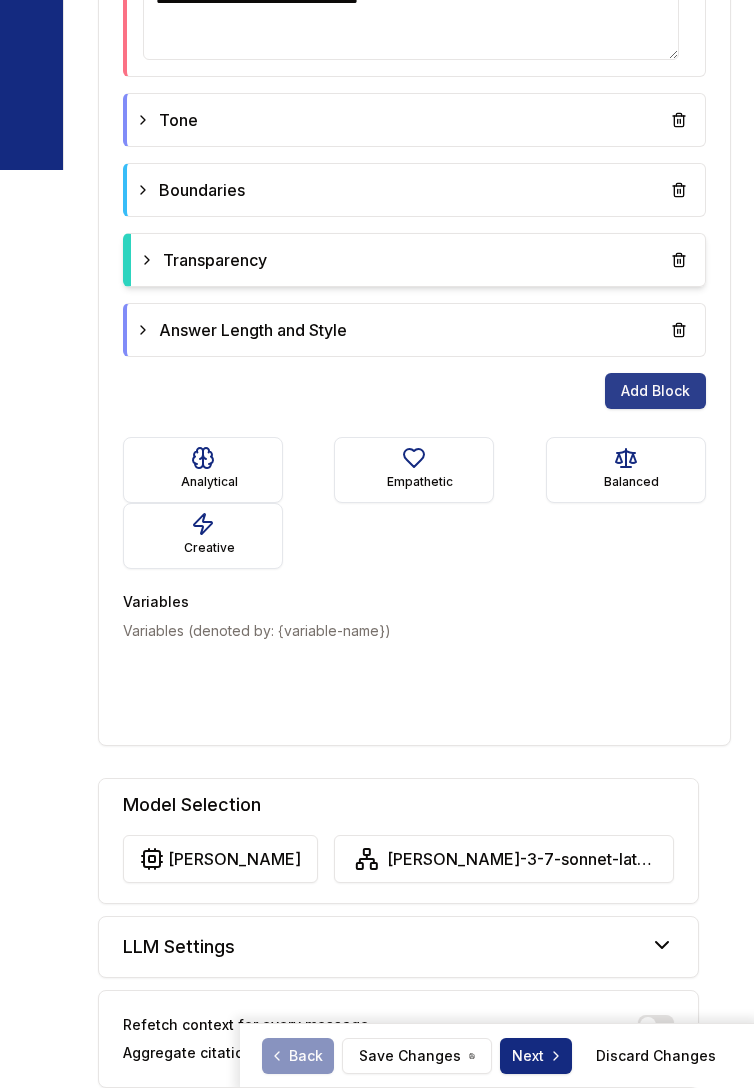 click on "Add Block" at bounding box center [655, 392] 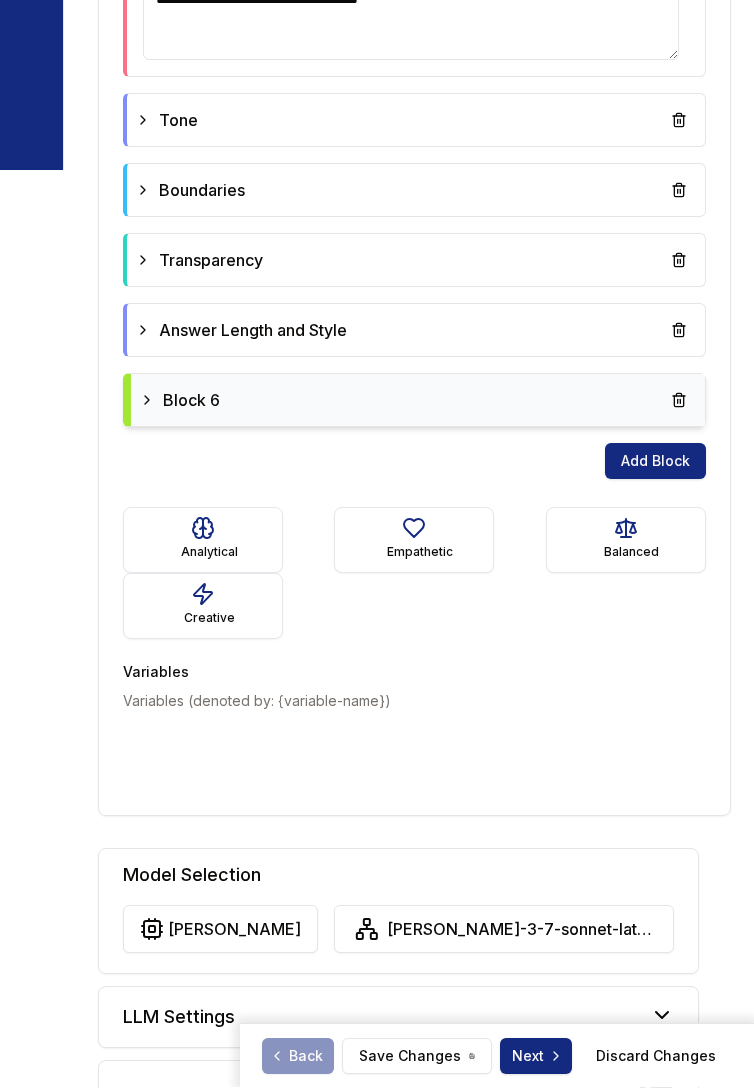 click on "Block 6" at bounding box center (418, 401) 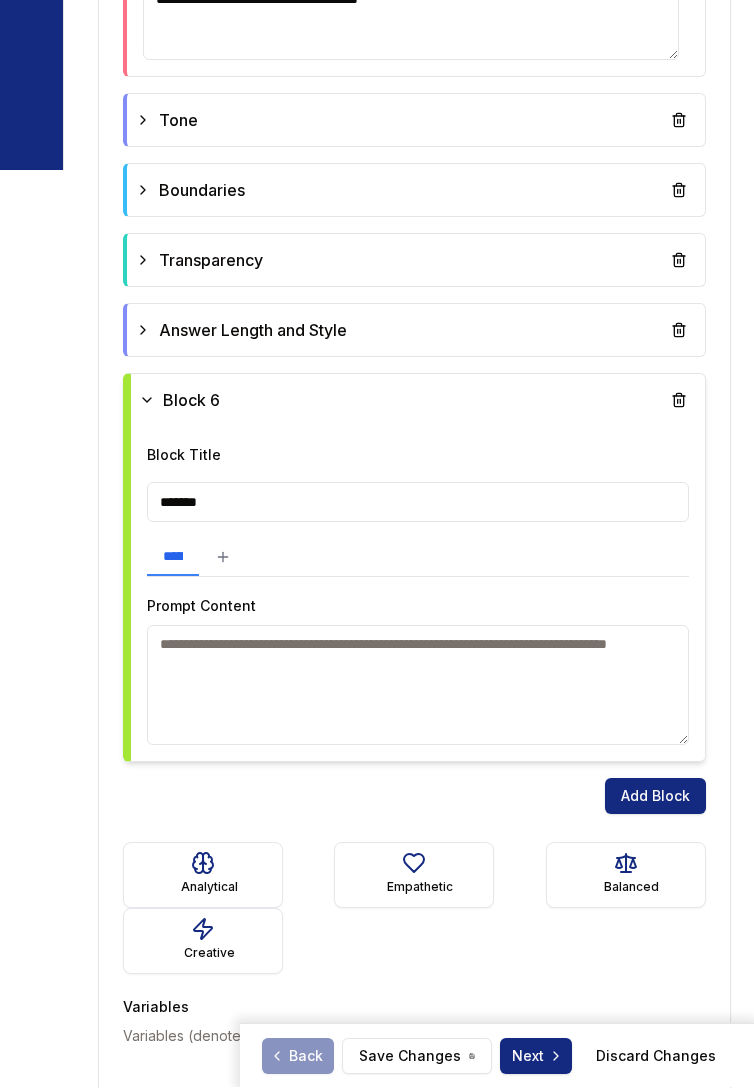 click on "*******" at bounding box center [418, 503] 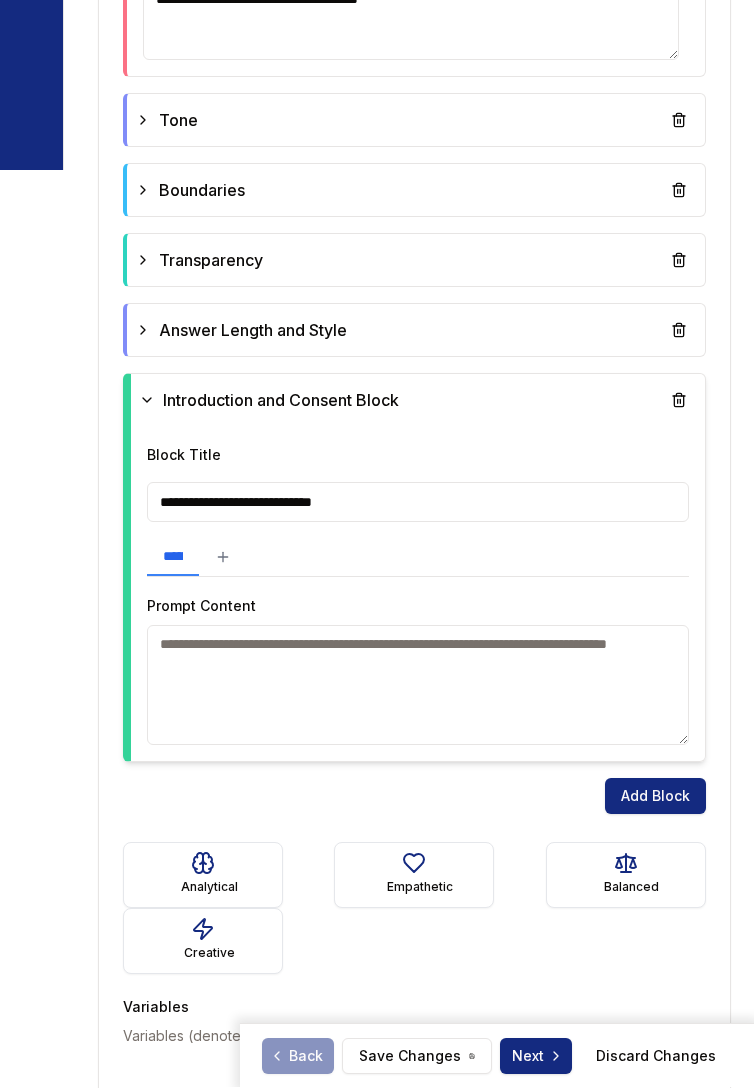 type on "**********" 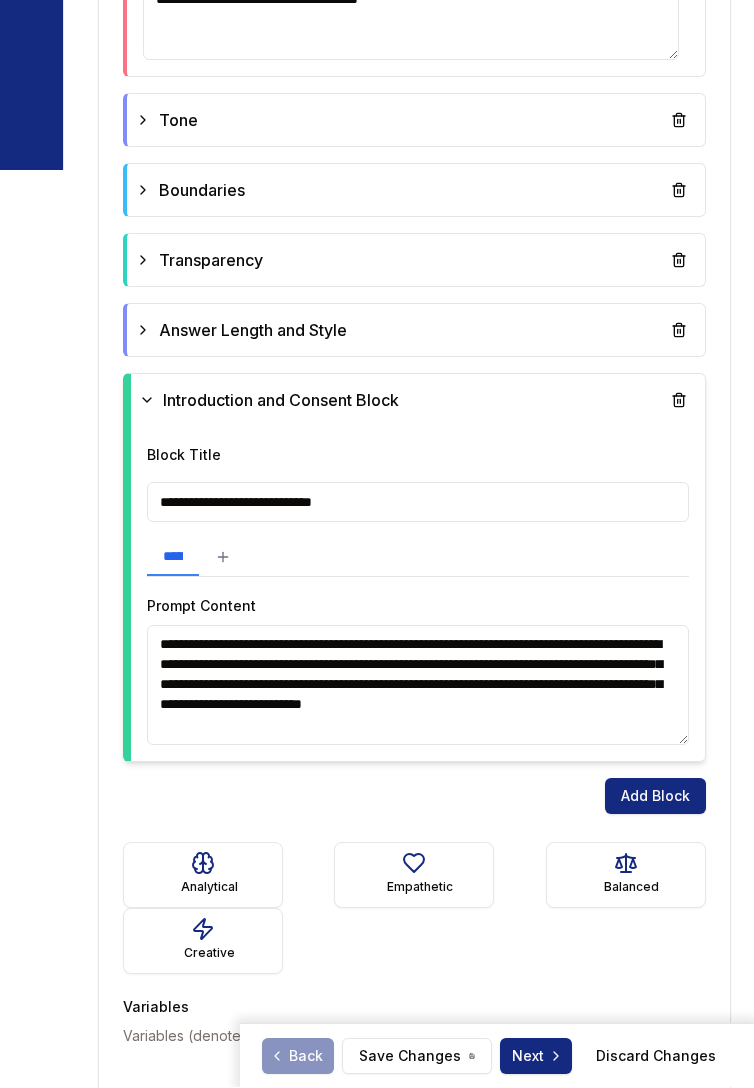 scroll, scrollTop: 38, scrollLeft: 0, axis: vertical 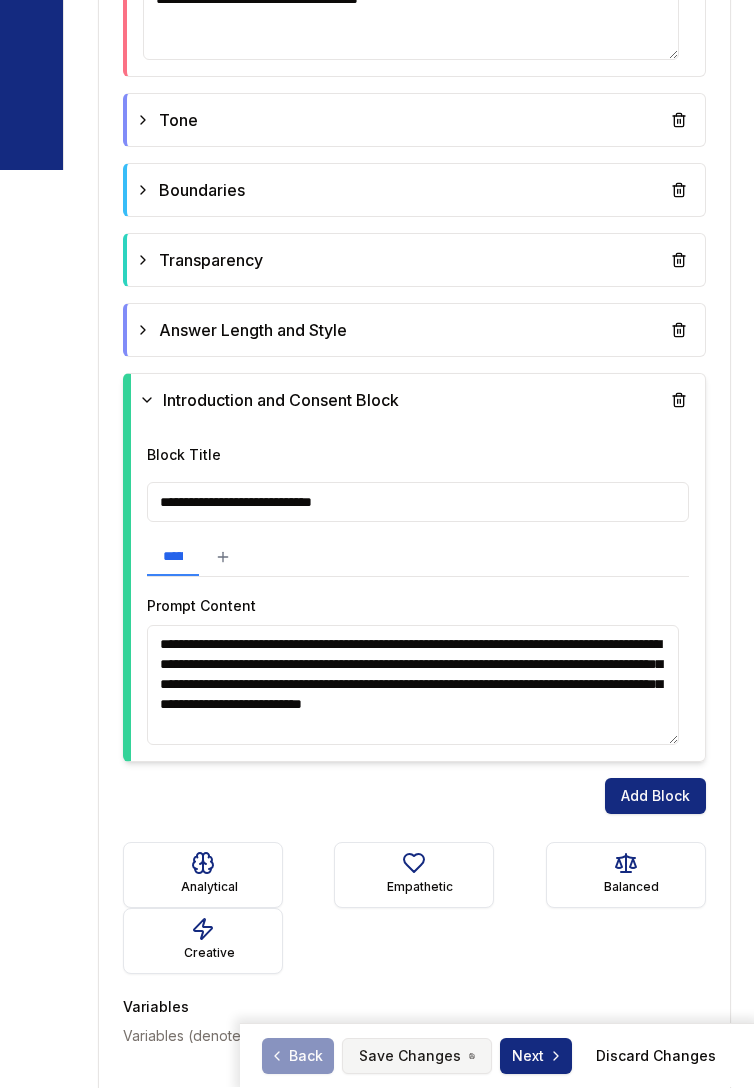 type on "**********" 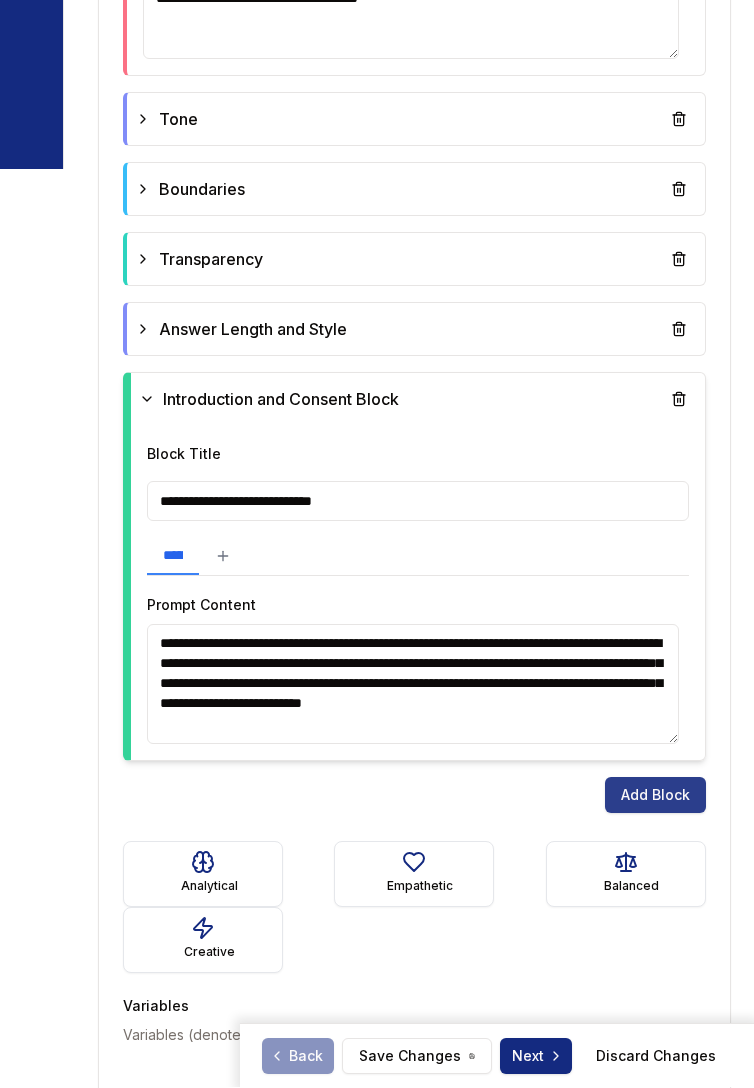 click on "Add Block" at bounding box center (655, 796) 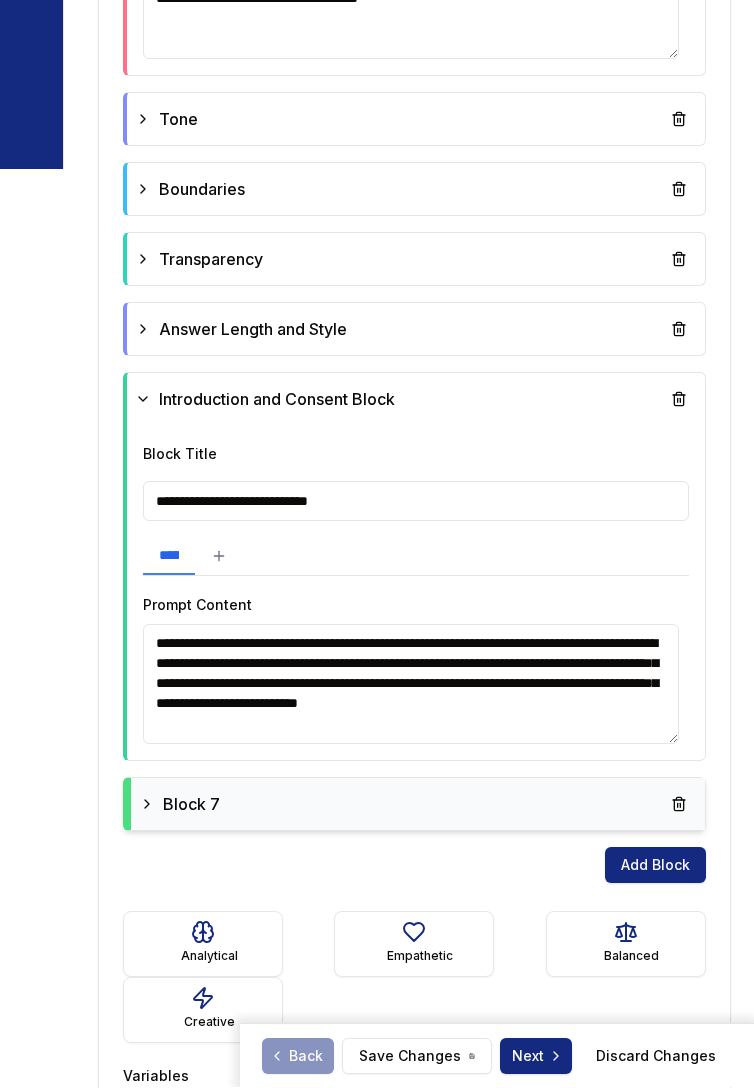 click on "Block 7" at bounding box center (191, 805) 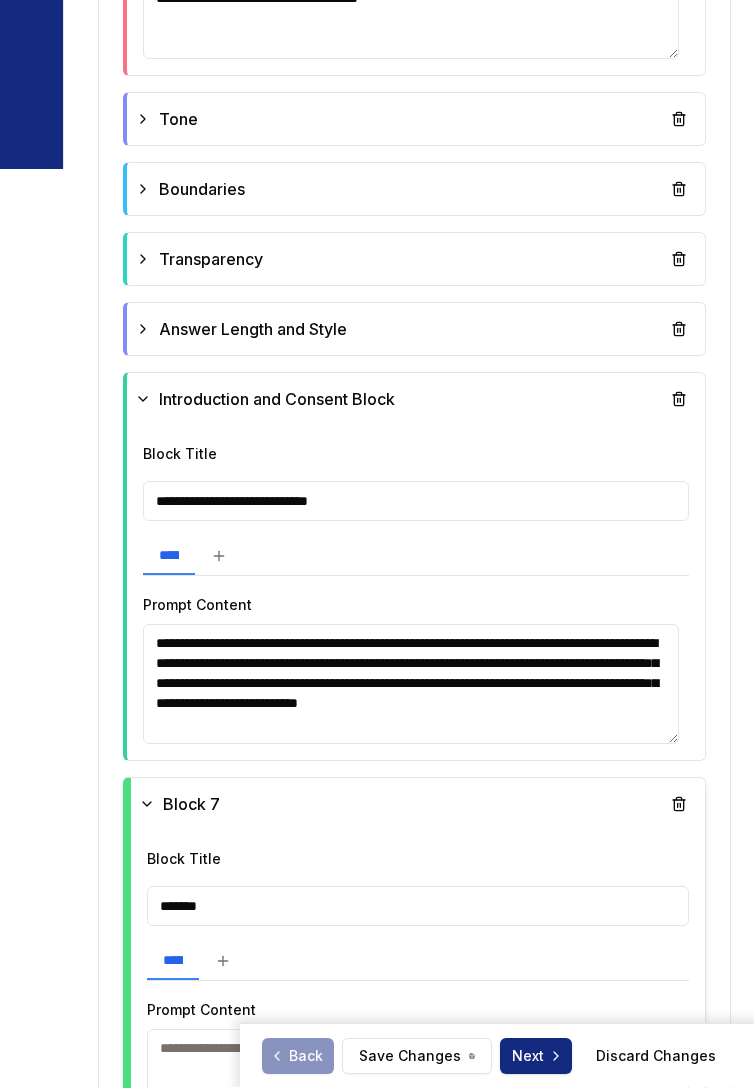 click on "*******" at bounding box center (418, 907) 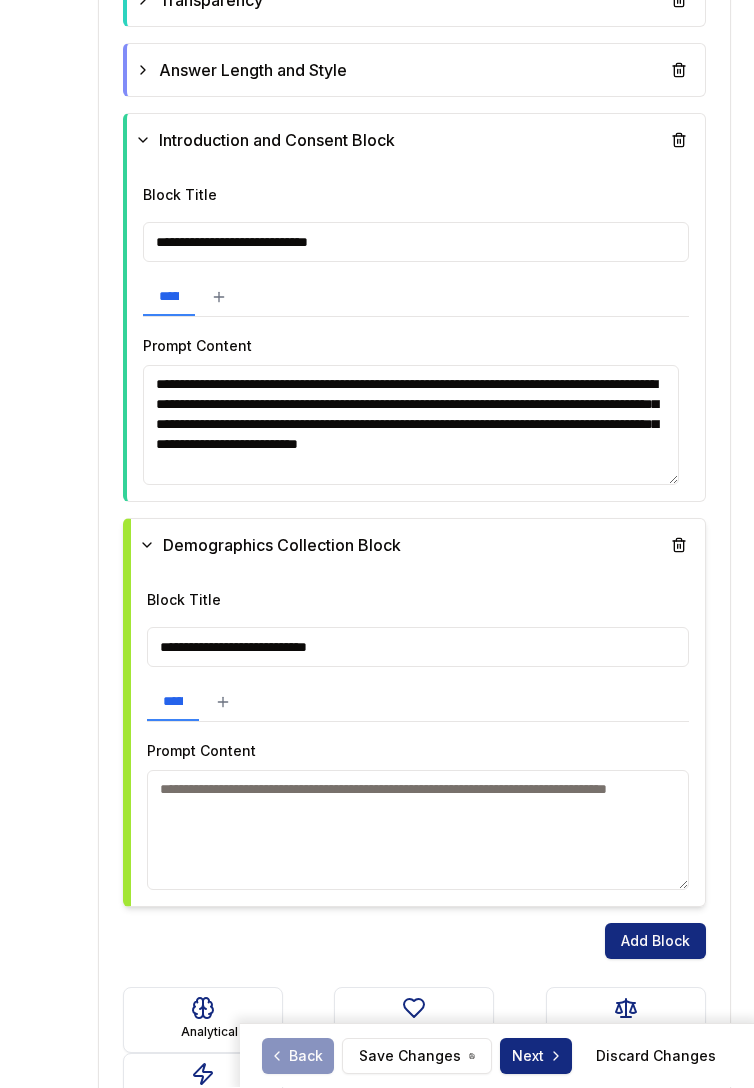 scroll, scrollTop: 1240, scrollLeft: 0, axis: vertical 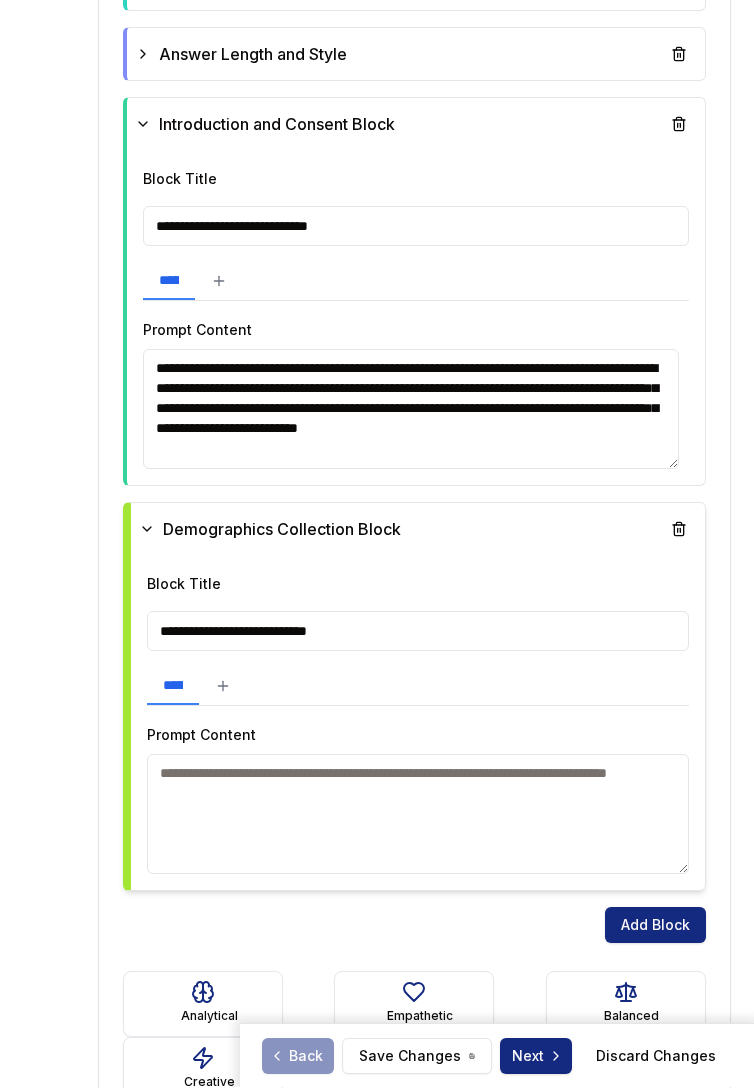 type on "**********" 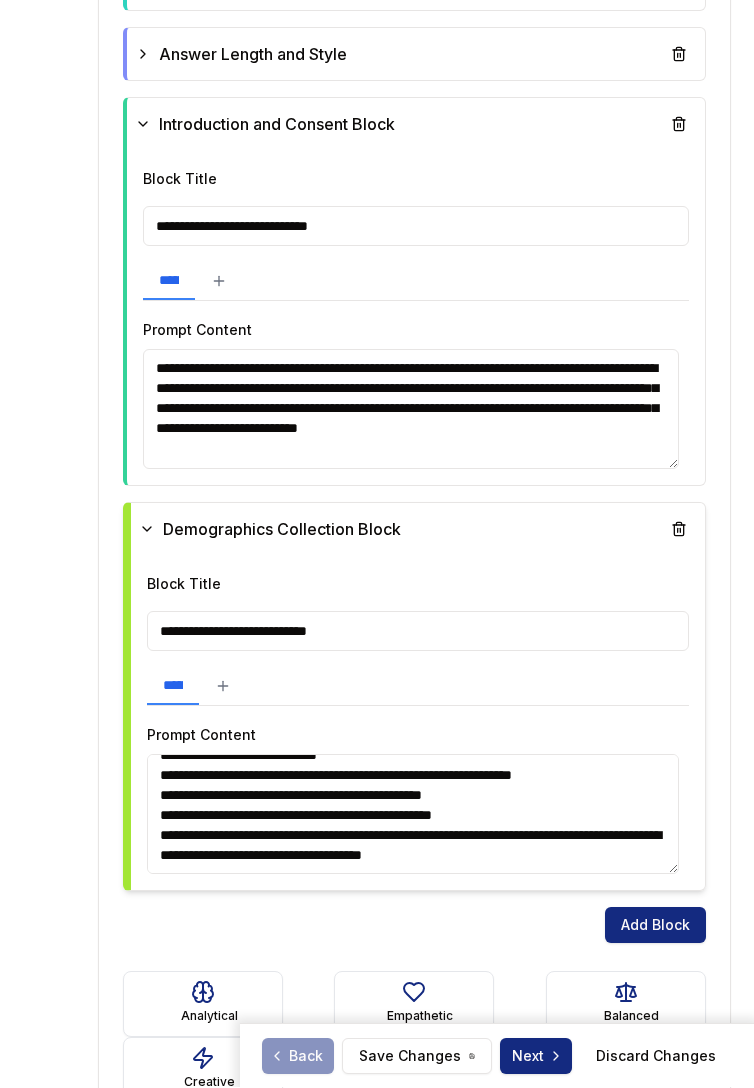 scroll, scrollTop: 138, scrollLeft: 0, axis: vertical 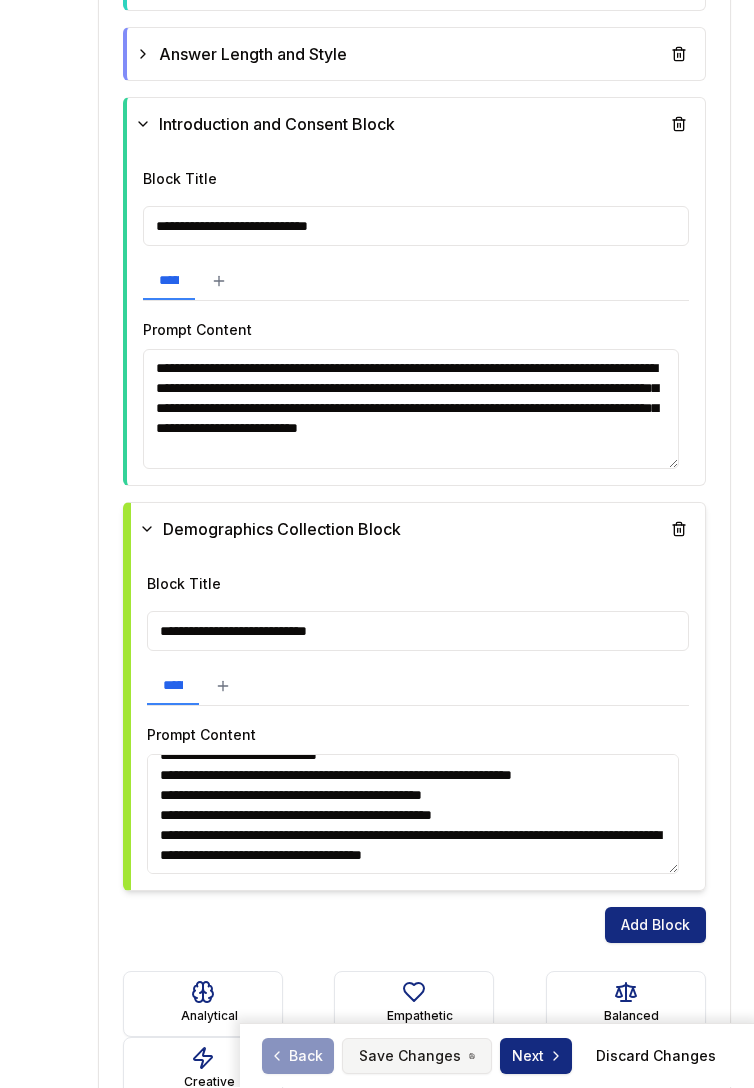 type on "**********" 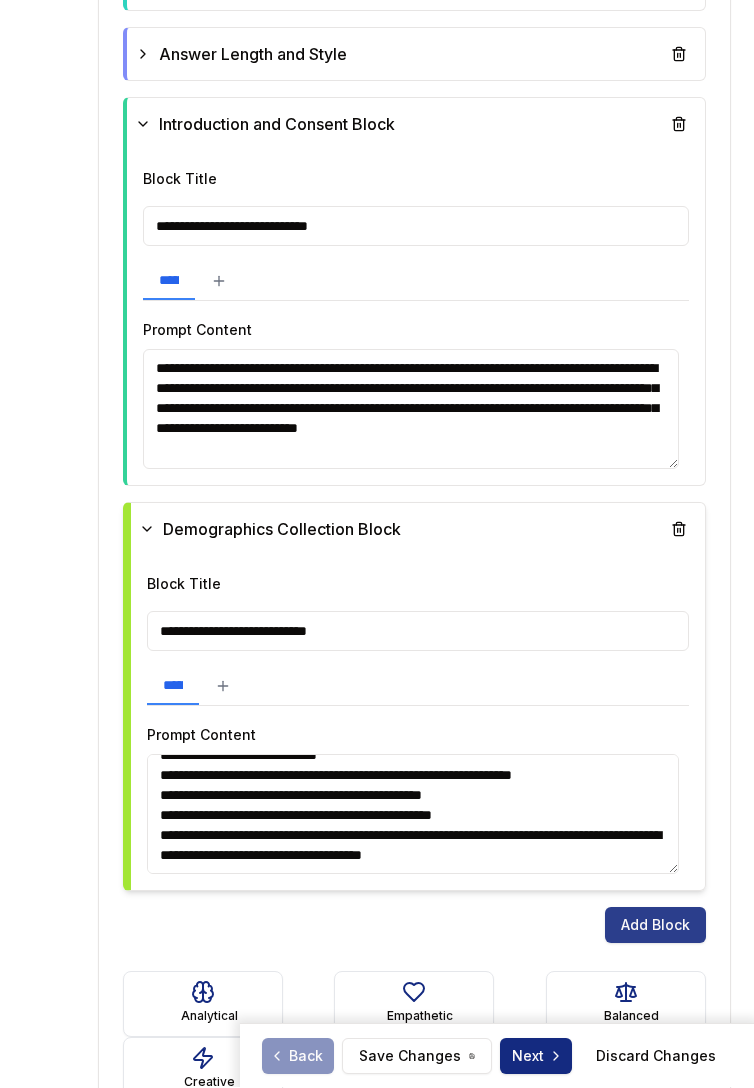 click on "Add Block" at bounding box center [655, 926] 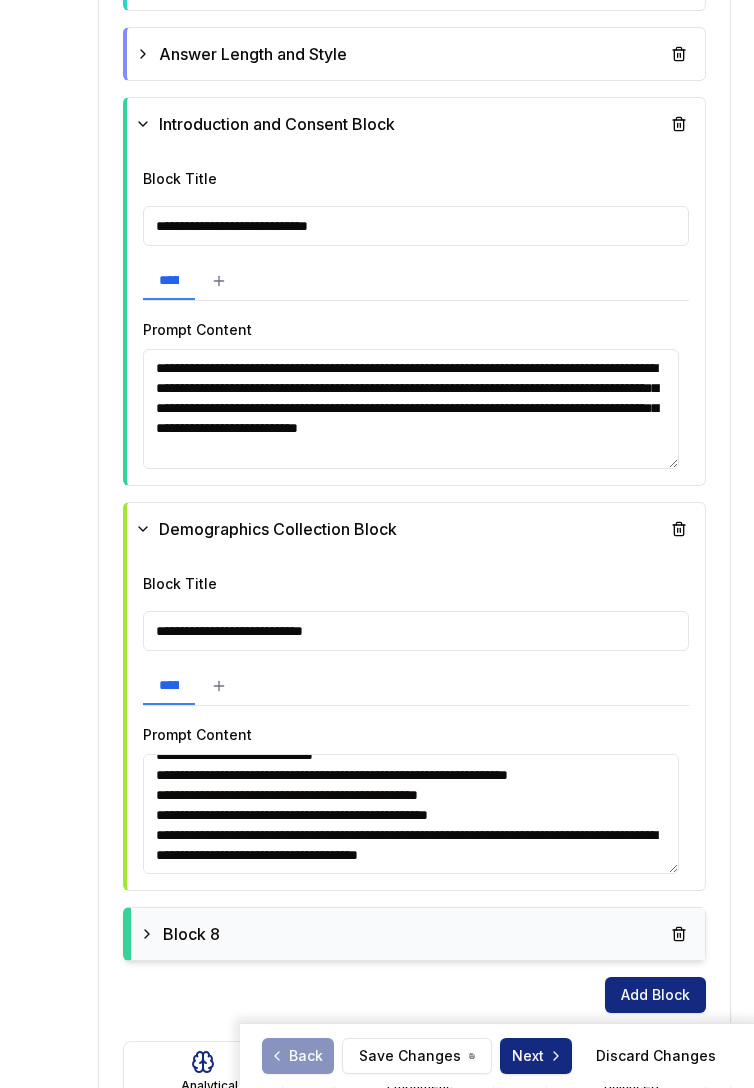 click on "Block 8" at bounding box center [191, 935] 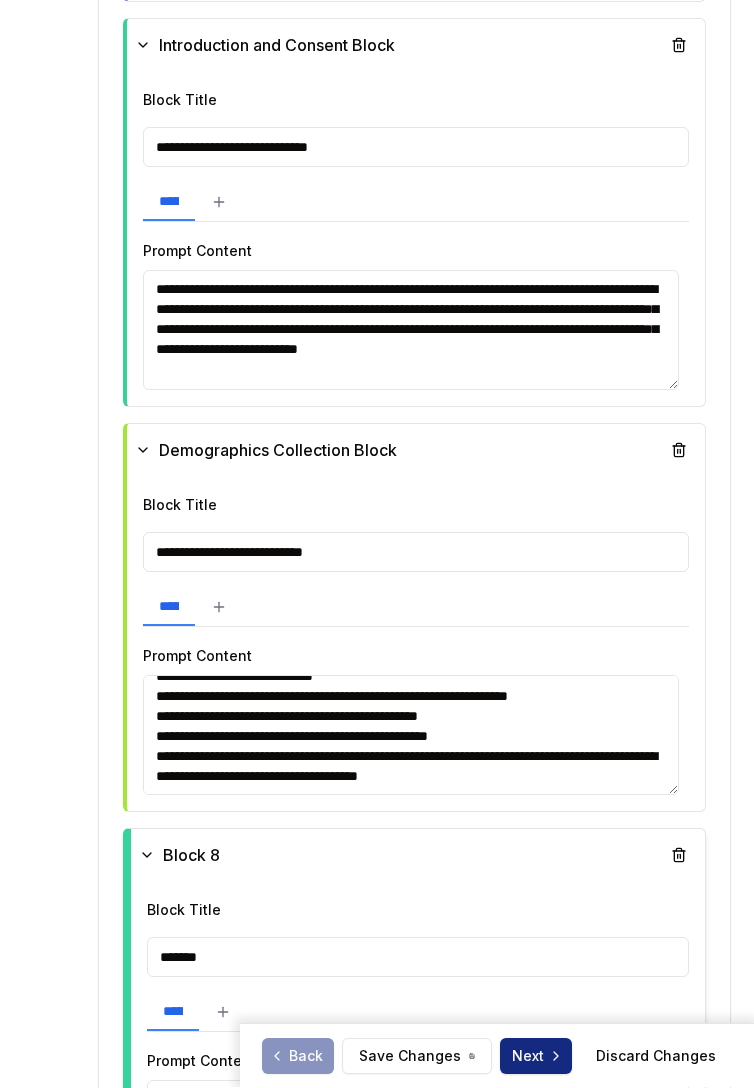 scroll, scrollTop: 1435, scrollLeft: 0, axis: vertical 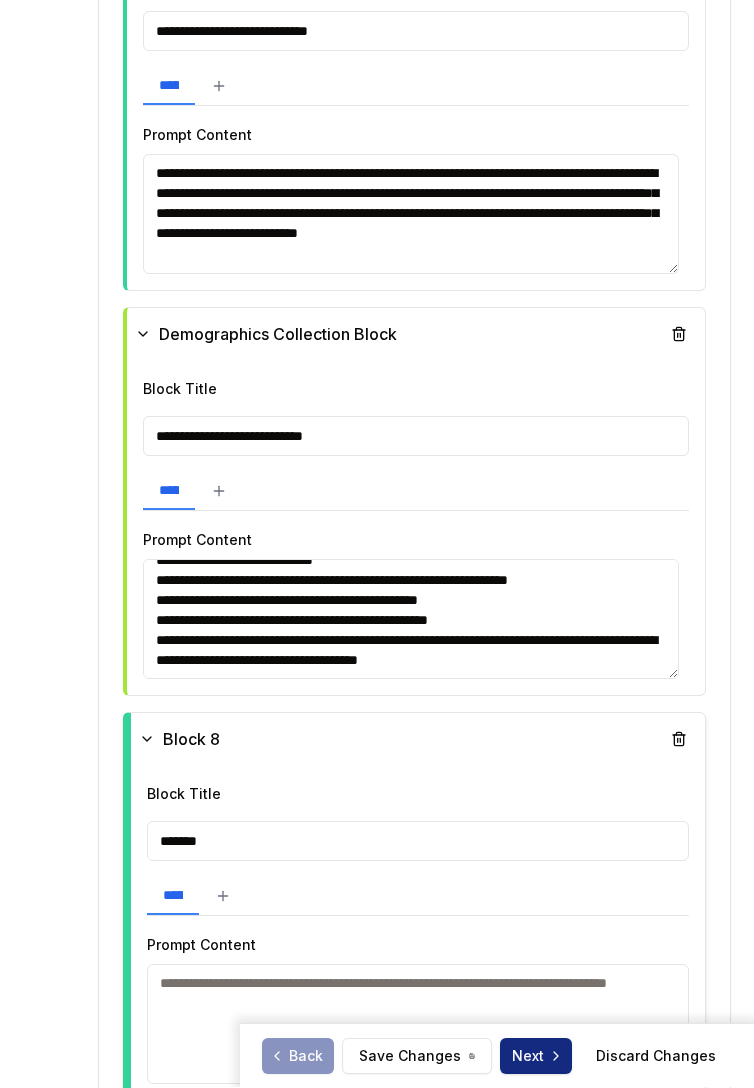 click on "*******" at bounding box center [418, 842] 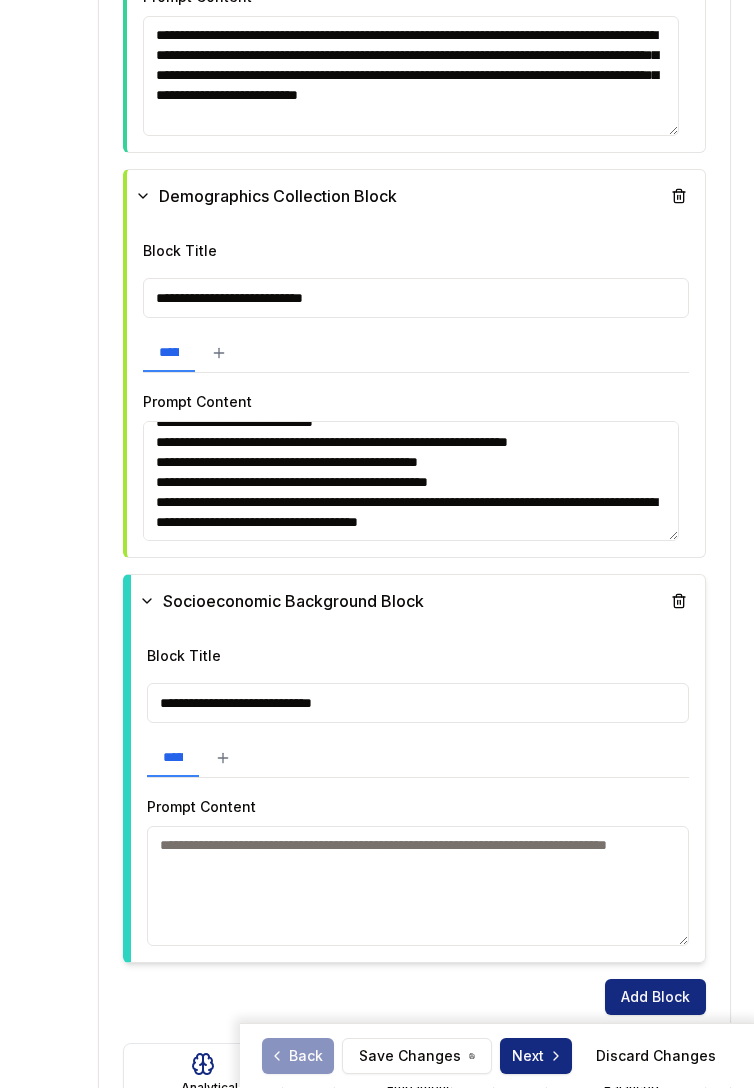 scroll, scrollTop: 1584, scrollLeft: 0, axis: vertical 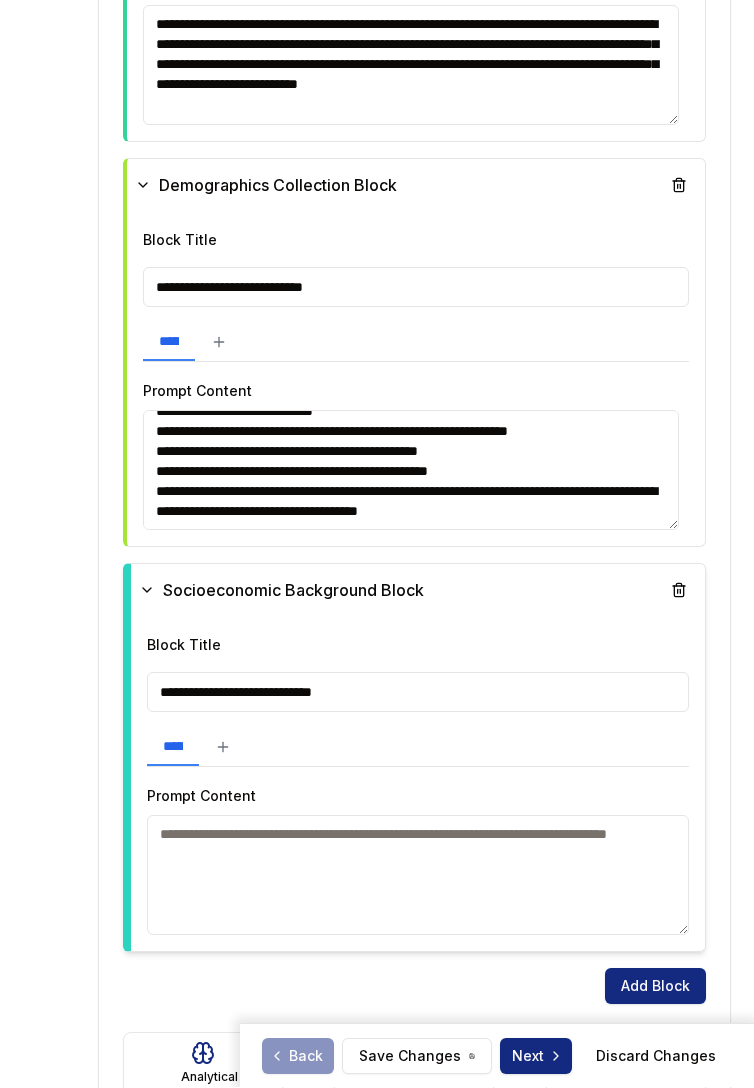 type on "**********" 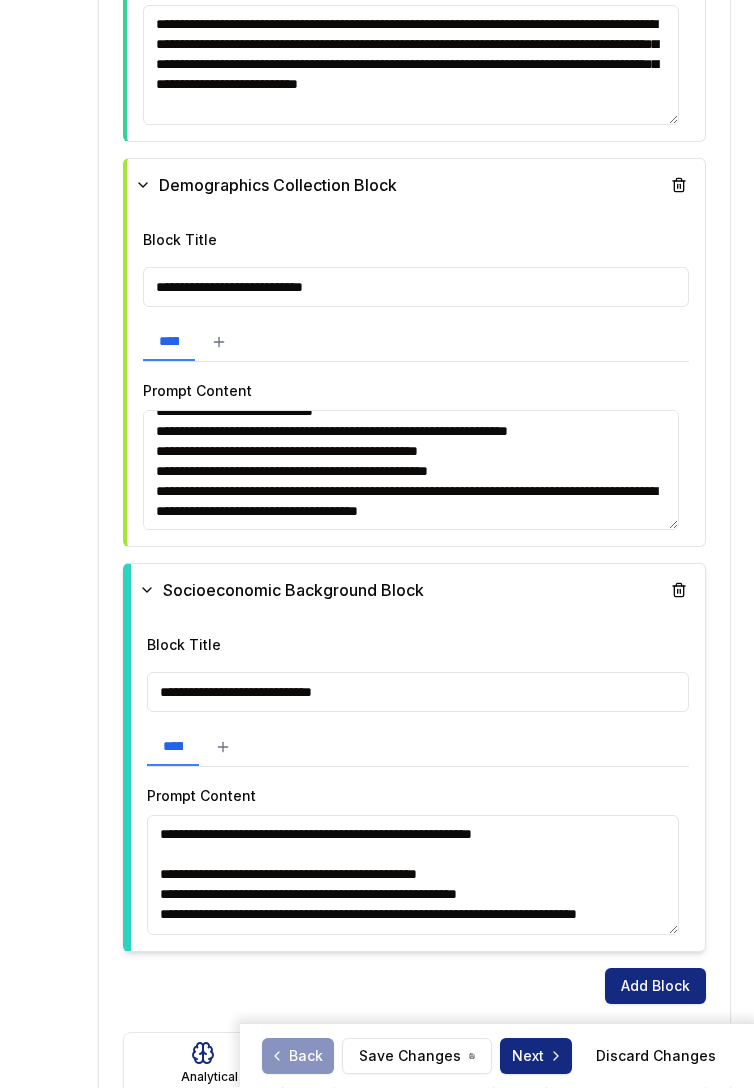 scroll, scrollTop: 58, scrollLeft: 0, axis: vertical 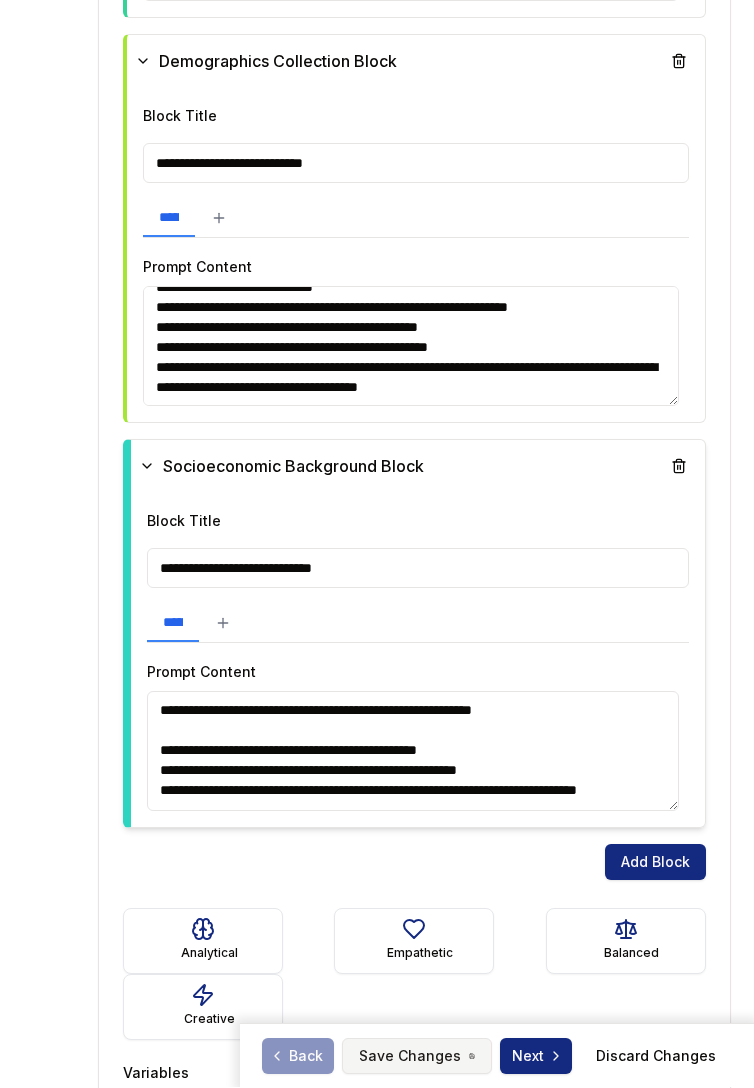type on "**********" 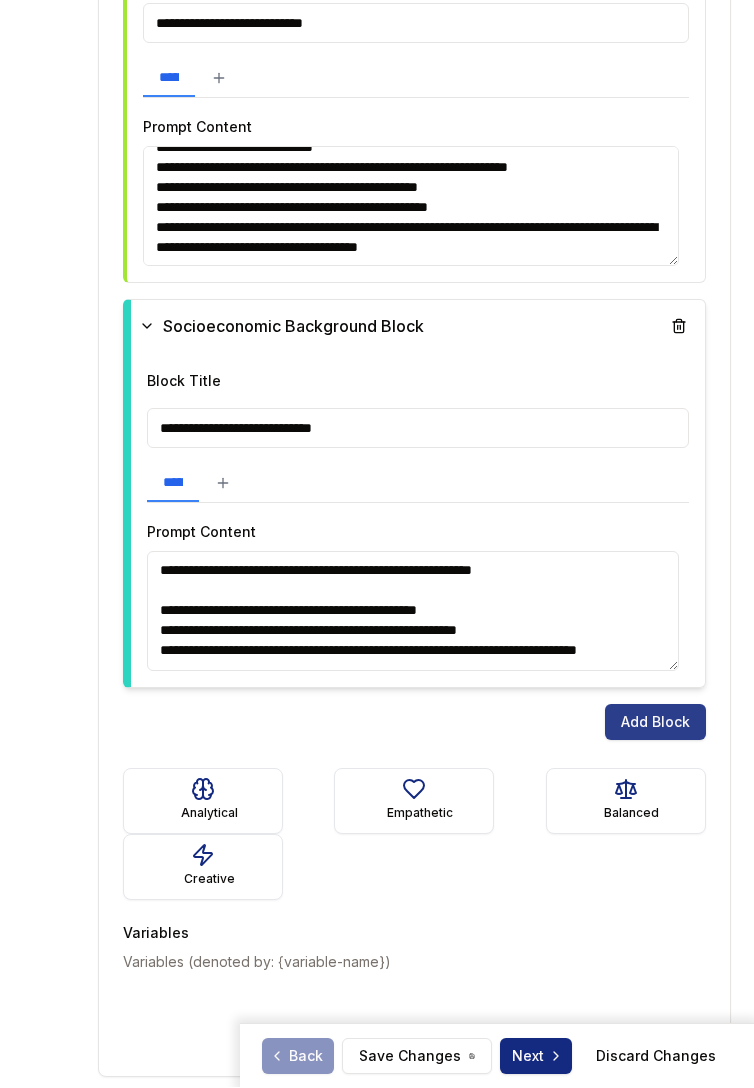 scroll, scrollTop: 1862, scrollLeft: 0, axis: vertical 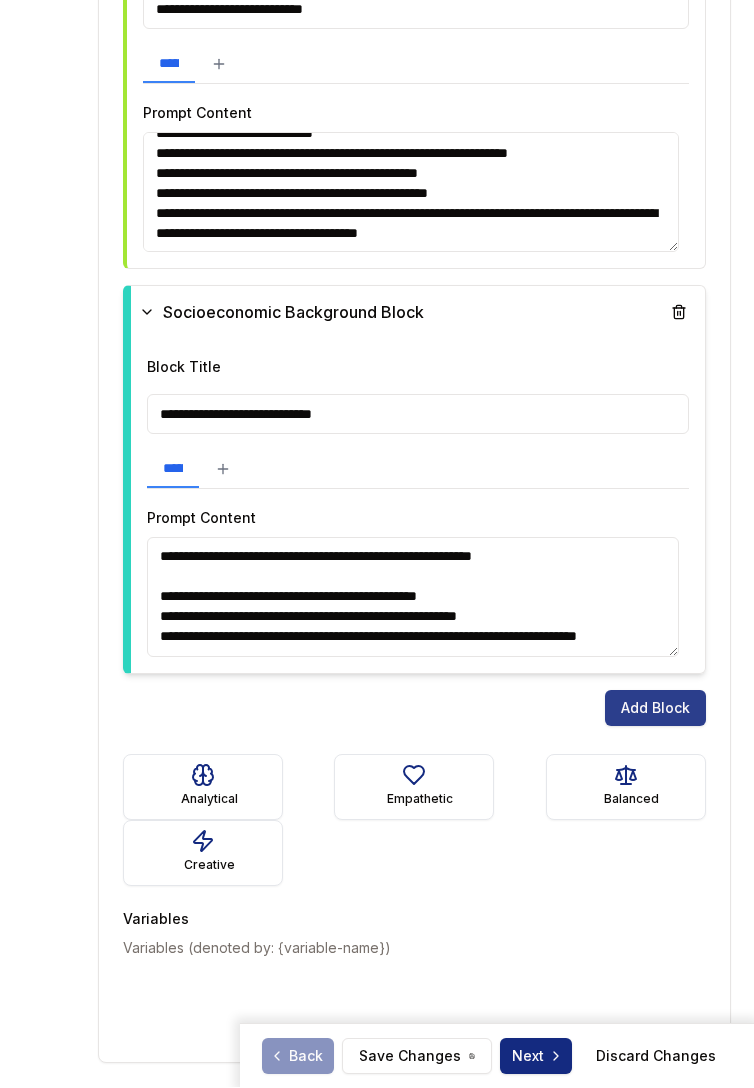 click on "Add Block" at bounding box center (655, 709) 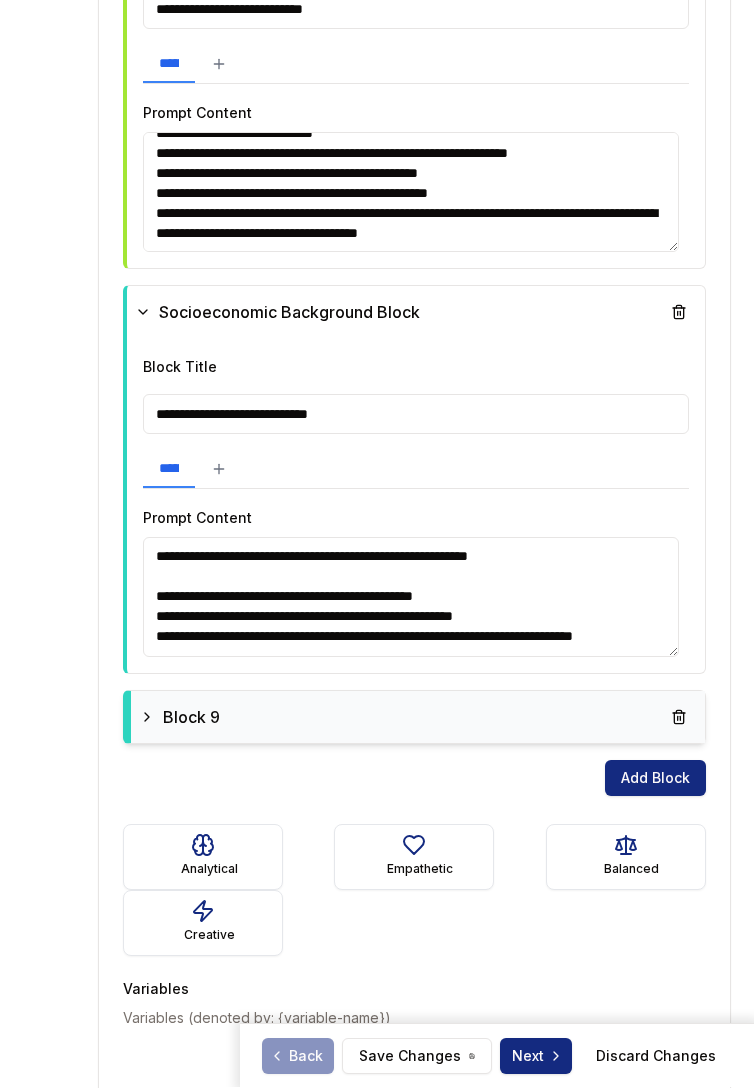 click on "Block 9" at bounding box center (418, 718) 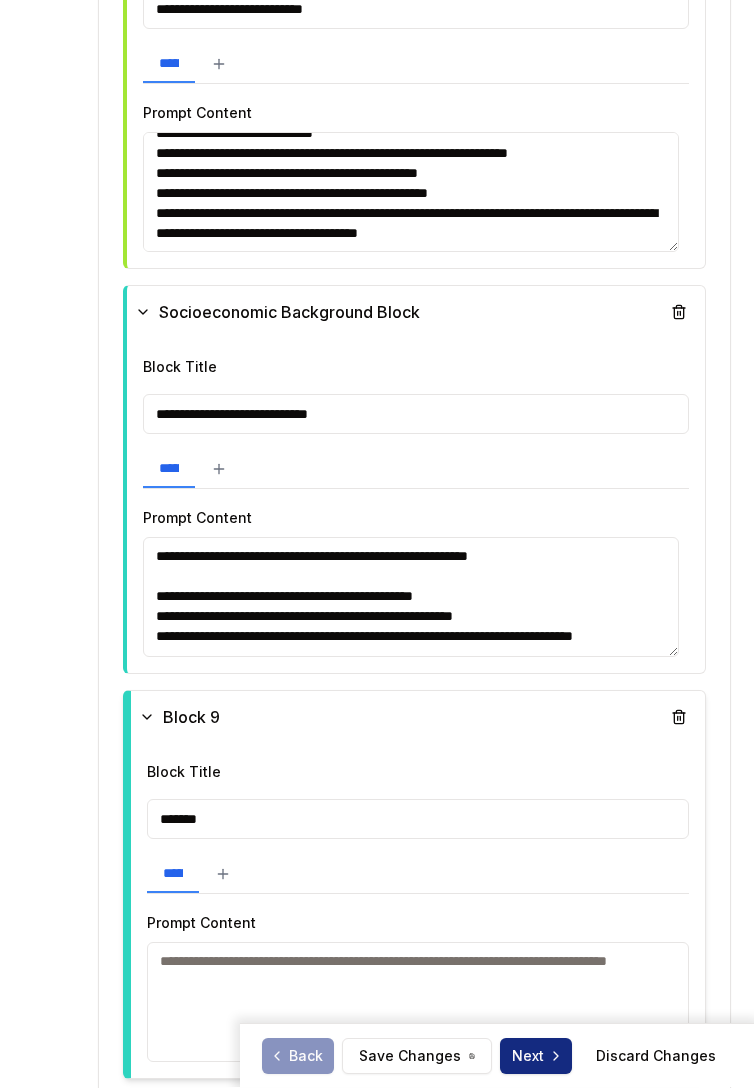 click on "*******" at bounding box center [418, 820] 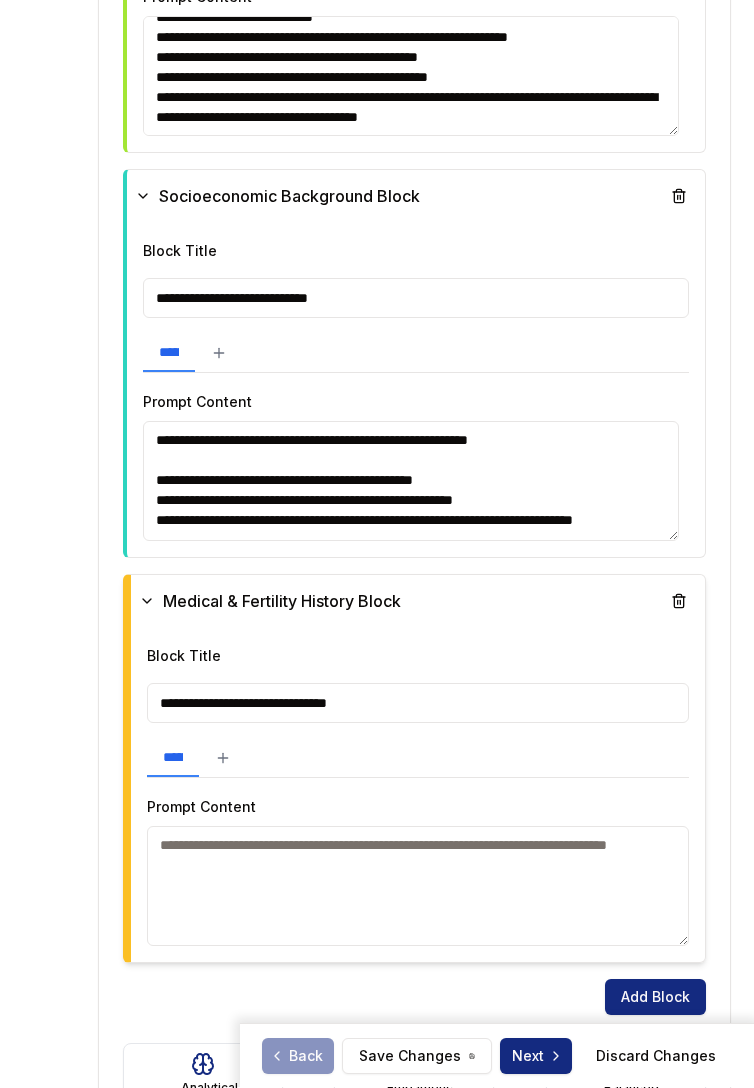 scroll, scrollTop: 1980, scrollLeft: 0, axis: vertical 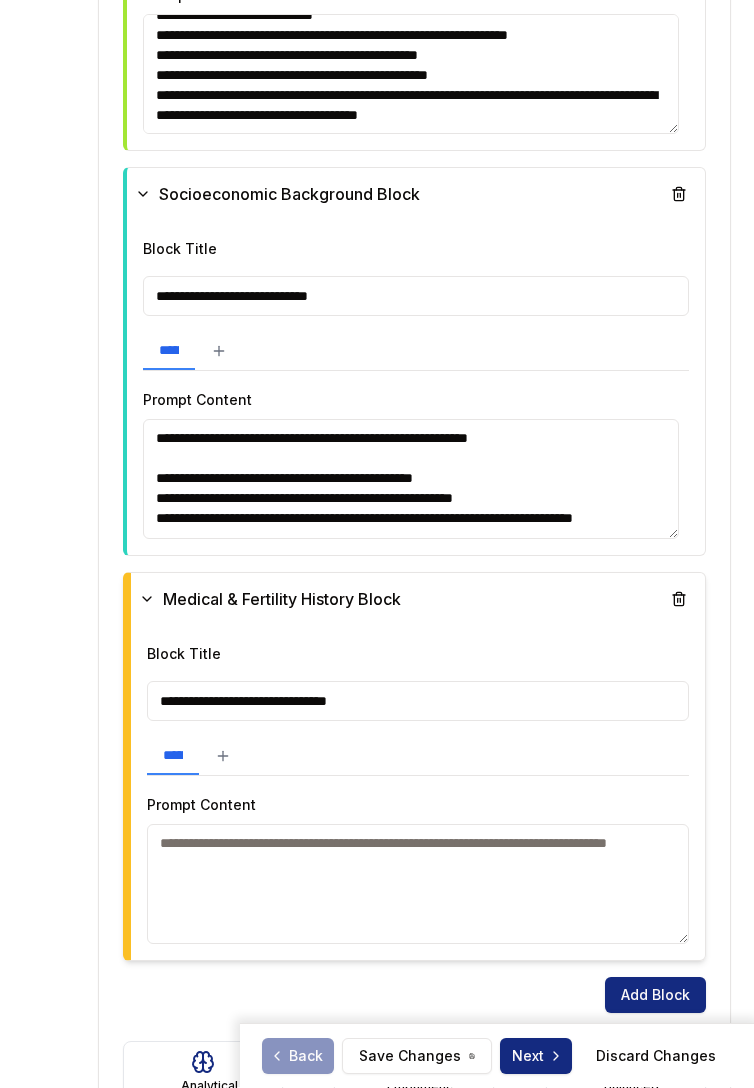 type on "**********" 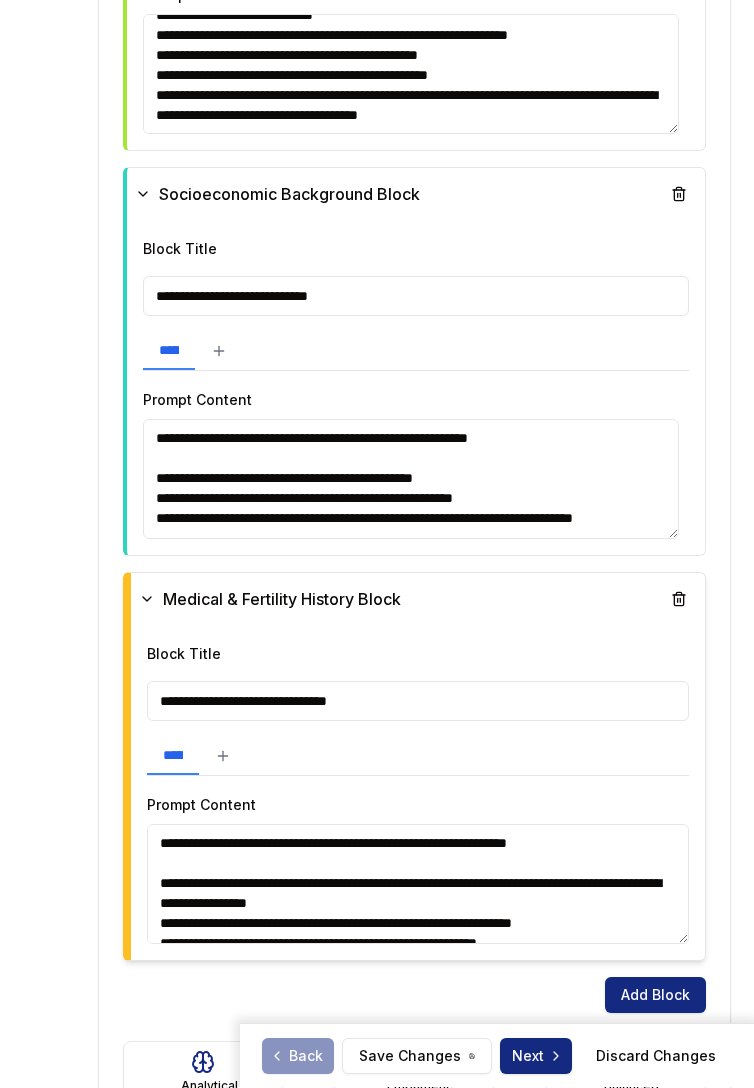 scroll, scrollTop: 138, scrollLeft: 0, axis: vertical 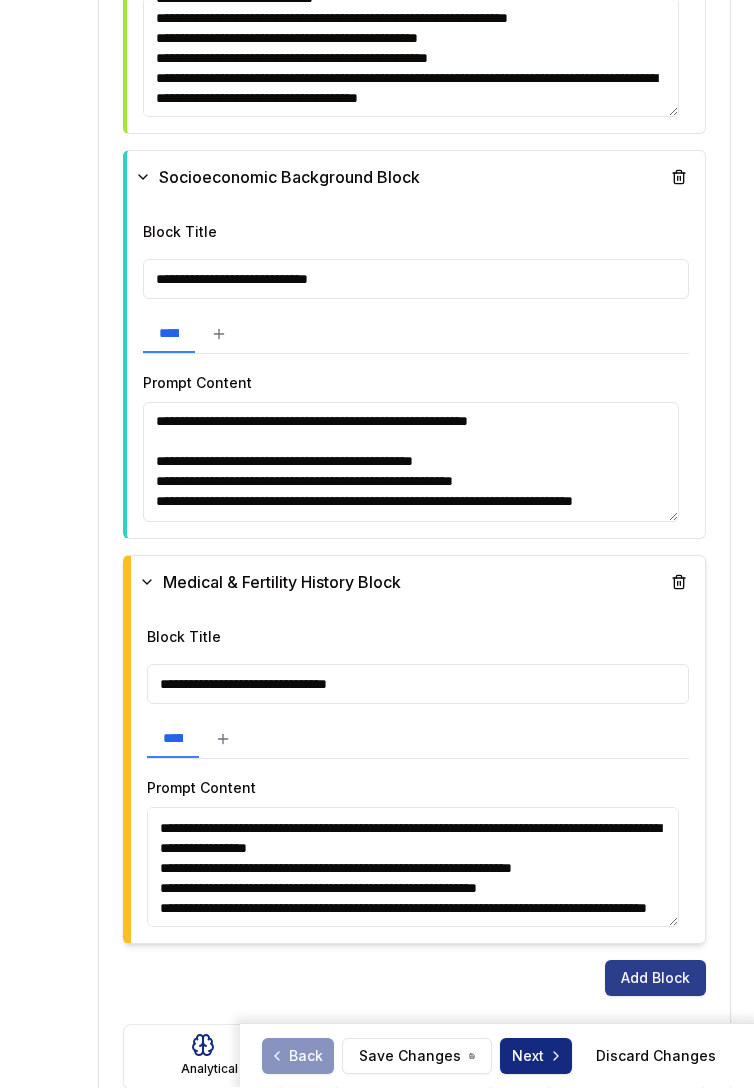 type on "**********" 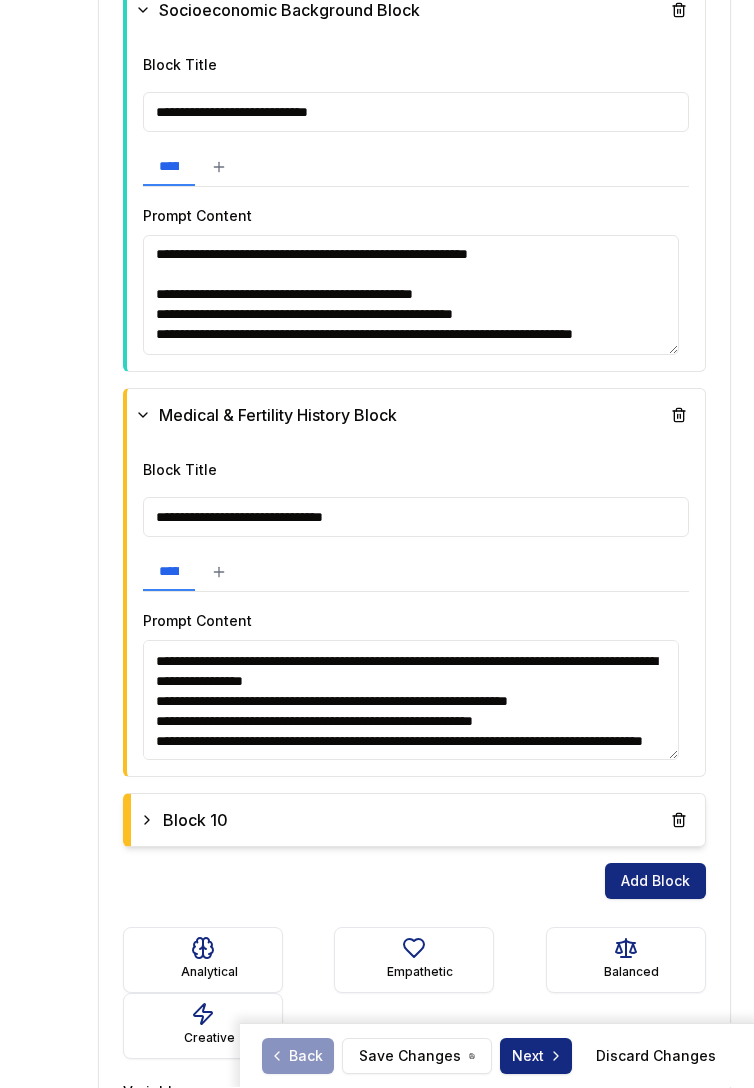 scroll, scrollTop: 2258, scrollLeft: 0, axis: vertical 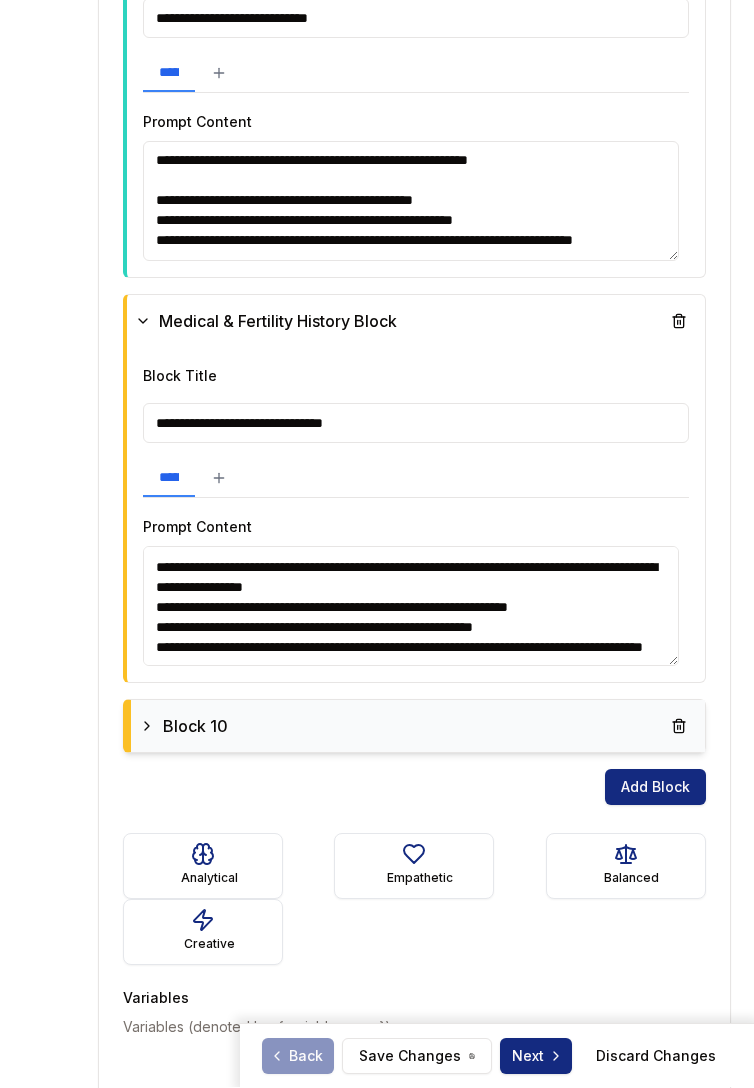 click on "Block 10" at bounding box center [418, 727] 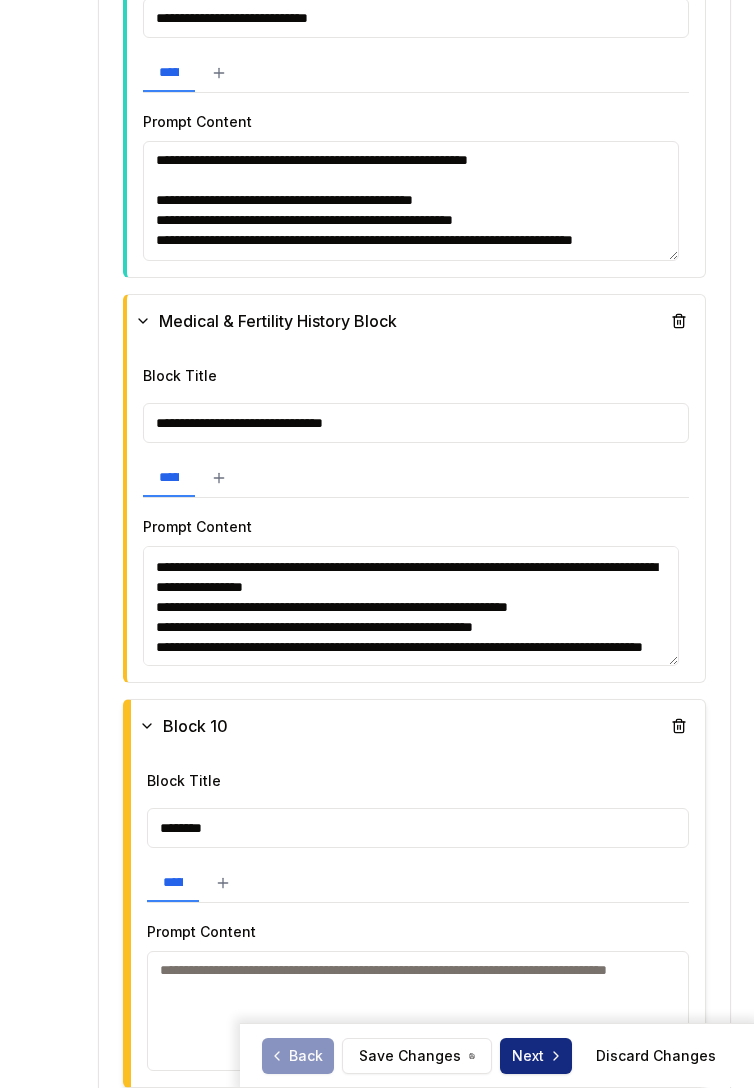 click on "********" at bounding box center [418, 829] 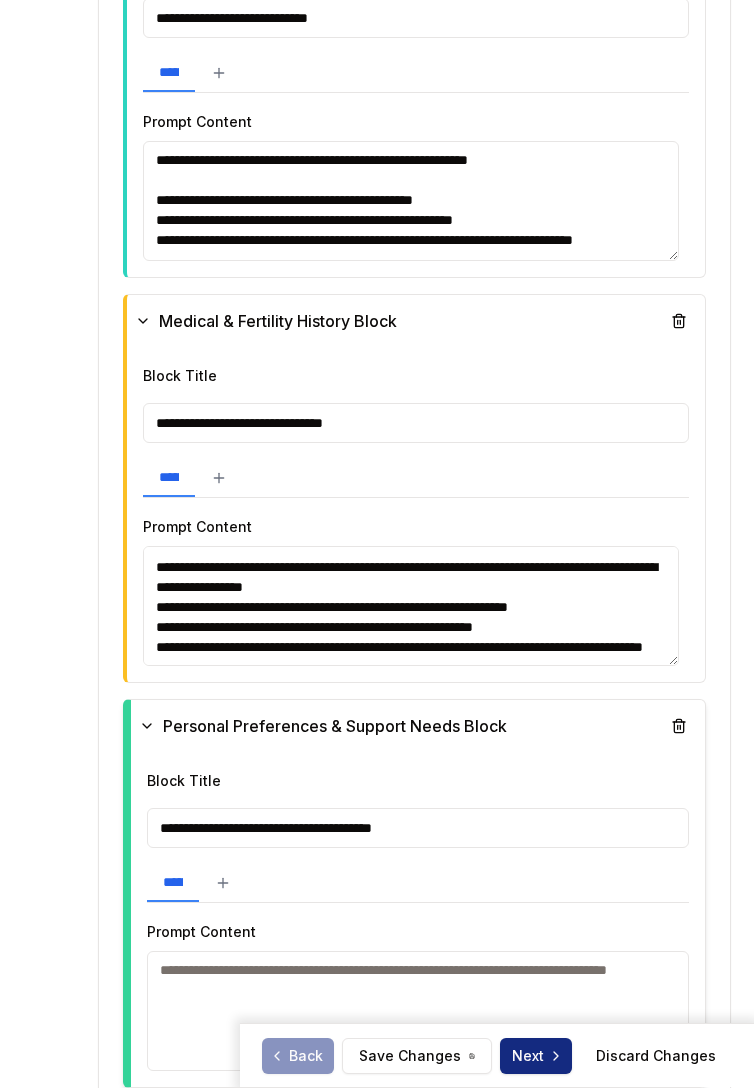 type on "**********" 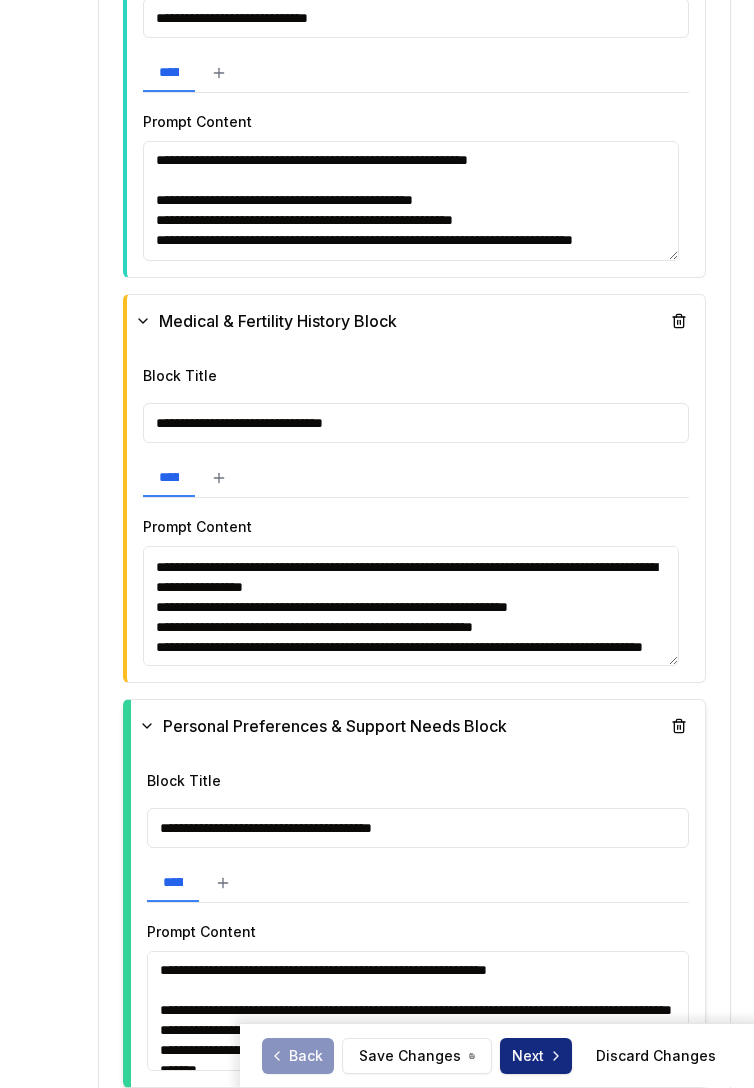 scroll, scrollTop: 58, scrollLeft: 0, axis: vertical 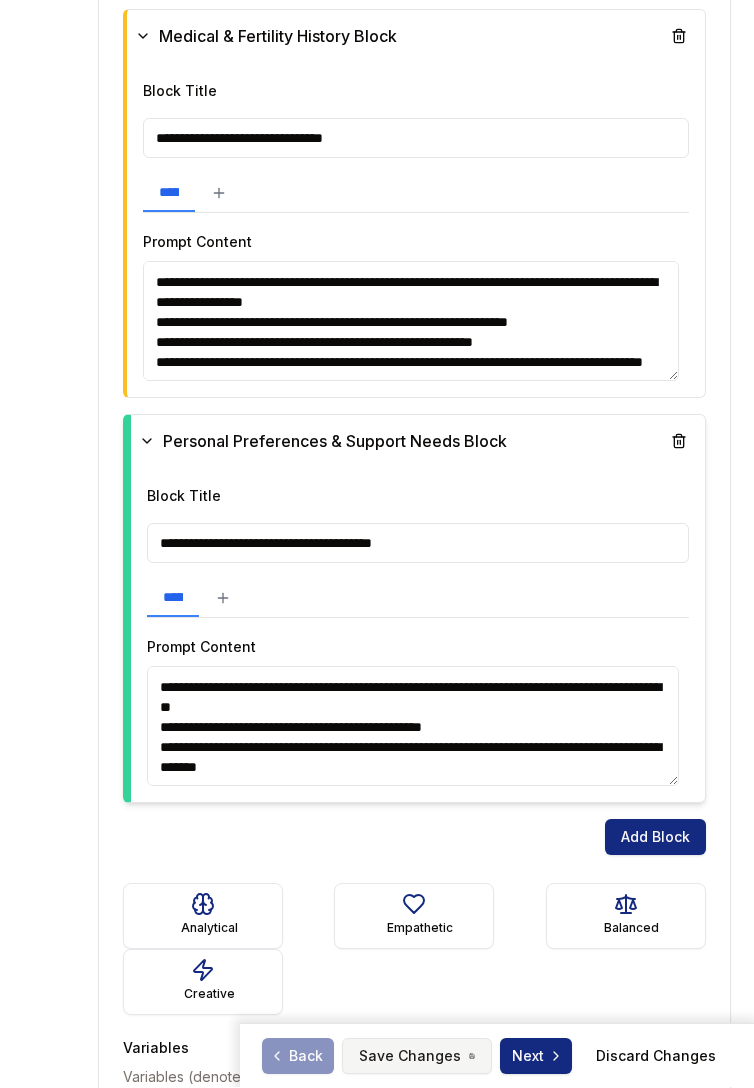 type on "**********" 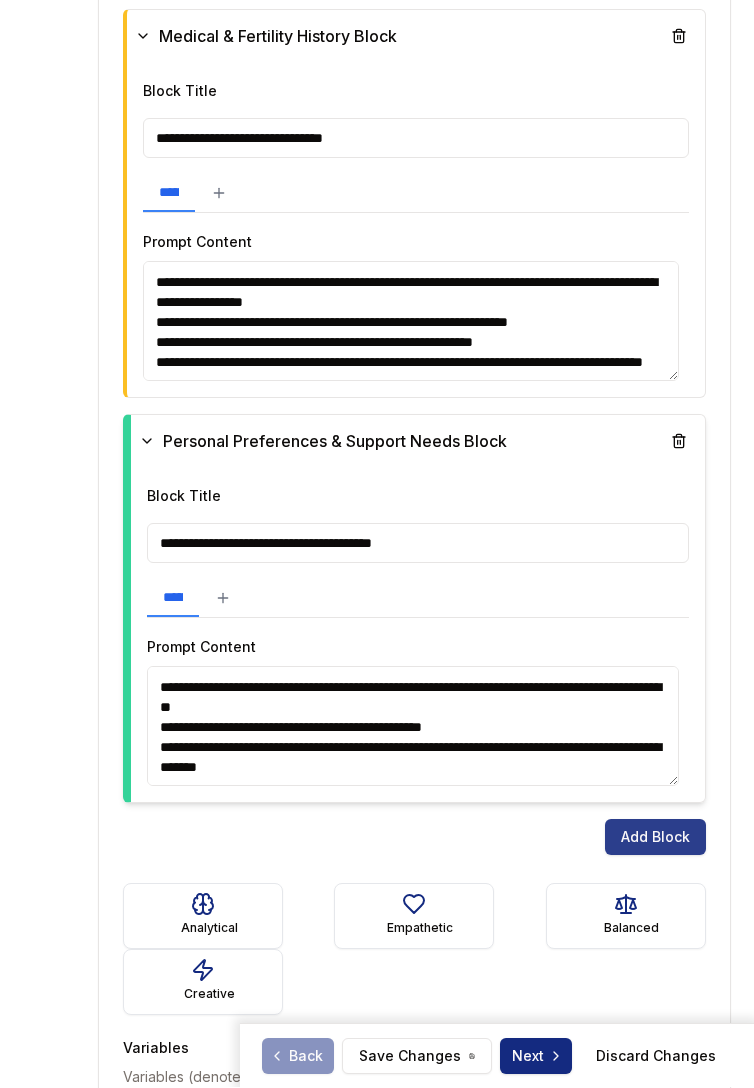 click on "Add Block" at bounding box center [655, 838] 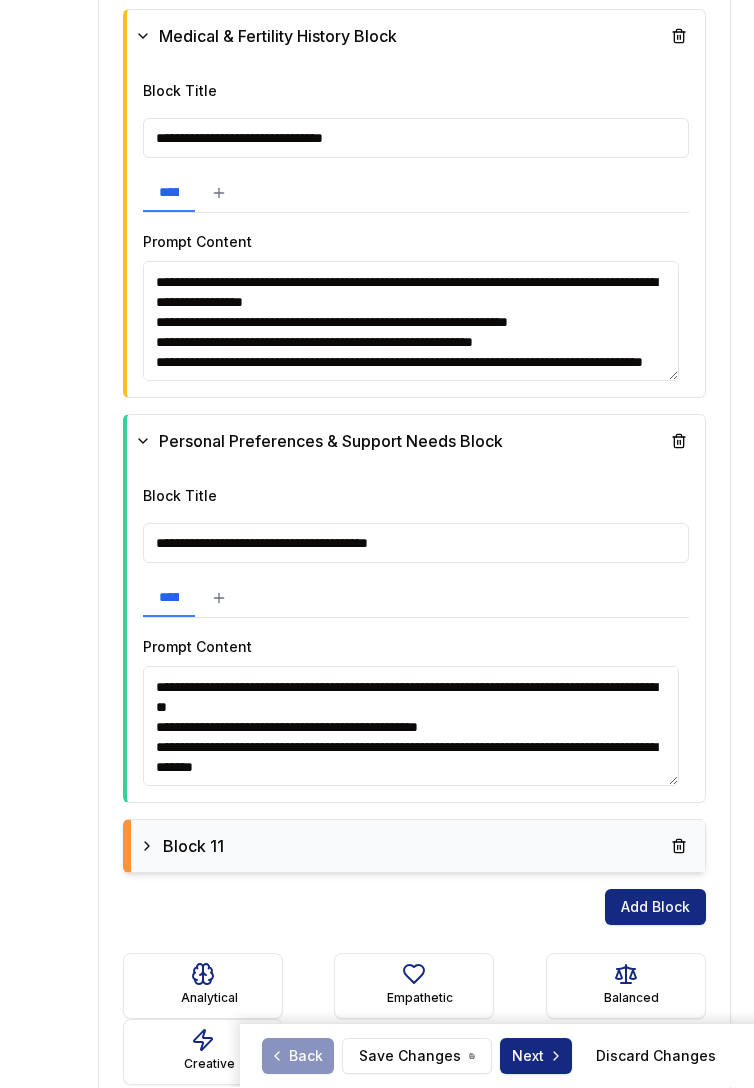 click on "Block 11" at bounding box center [418, 847] 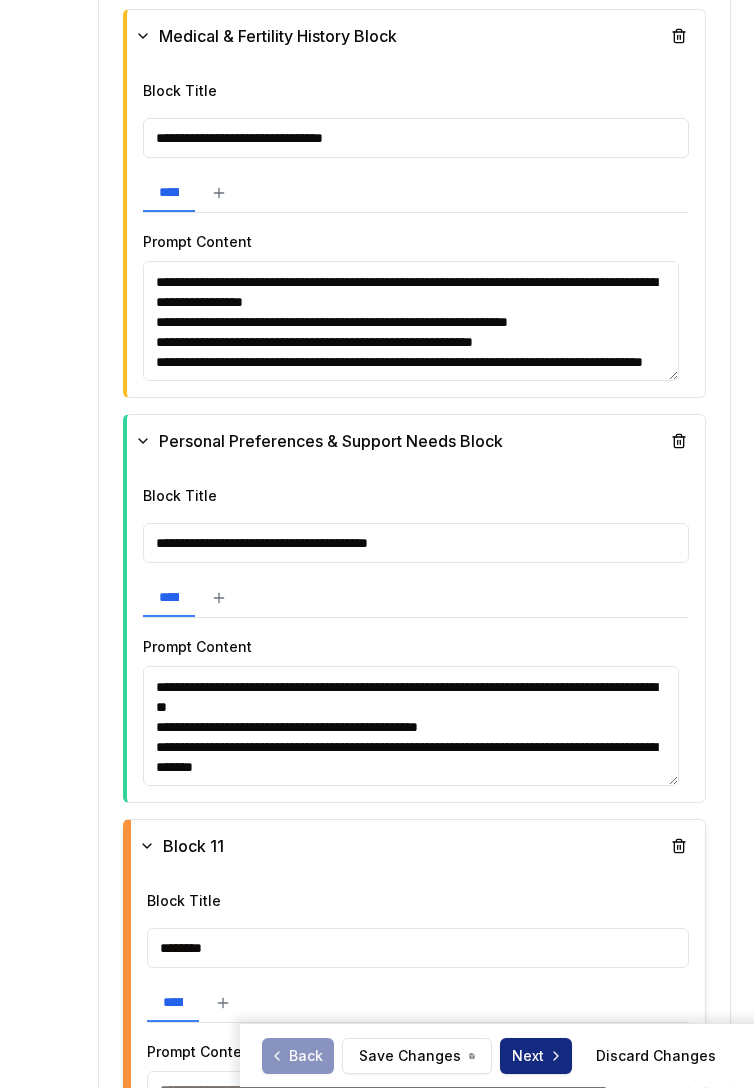 click on "********" at bounding box center (418, 949) 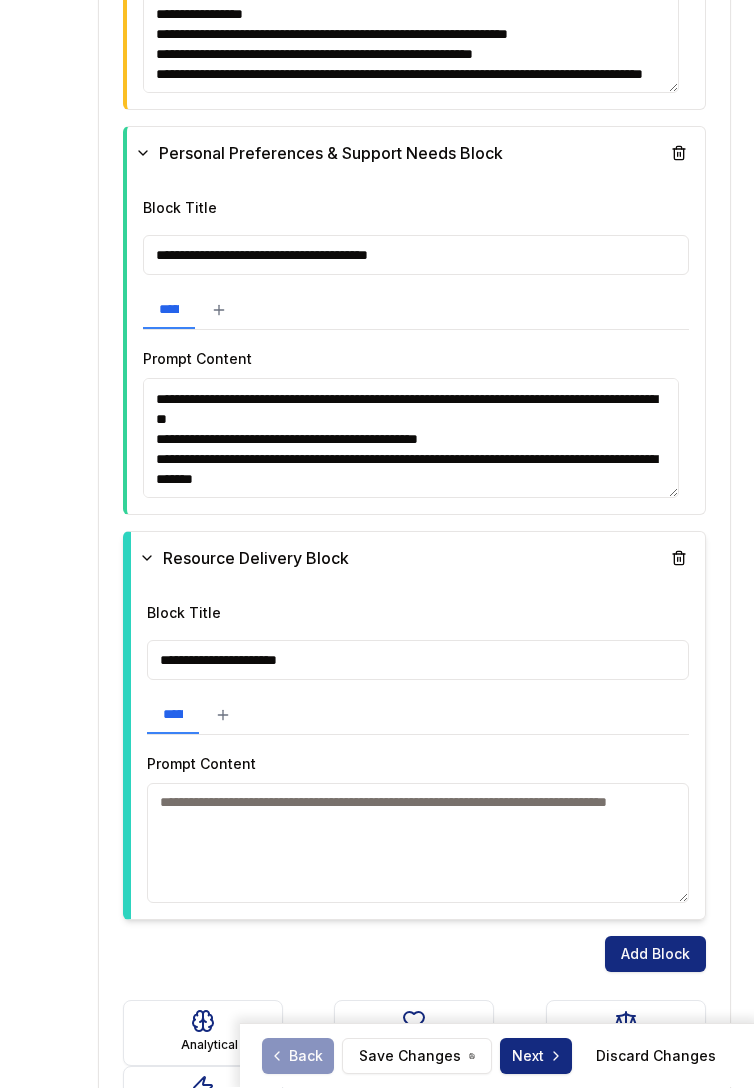 scroll, scrollTop: 2942, scrollLeft: 0, axis: vertical 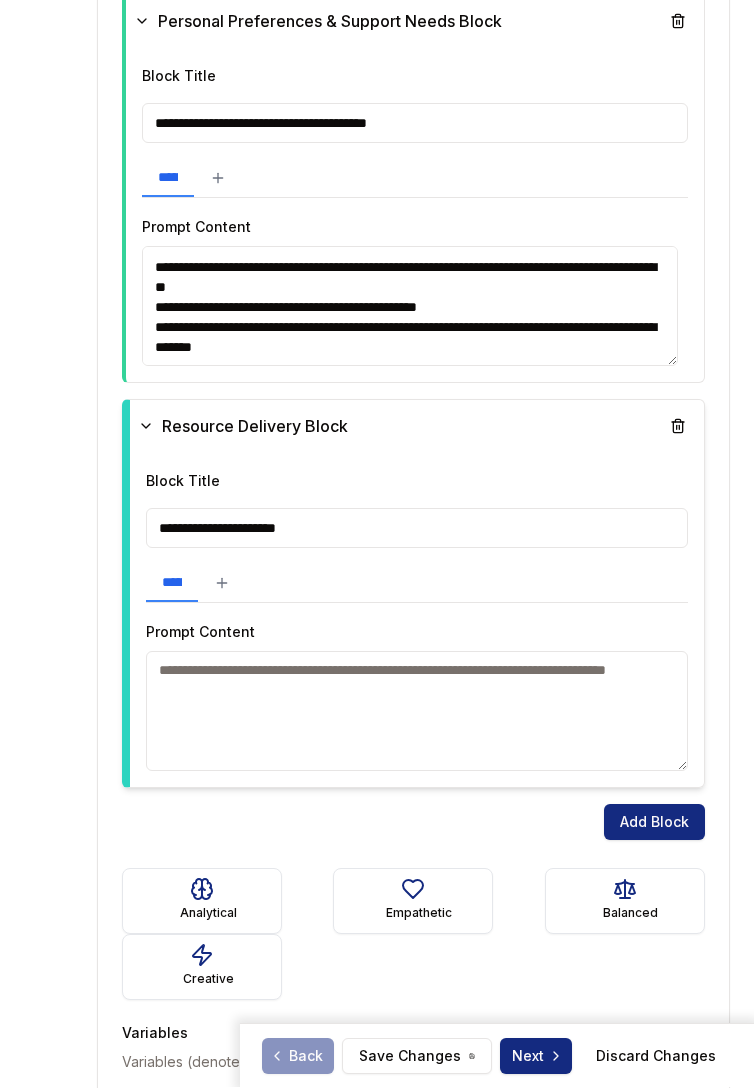 type on "**********" 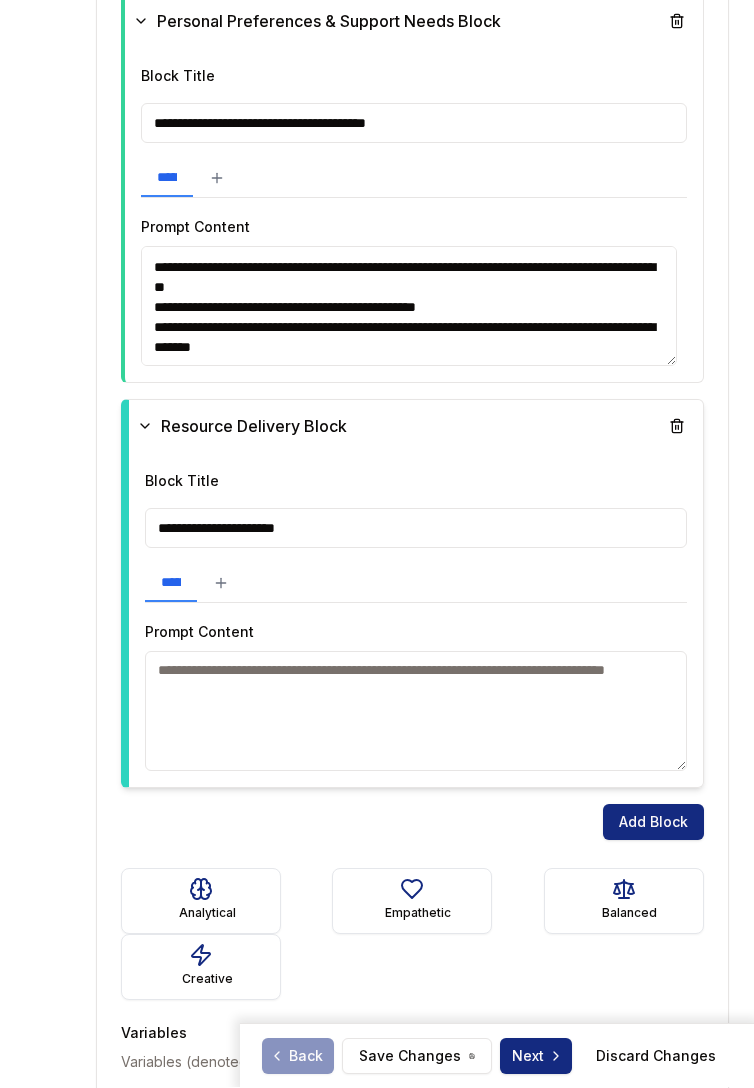 click at bounding box center [416, 712] 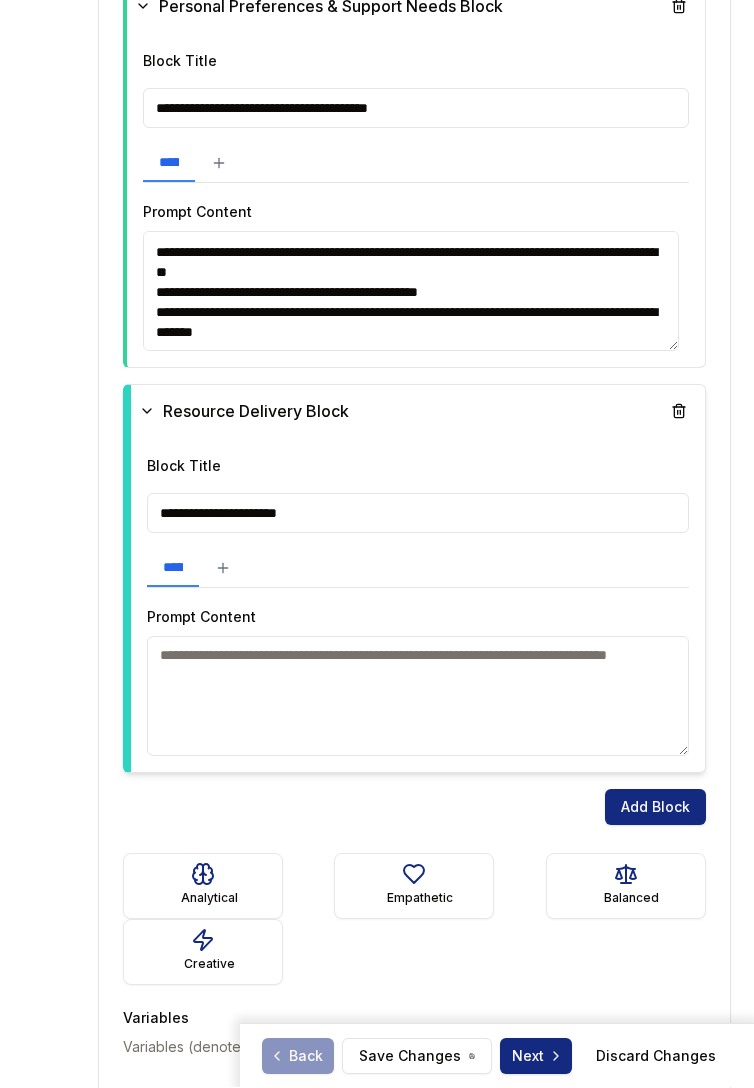 scroll, scrollTop: 2984, scrollLeft: 0, axis: vertical 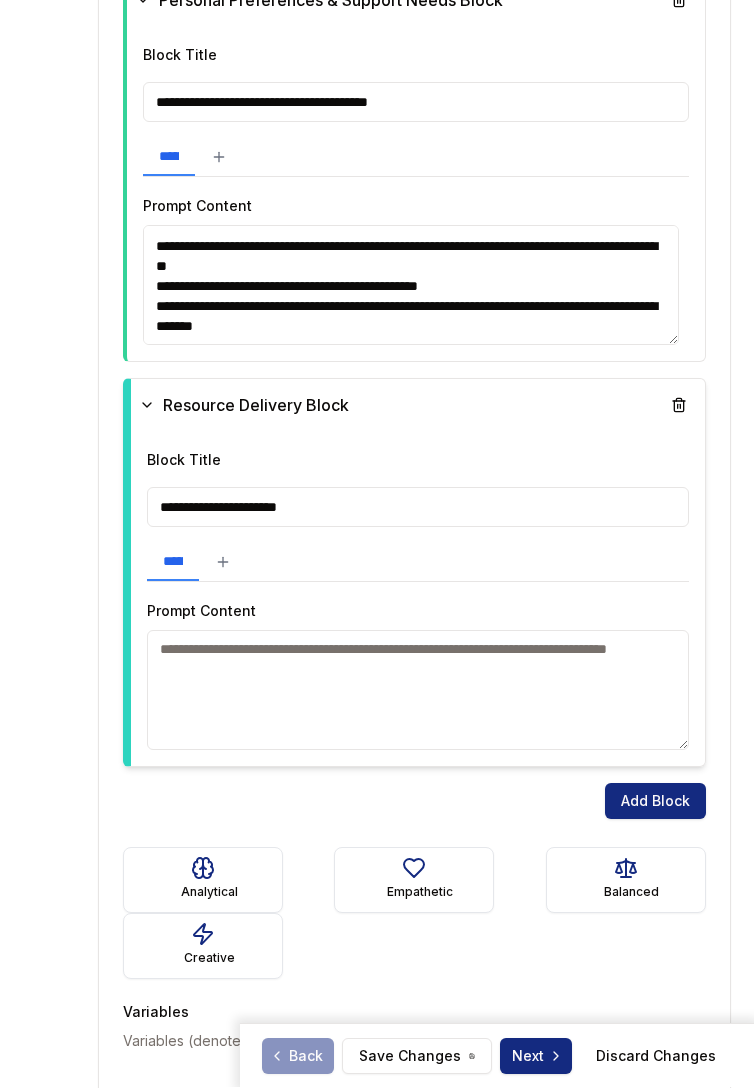 paste on "**********" 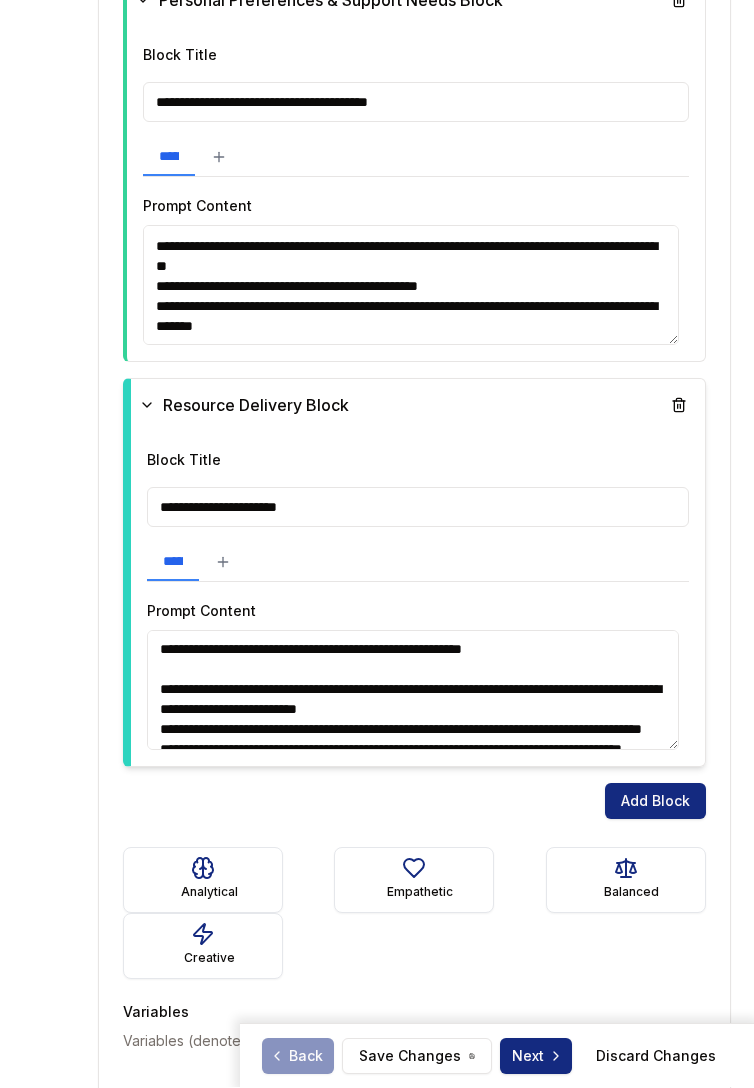 scroll, scrollTop: 158, scrollLeft: 0, axis: vertical 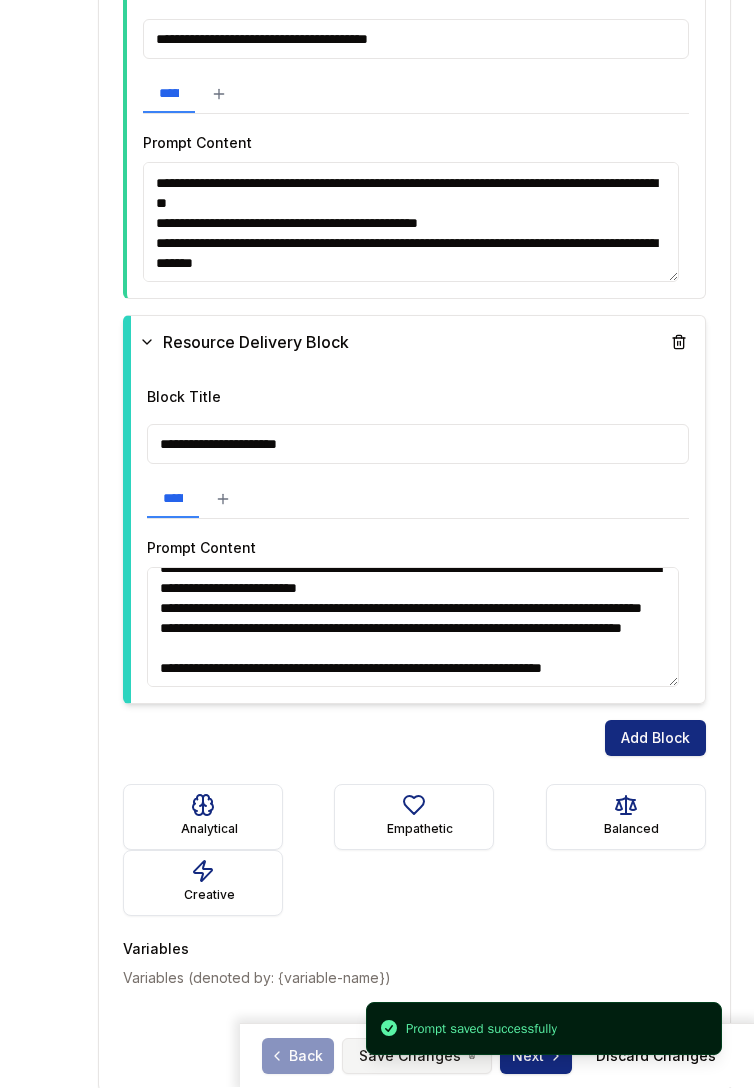 type on "**********" 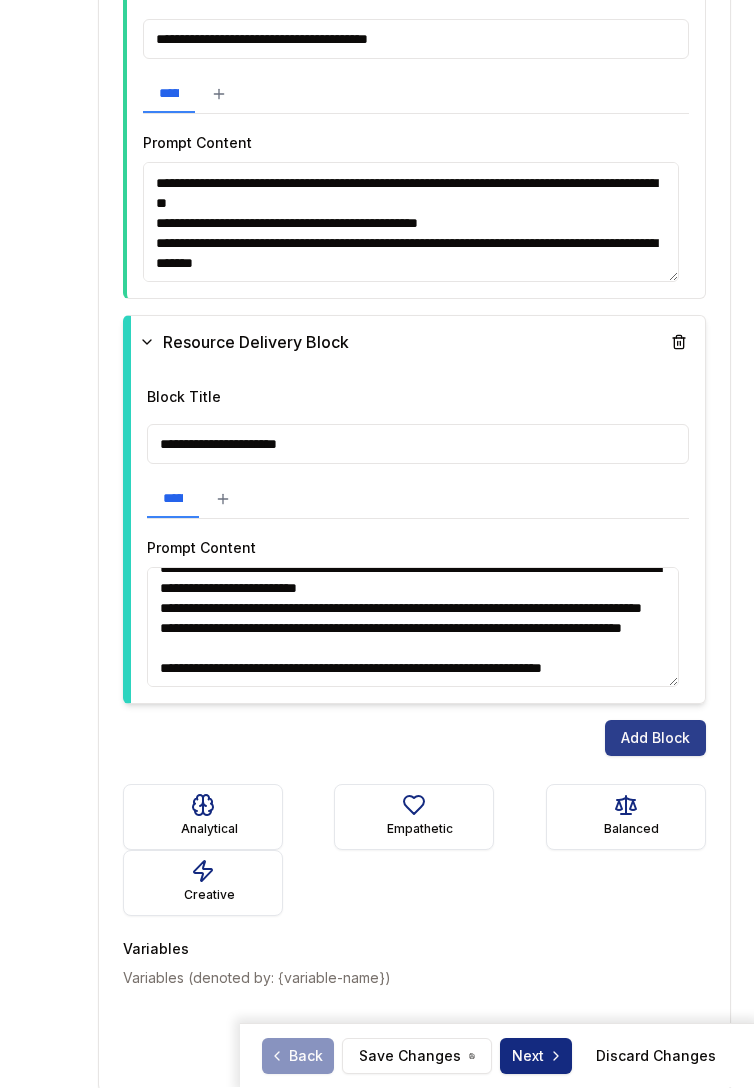 click on "Add Block" at bounding box center [655, 739] 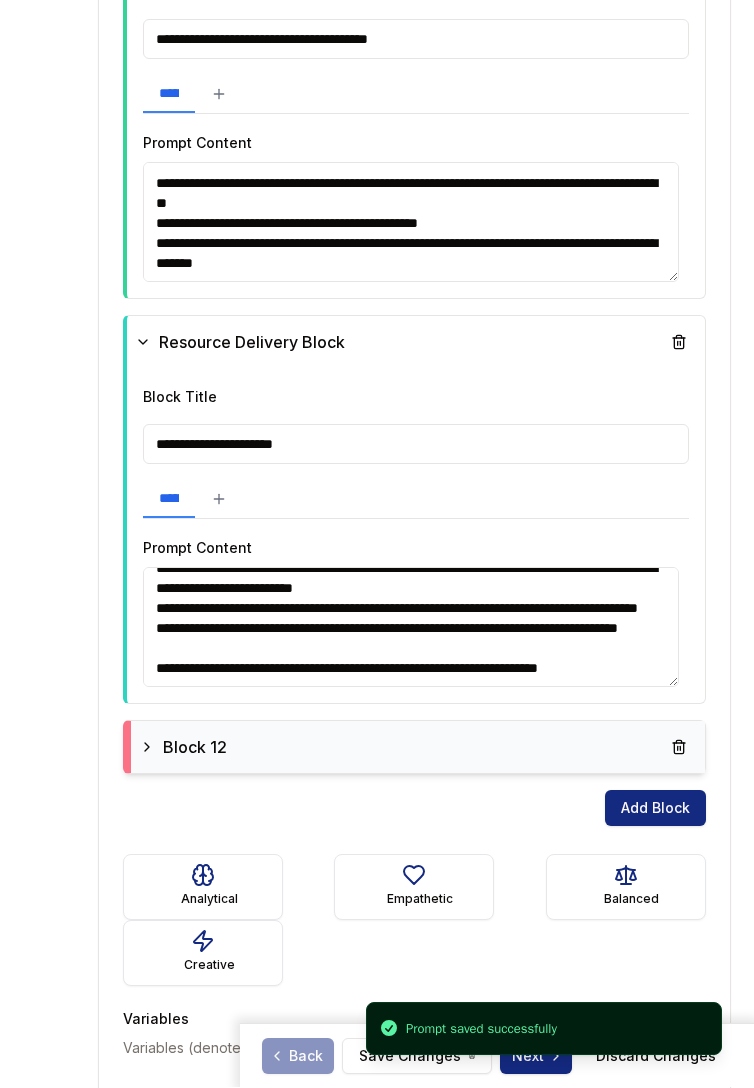 click on "Block 12" at bounding box center [418, 748] 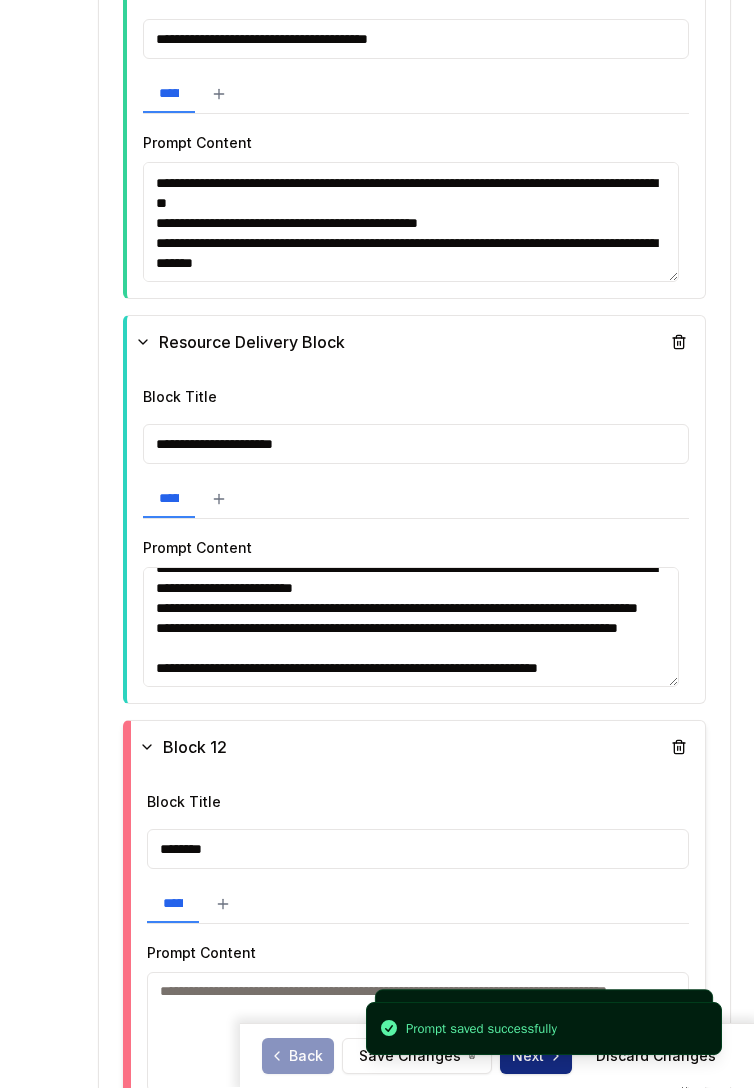 click on "********" at bounding box center [418, 850] 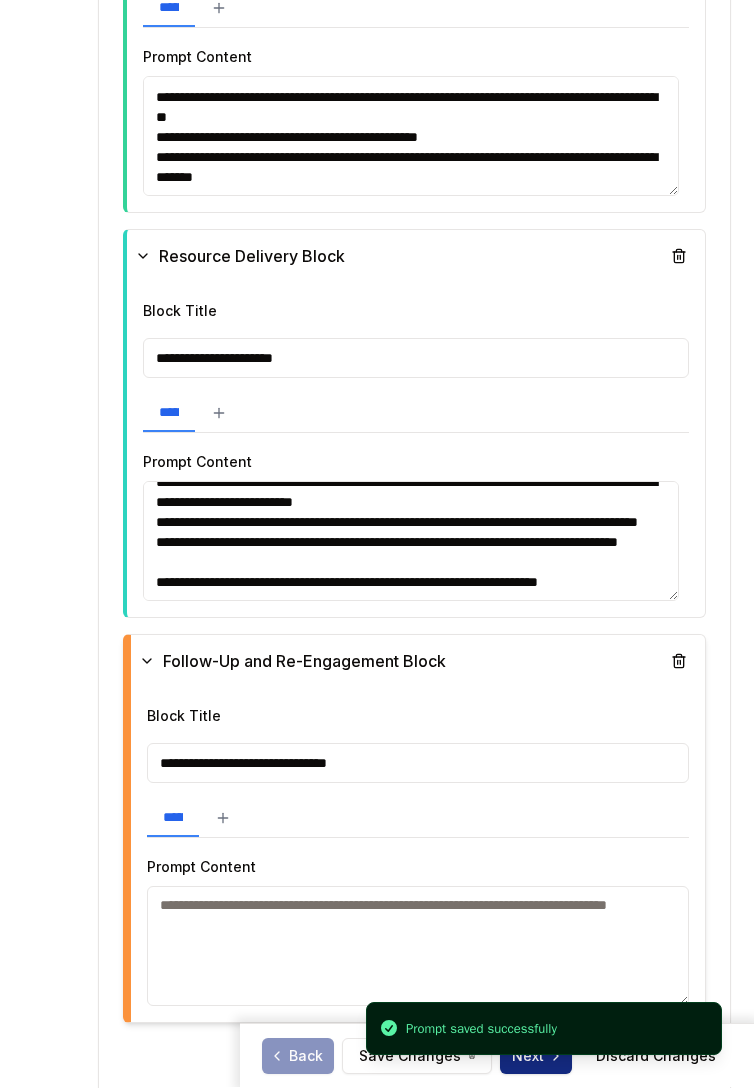 scroll, scrollTop: 3145, scrollLeft: 0, axis: vertical 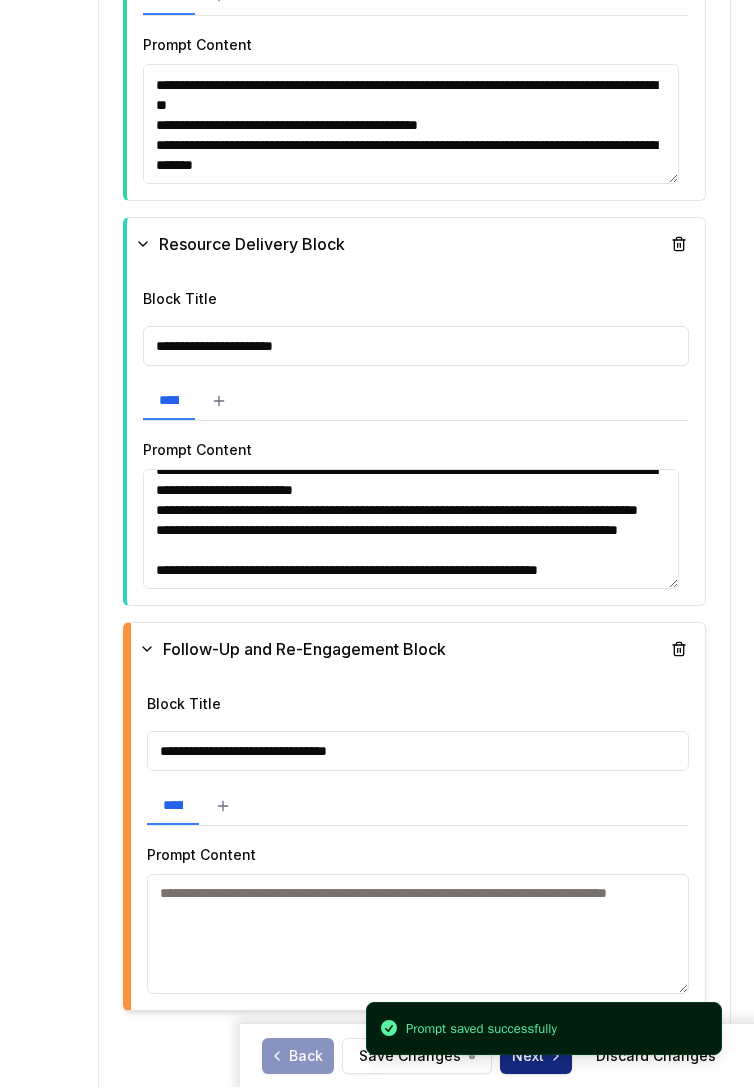 type on "**********" 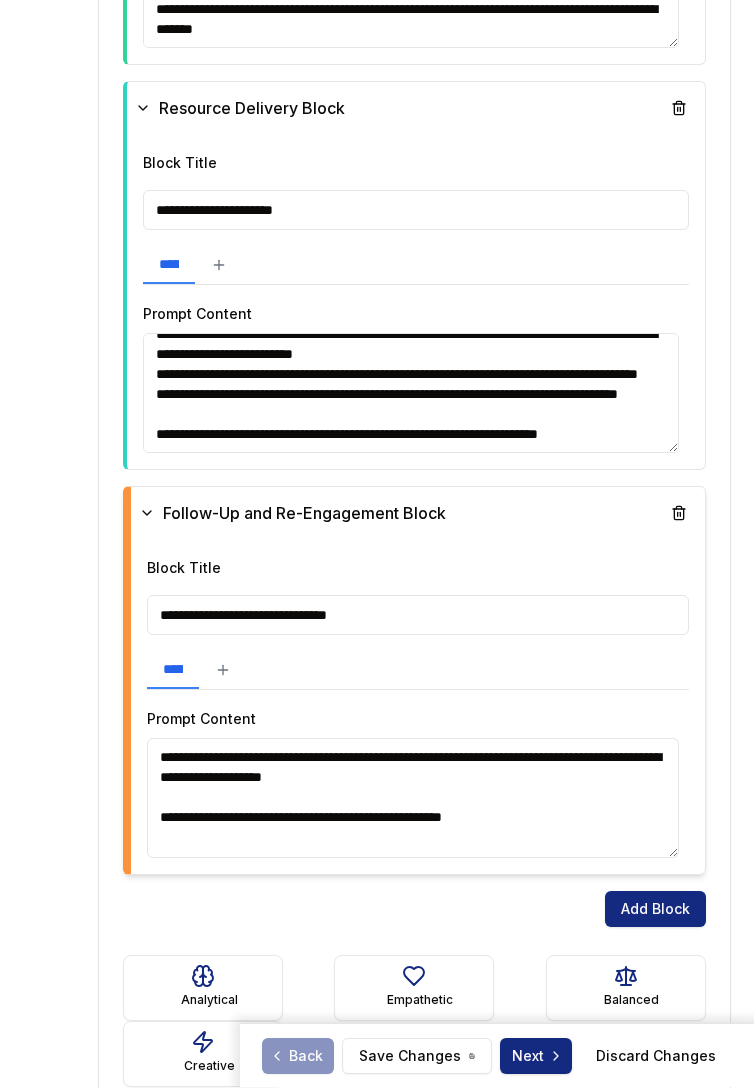 scroll, scrollTop: 3324, scrollLeft: 0, axis: vertical 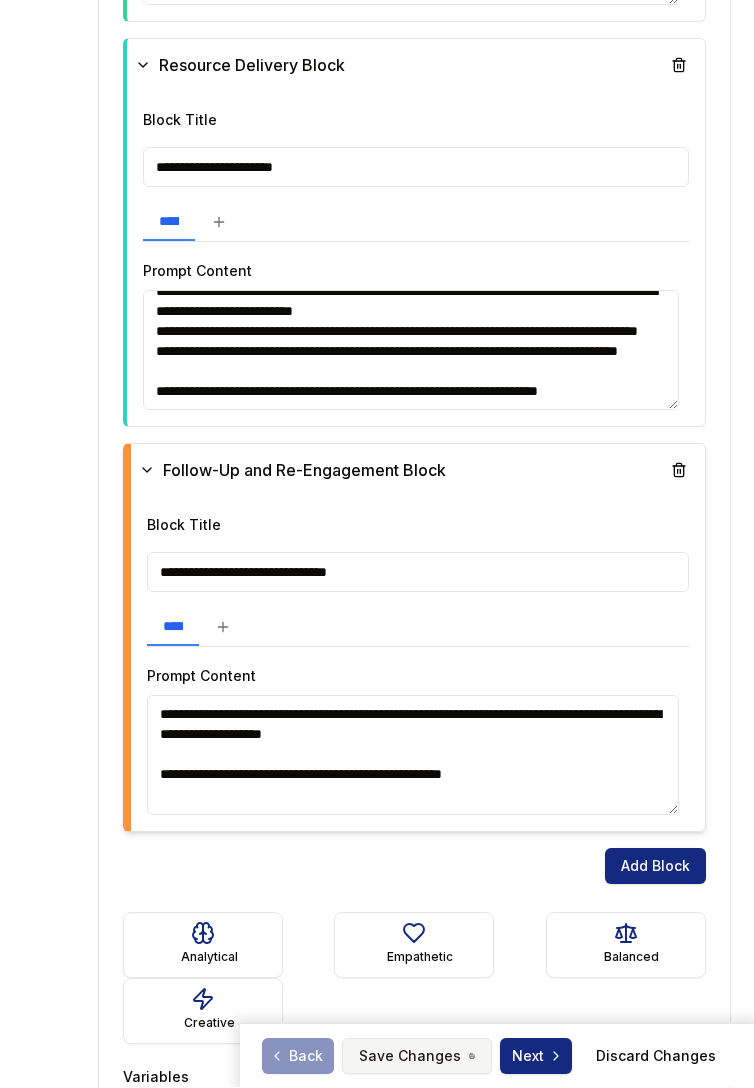 type on "**********" 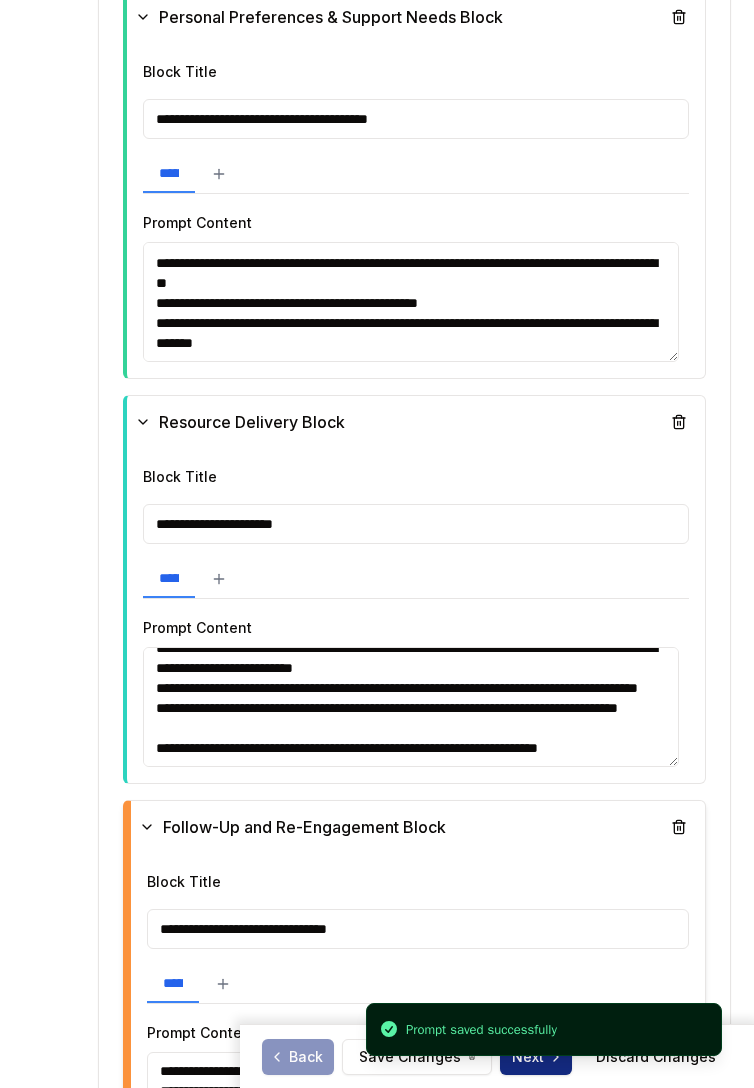 scroll, scrollTop: 2949, scrollLeft: 0, axis: vertical 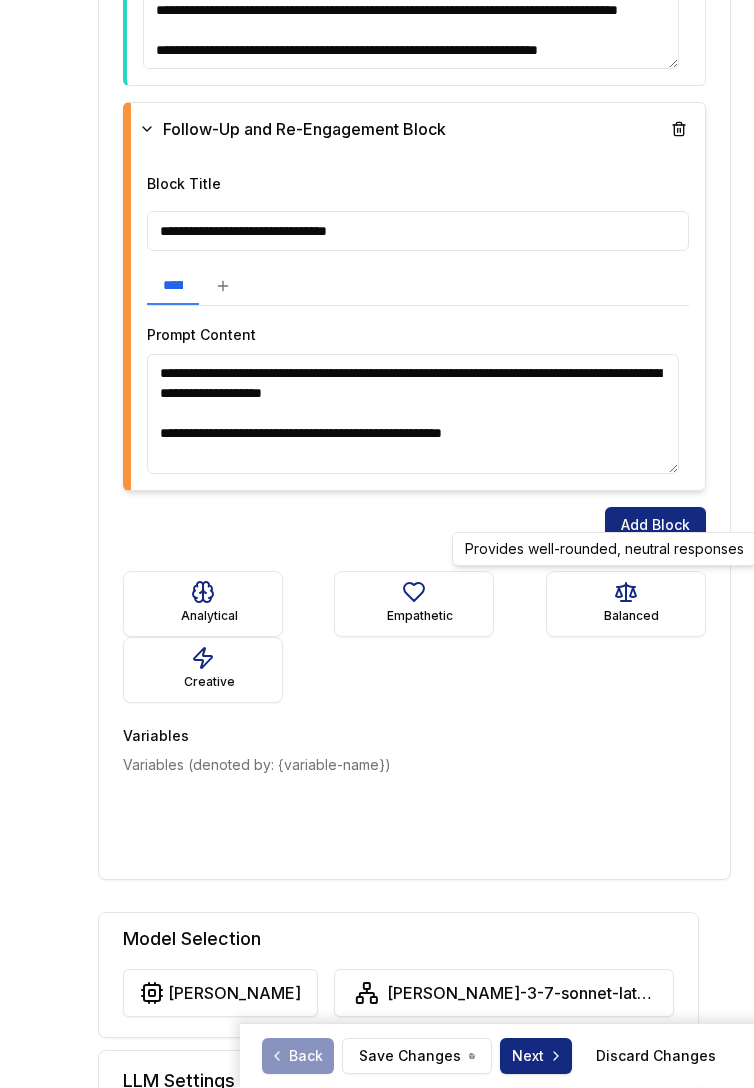click on "Provides well-rounded, neutral responses Provides well-rounded, neutral responses" at bounding box center [604, 550] 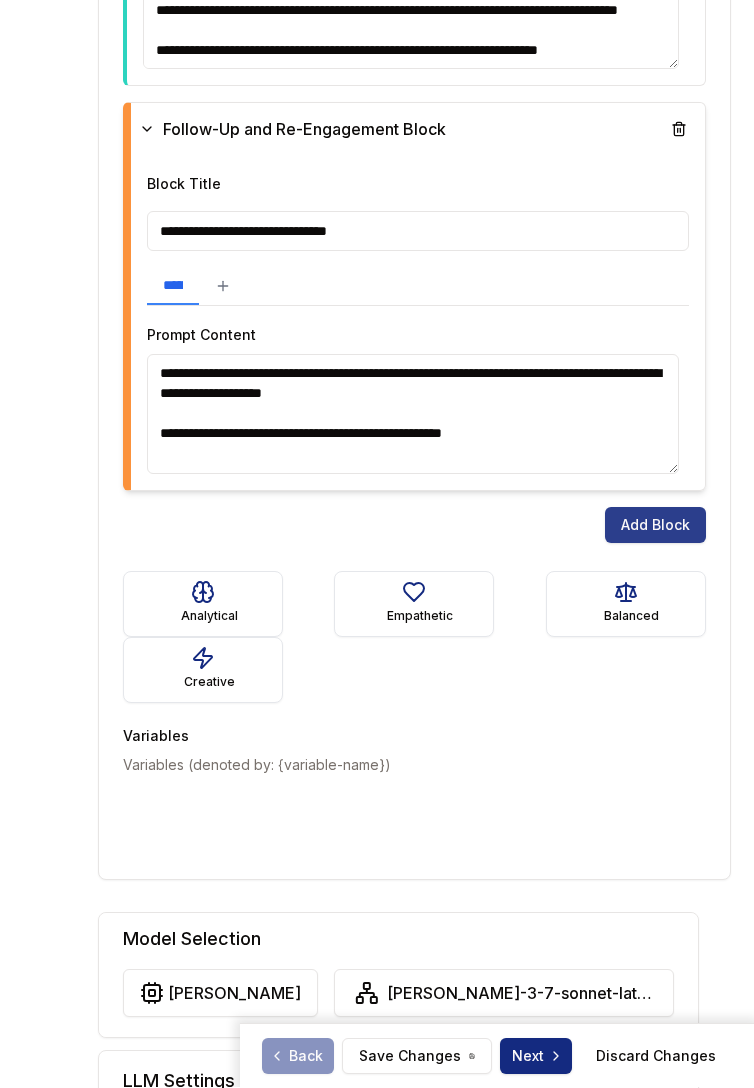 click on "Add Block" at bounding box center [655, 526] 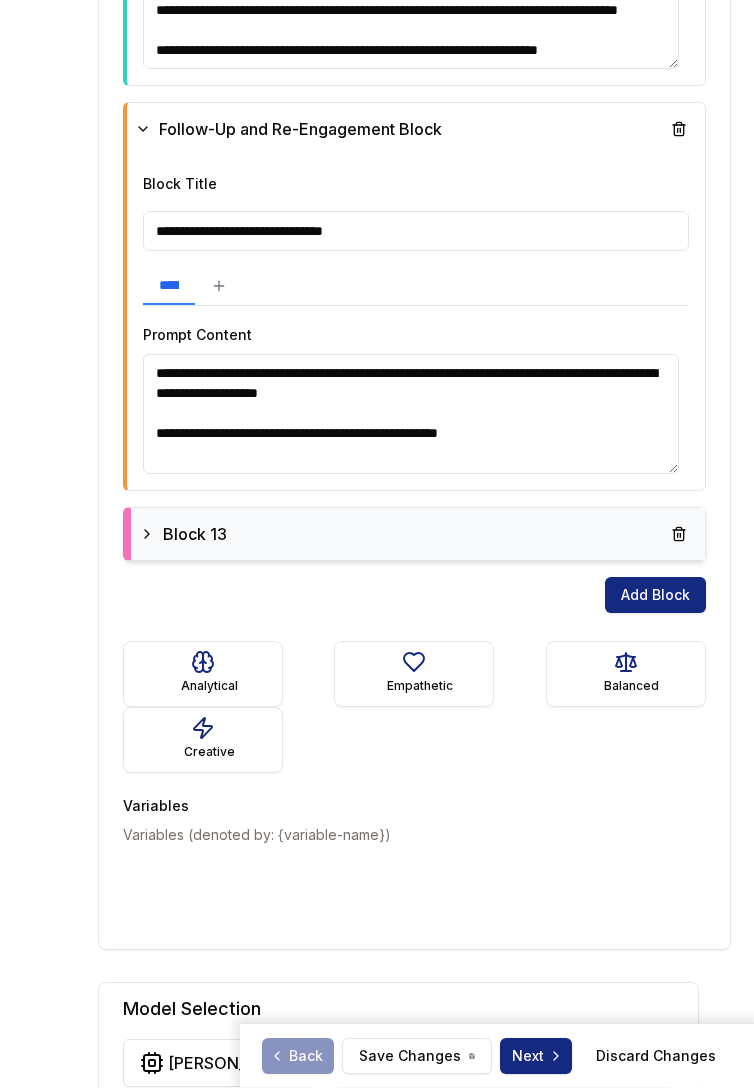 click on "Block 13" at bounding box center [418, 535] 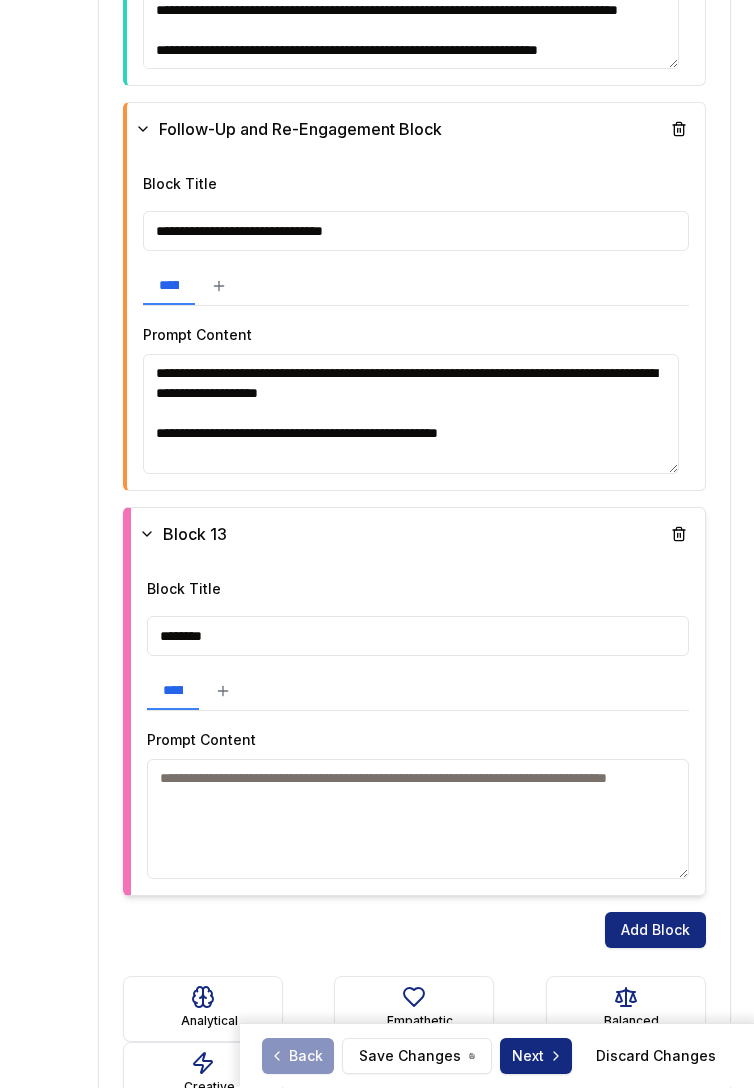click on "********" at bounding box center (418, 637) 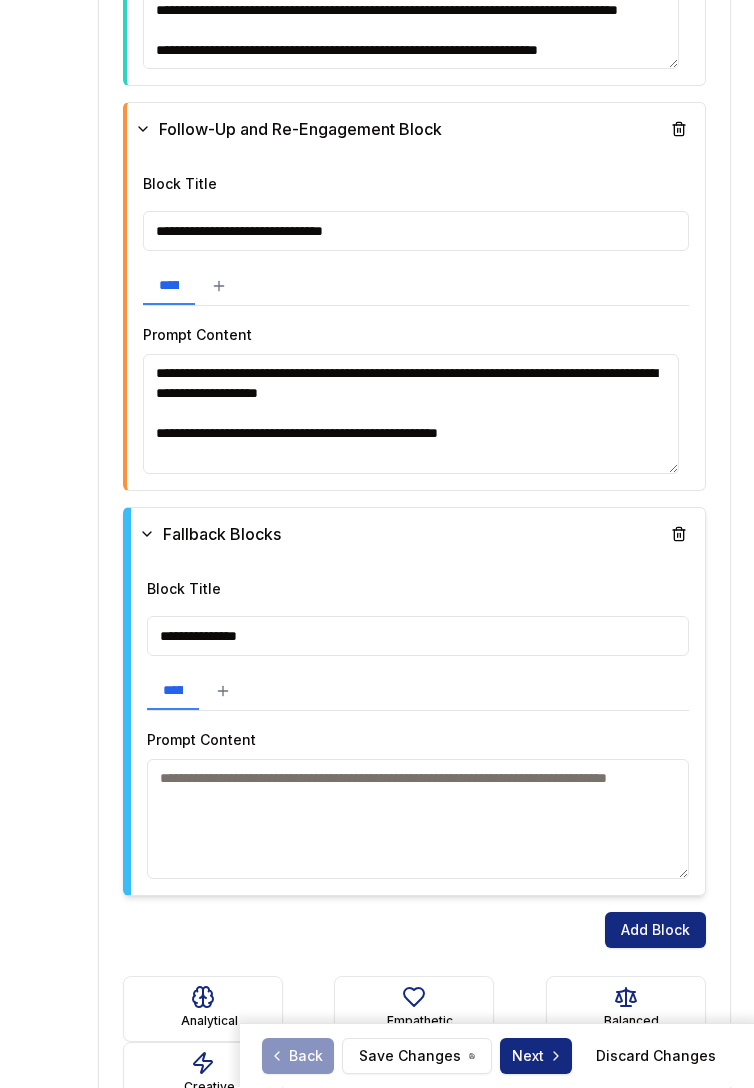 type on "**********" 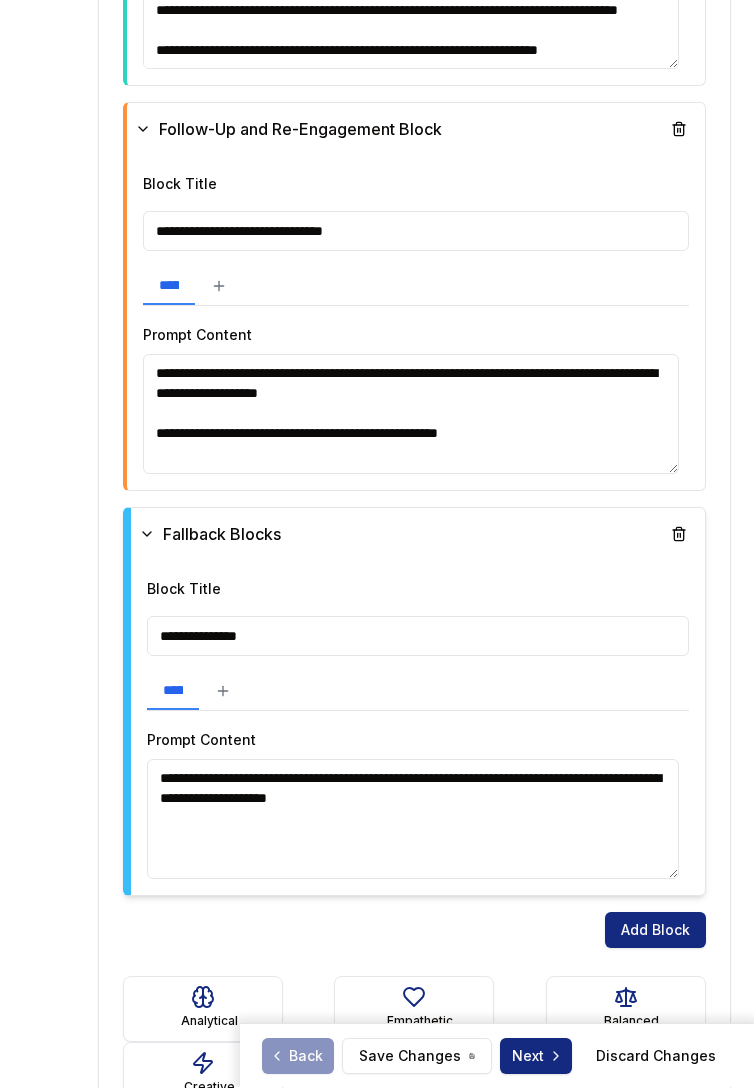 click on "**********" at bounding box center (413, 820) 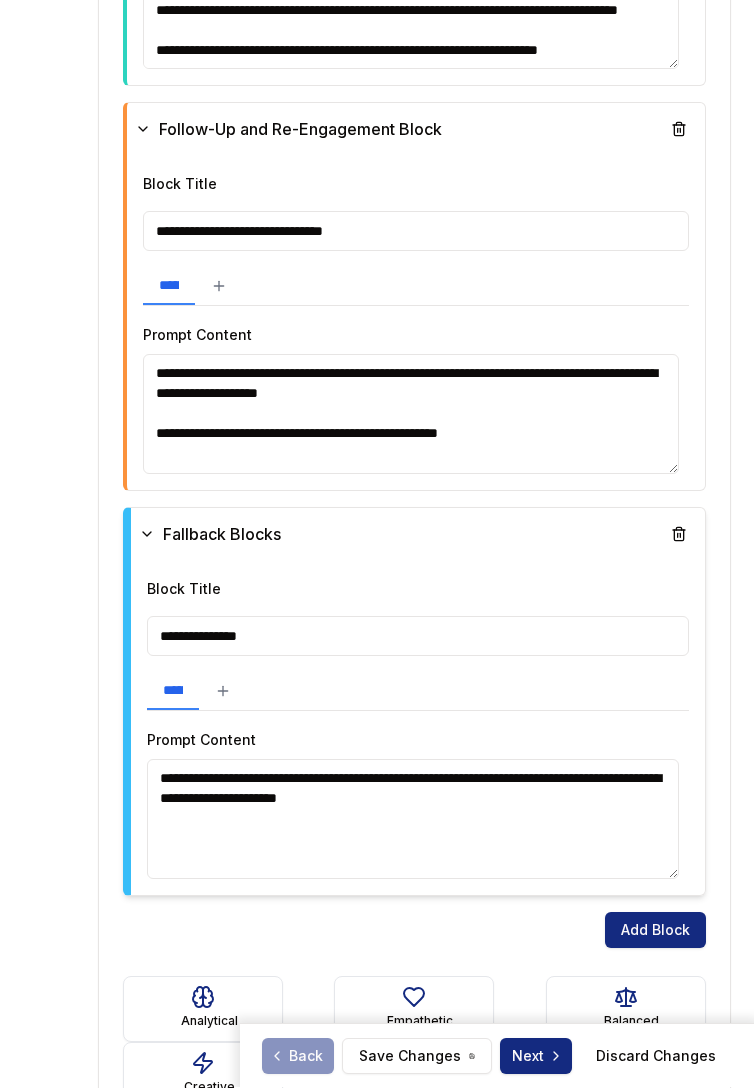 click on "**********" at bounding box center [413, 820] 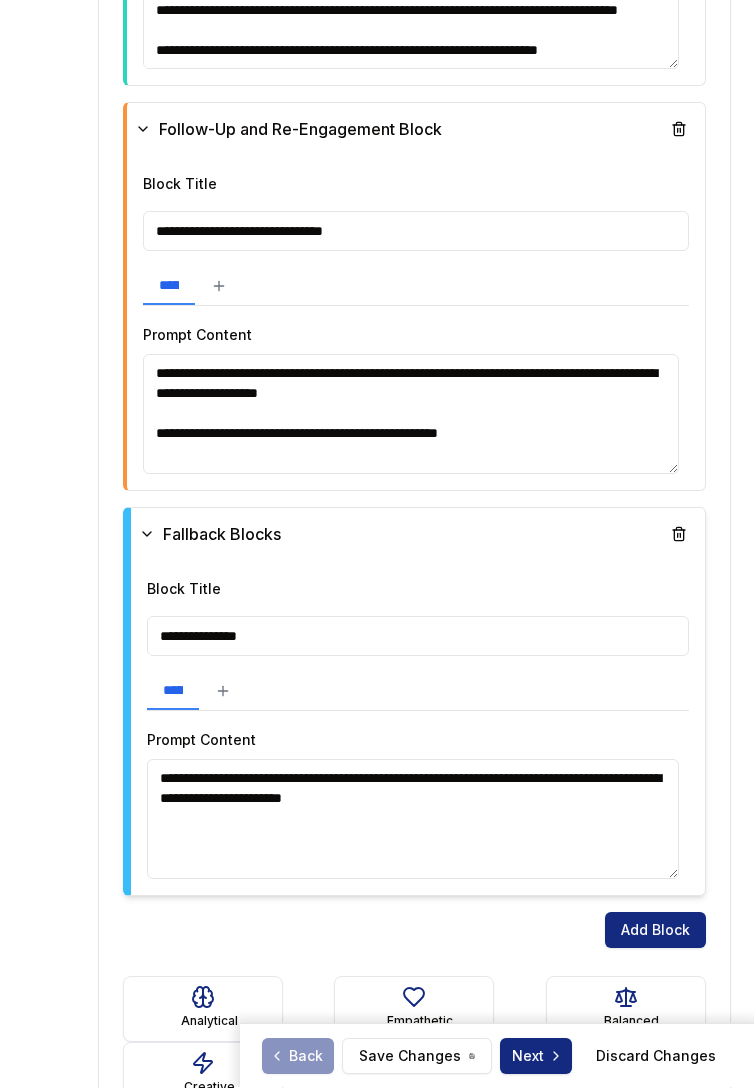 paste on "**********" 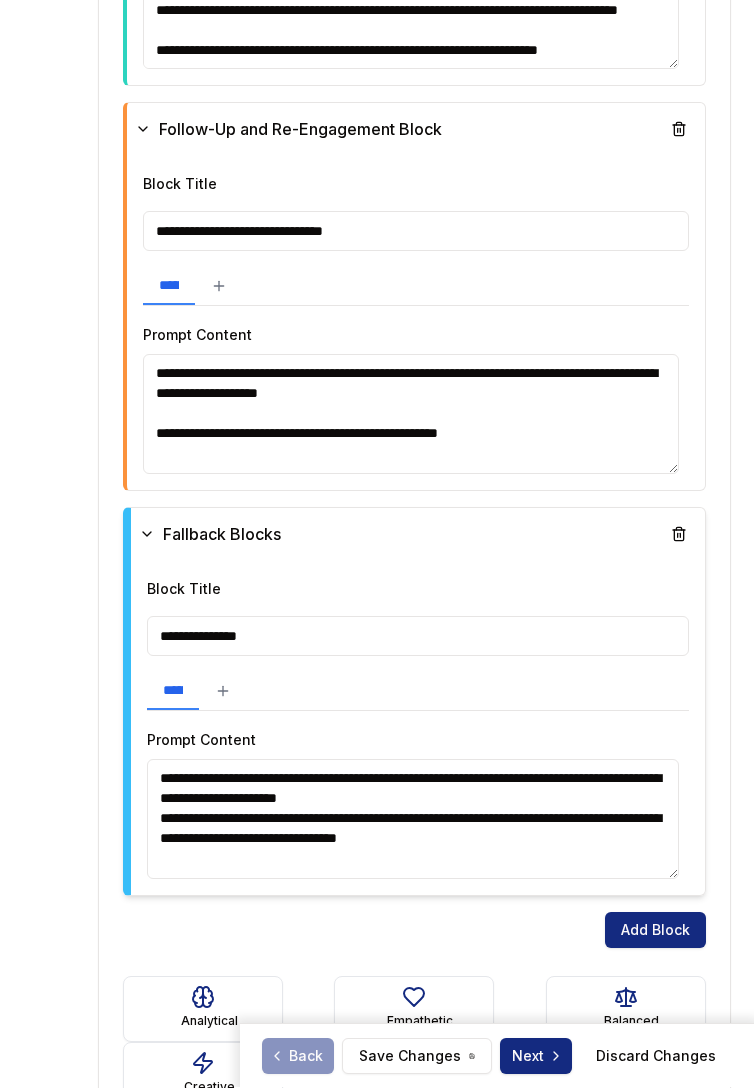 scroll, scrollTop: 9, scrollLeft: 0, axis: vertical 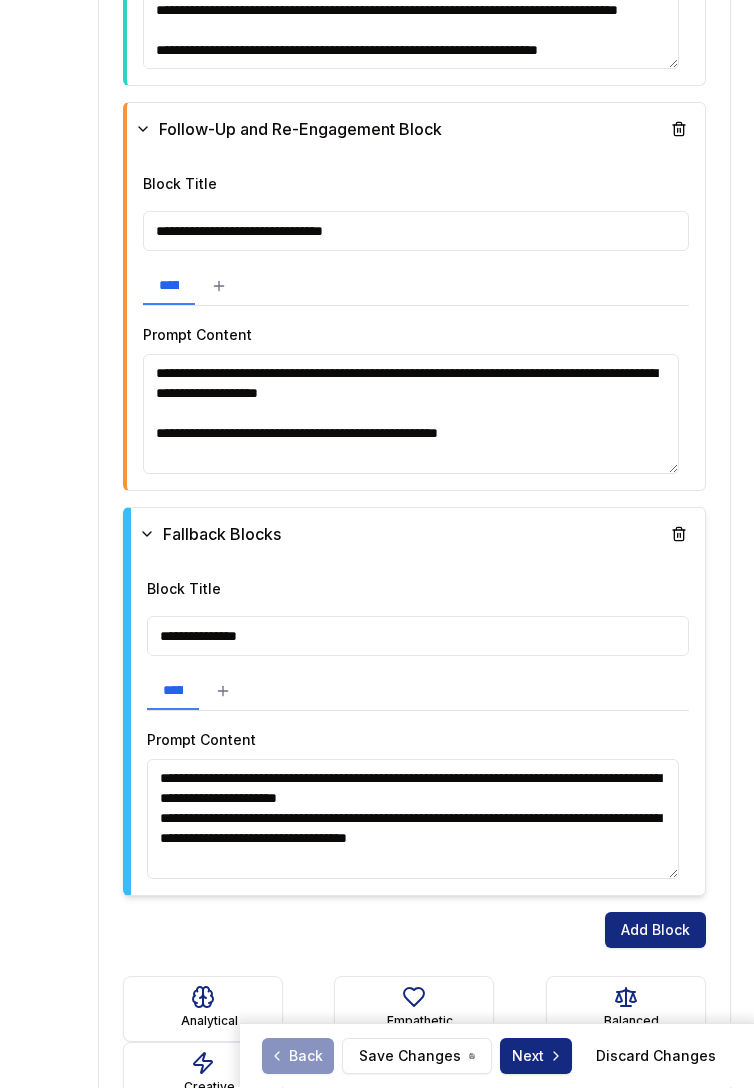 click on "**********" at bounding box center [413, 820] 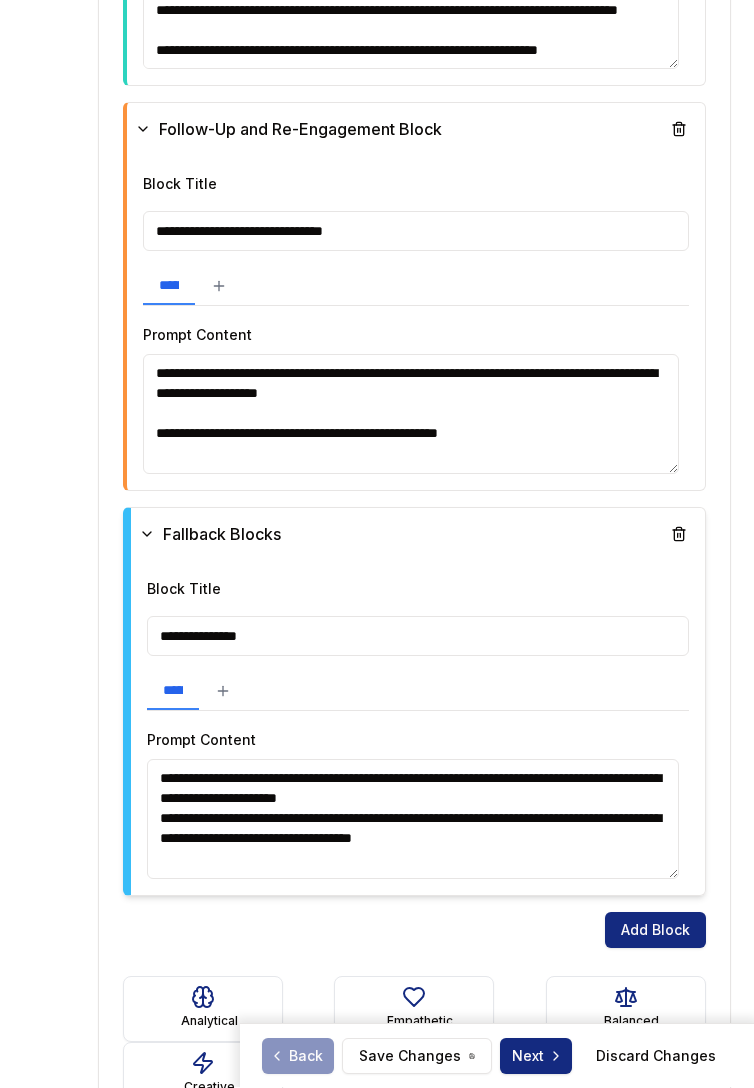 scroll, scrollTop: 29, scrollLeft: 0, axis: vertical 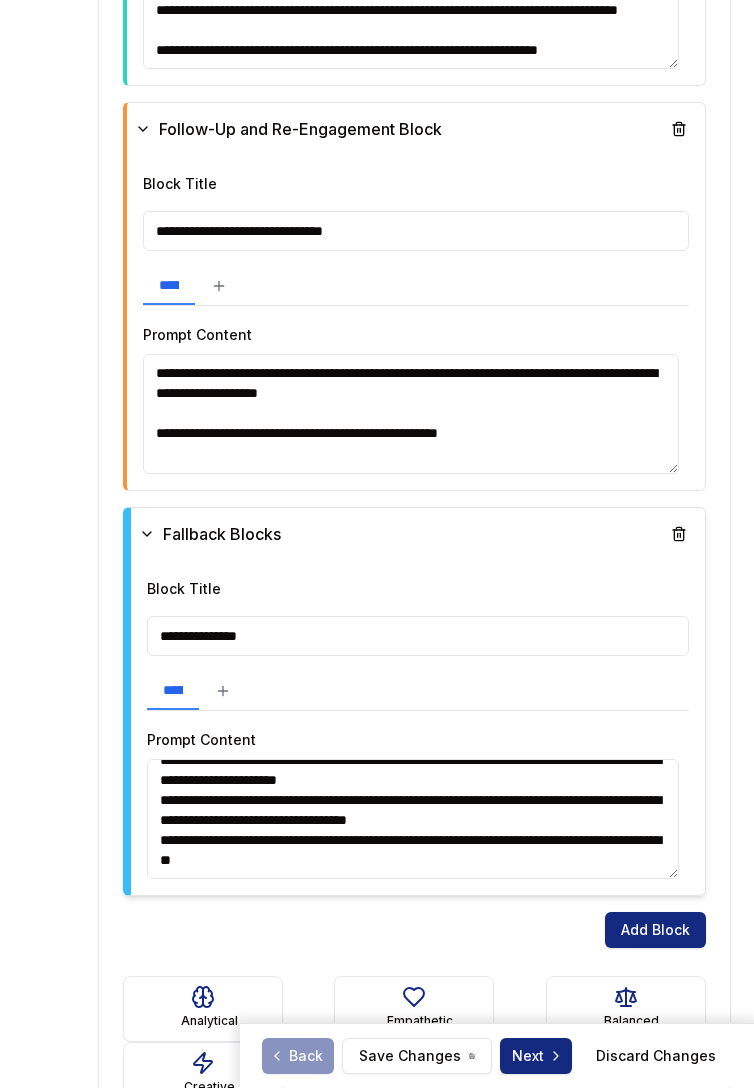 click on "**********" at bounding box center [413, 820] 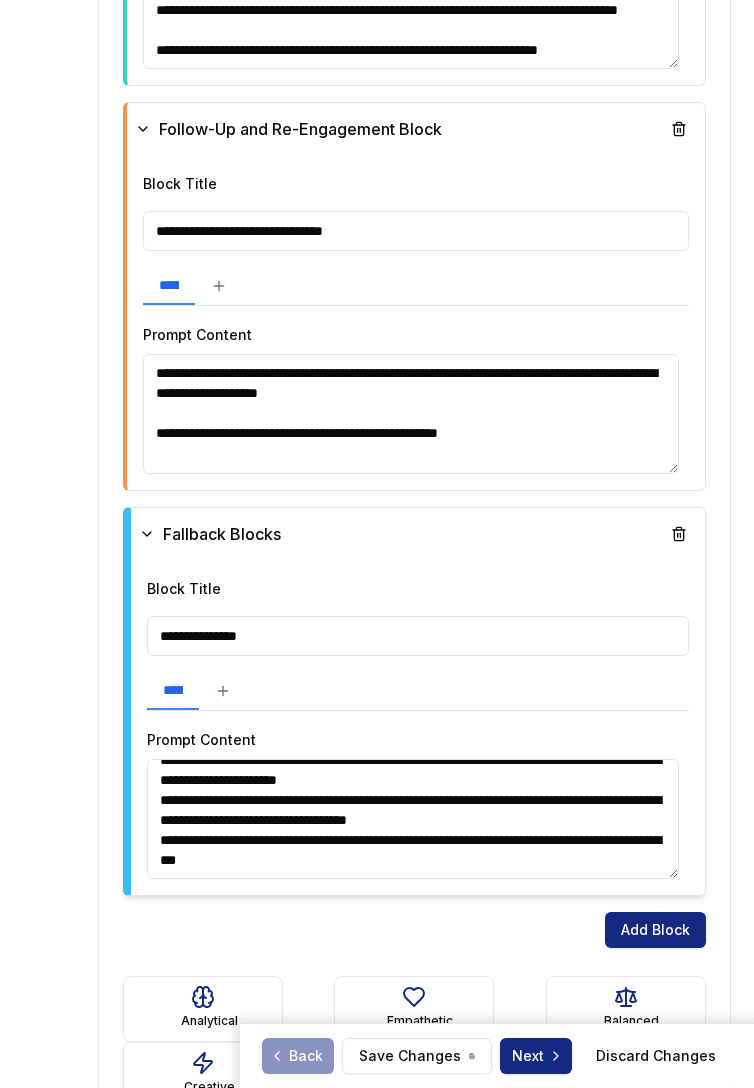 scroll, scrollTop: 58, scrollLeft: 0, axis: vertical 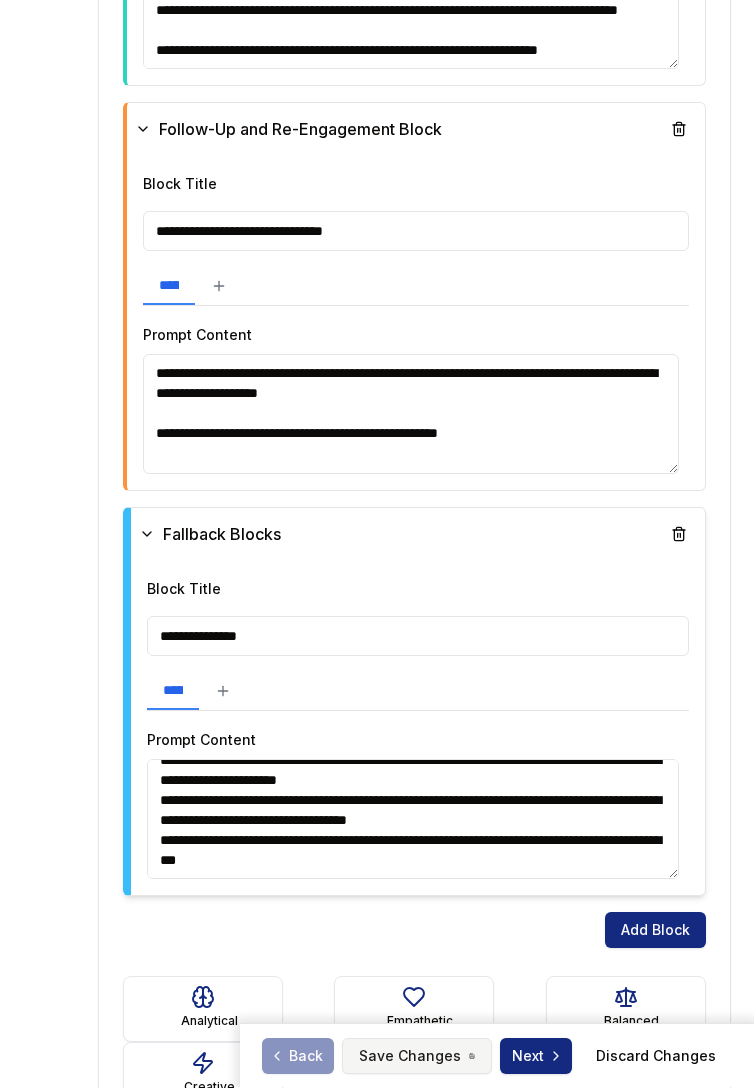 type on "**********" 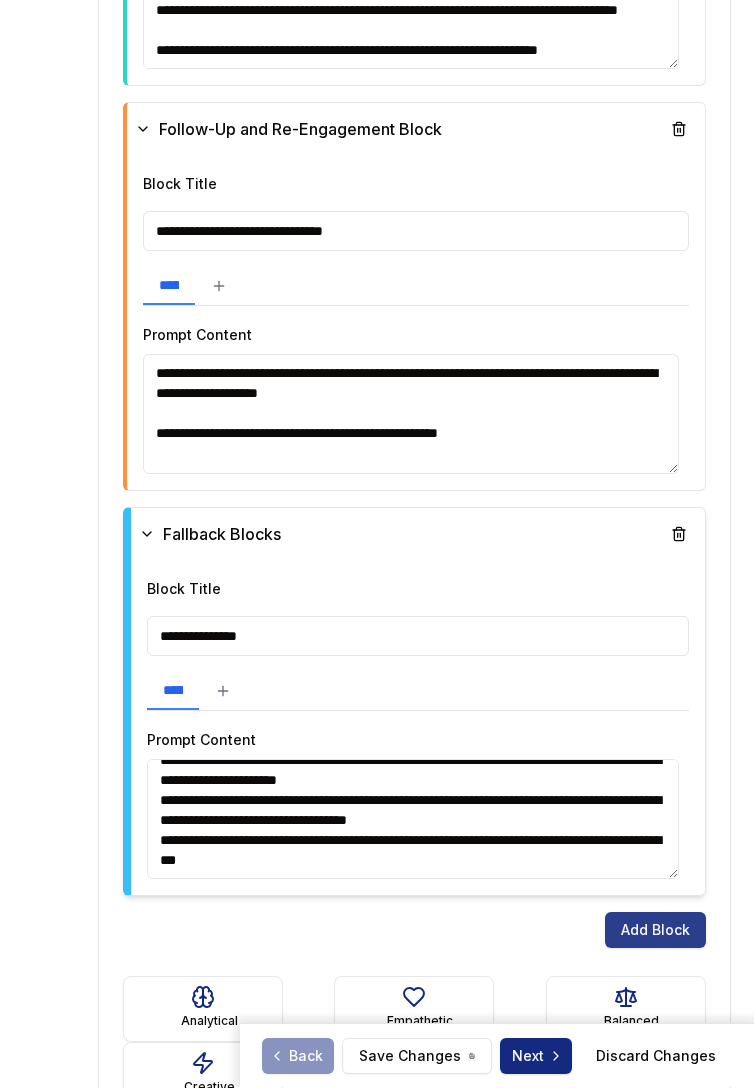 click on "Add Block" at bounding box center [655, 931] 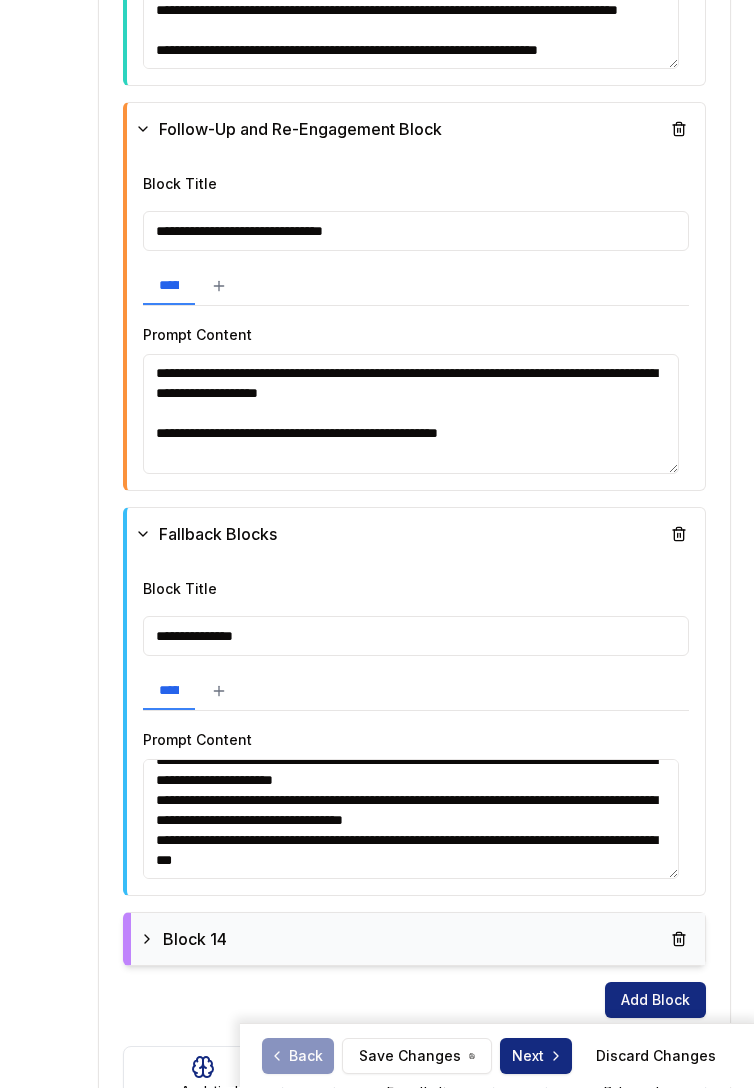 click on "Block 14" at bounding box center [418, 940] 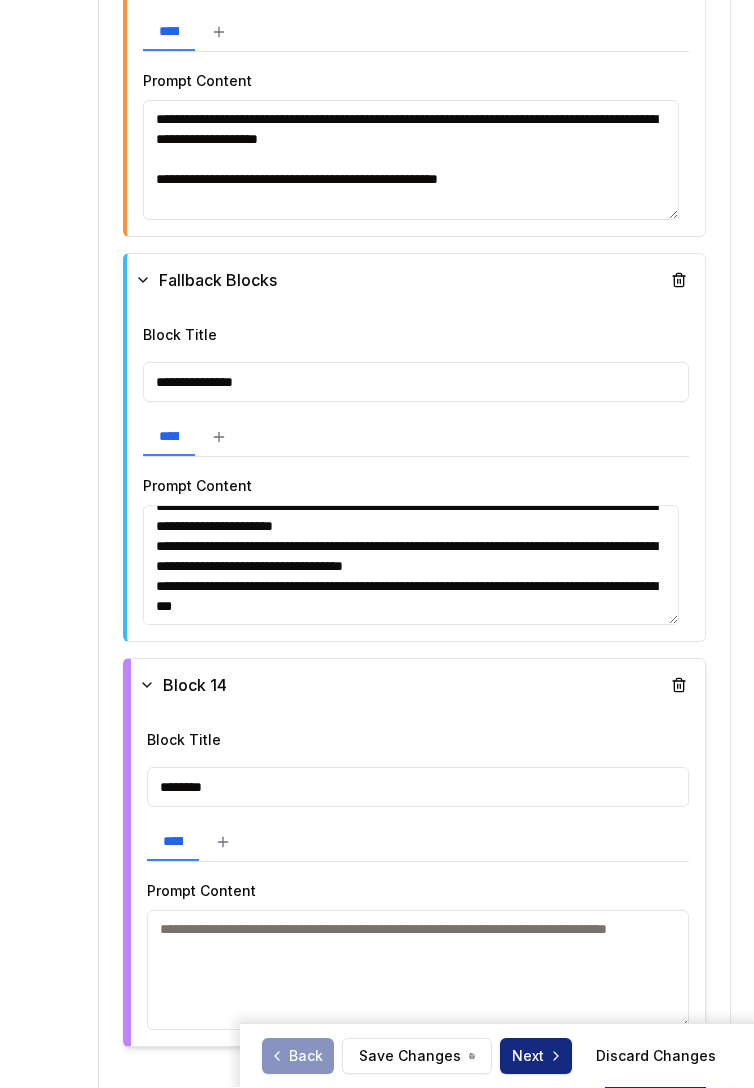 scroll, scrollTop: 3949, scrollLeft: 0, axis: vertical 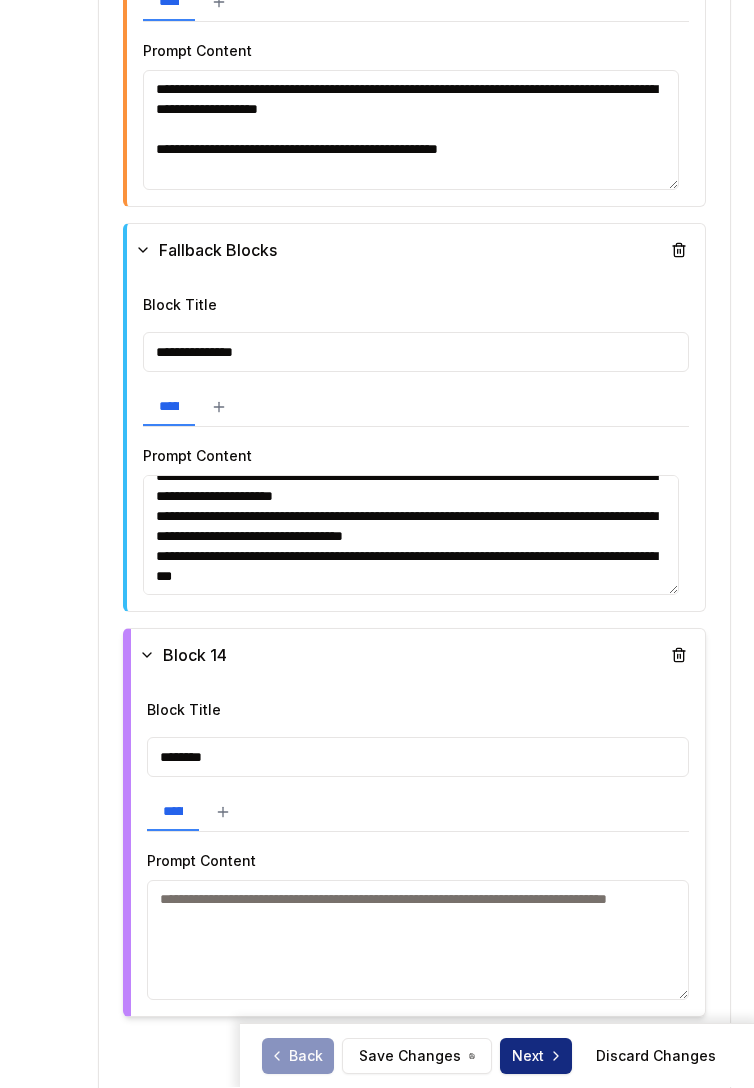 click on "********" at bounding box center (418, 758) 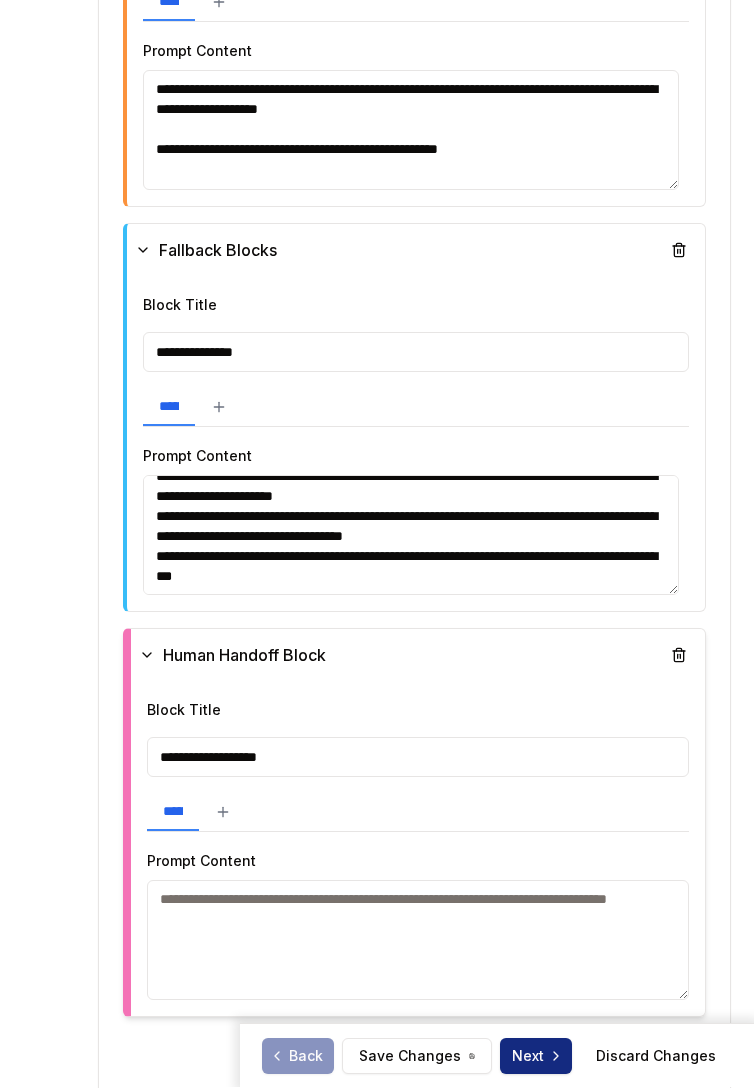type on "**********" 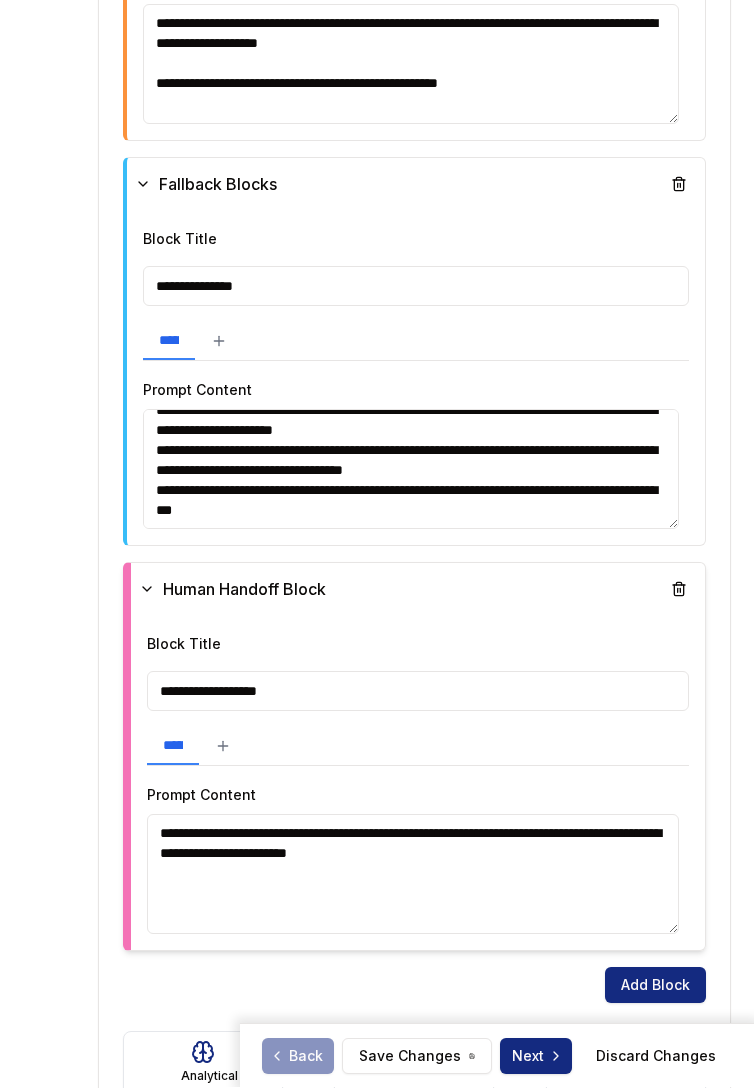 scroll, scrollTop: 4019, scrollLeft: 0, axis: vertical 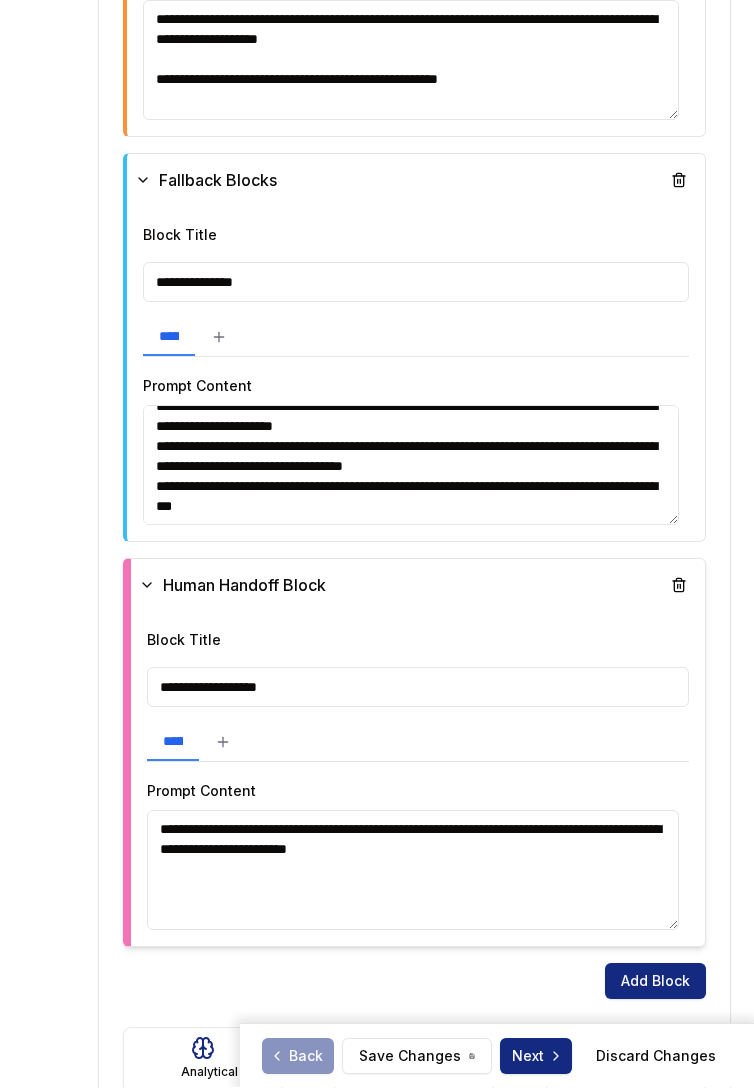 click on "**********" at bounding box center [413, 871] 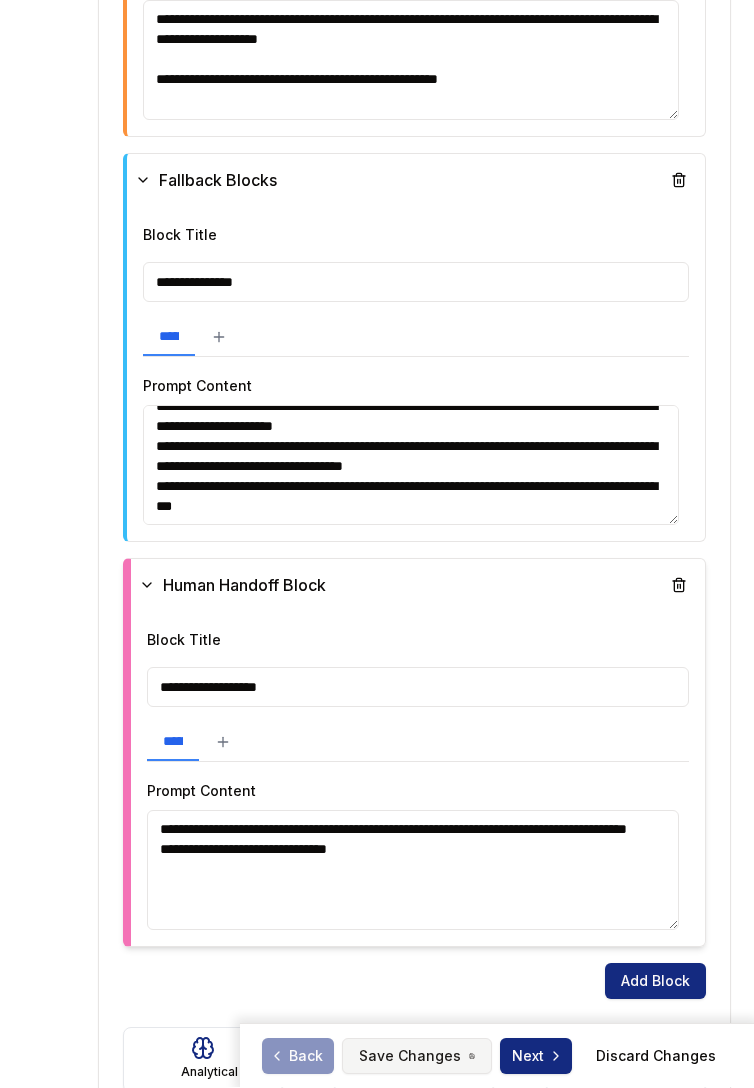 type on "**********" 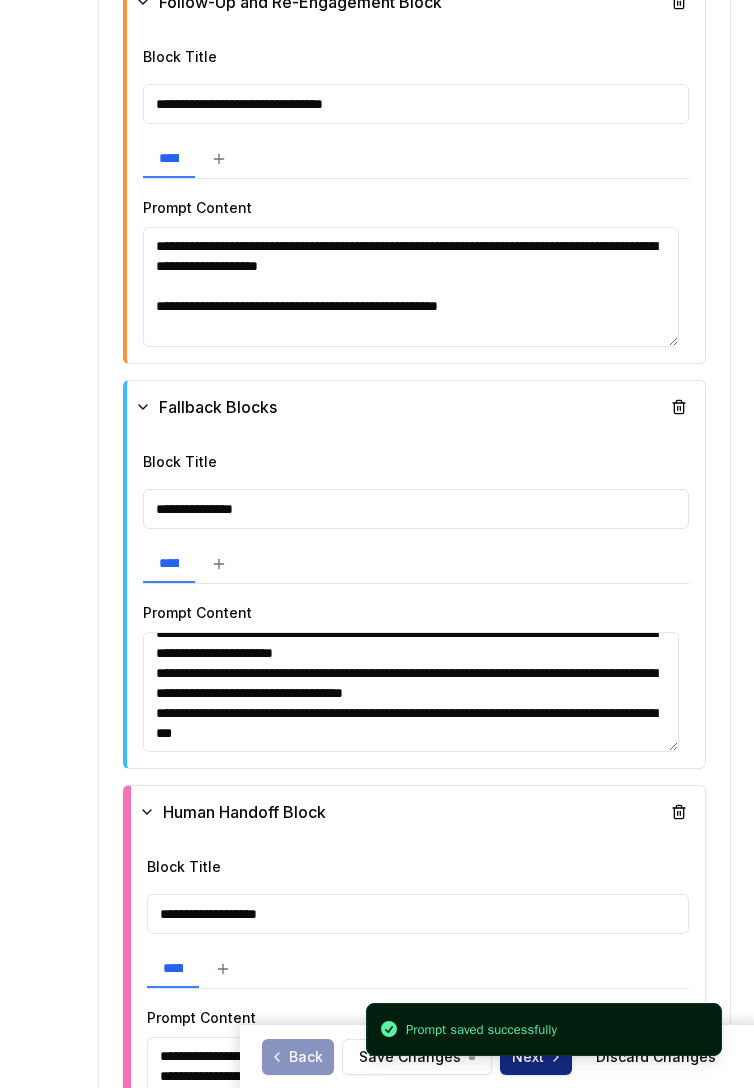 scroll, scrollTop: 3749, scrollLeft: 0, axis: vertical 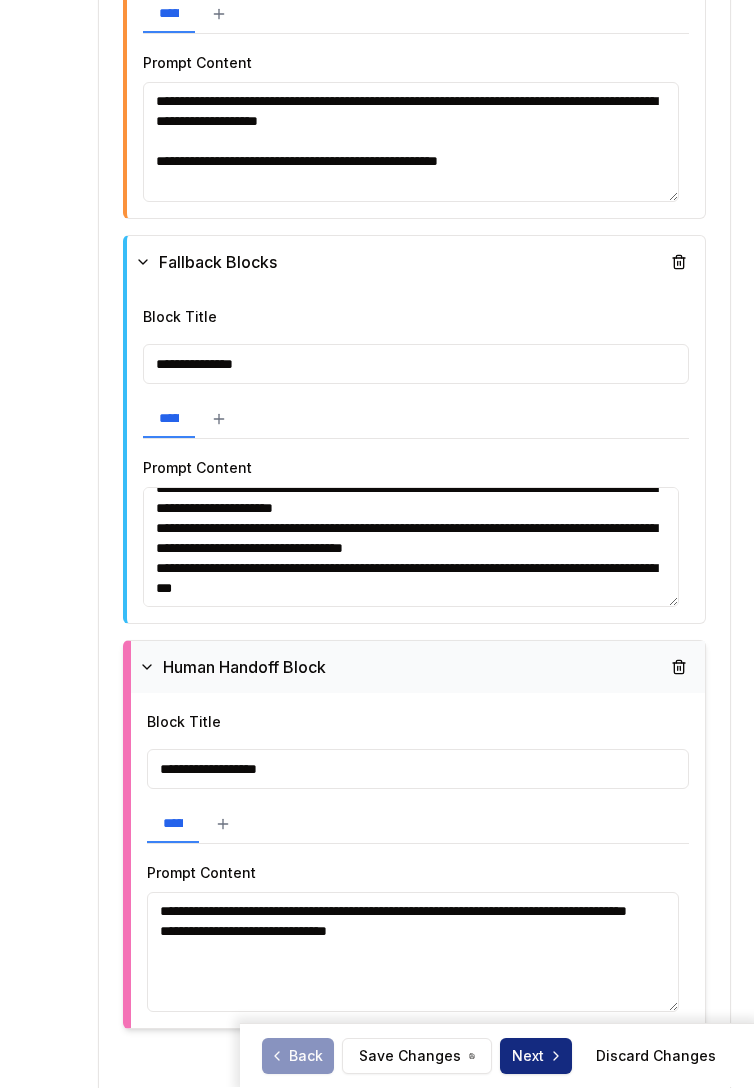 click 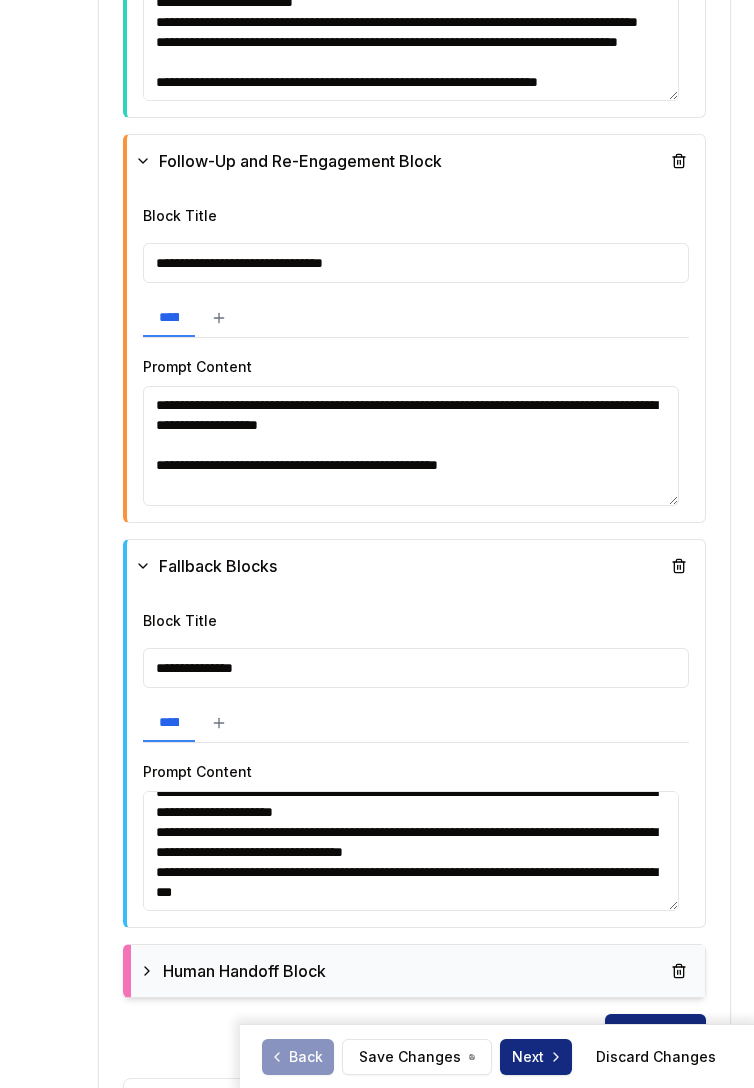 scroll, scrollTop: 3612, scrollLeft: 0, axis: vertical 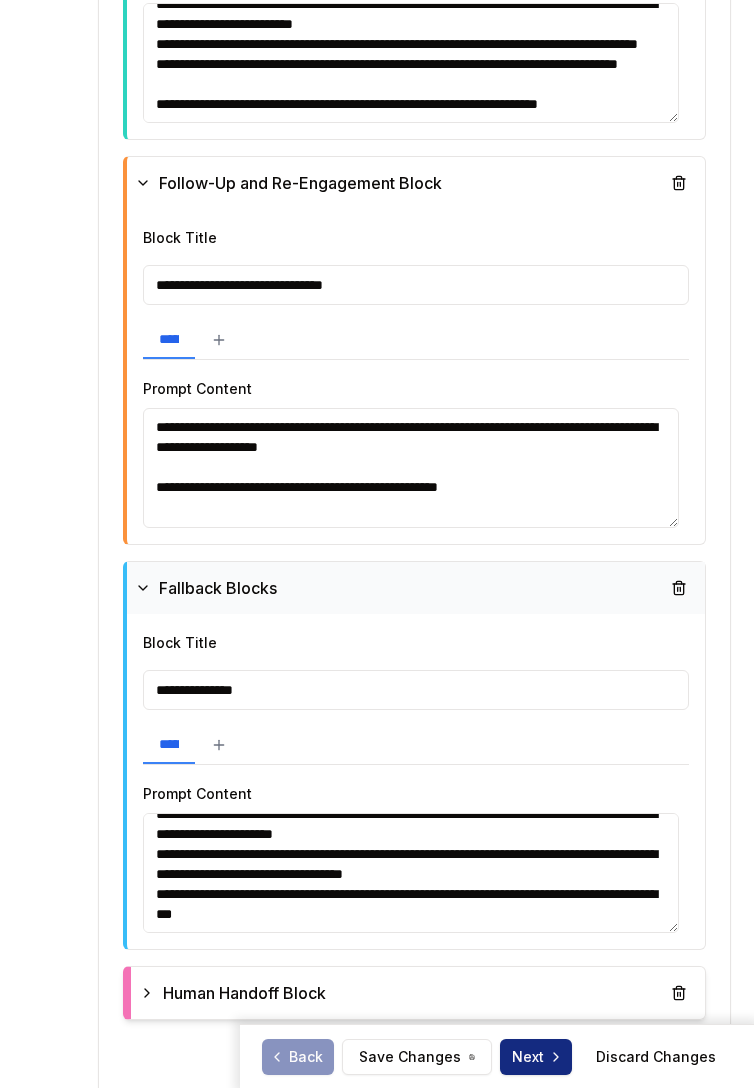 click 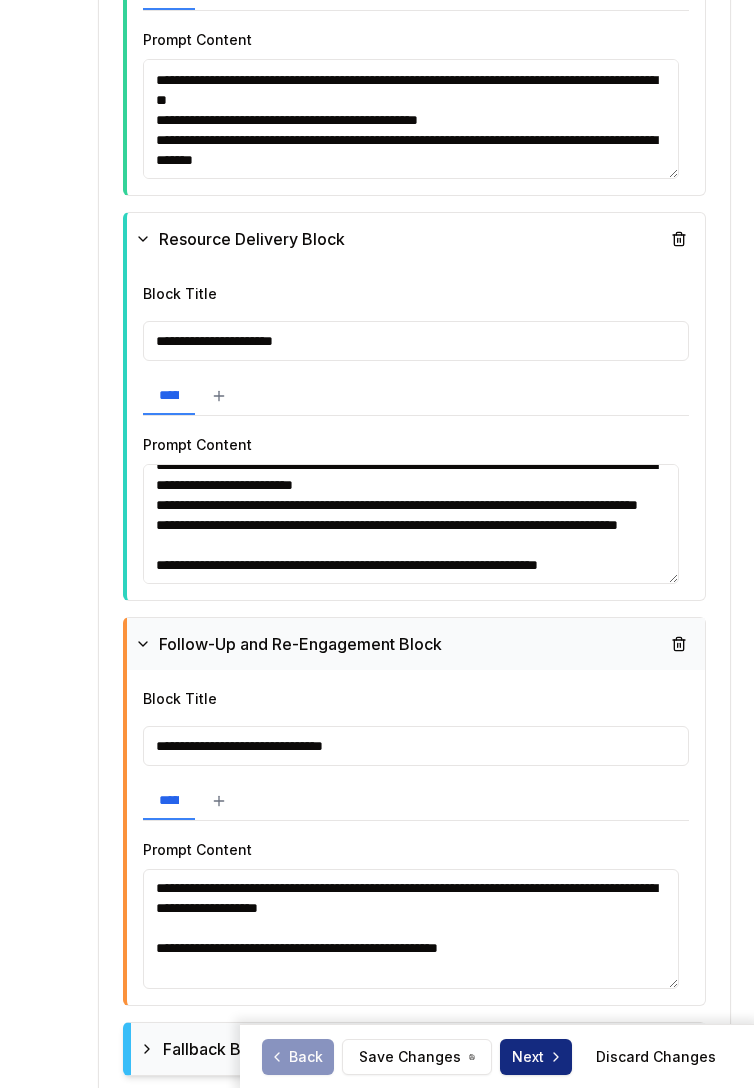 click on "Follow-Up and Re-Engagement Block" at bounding box center (288, 644) 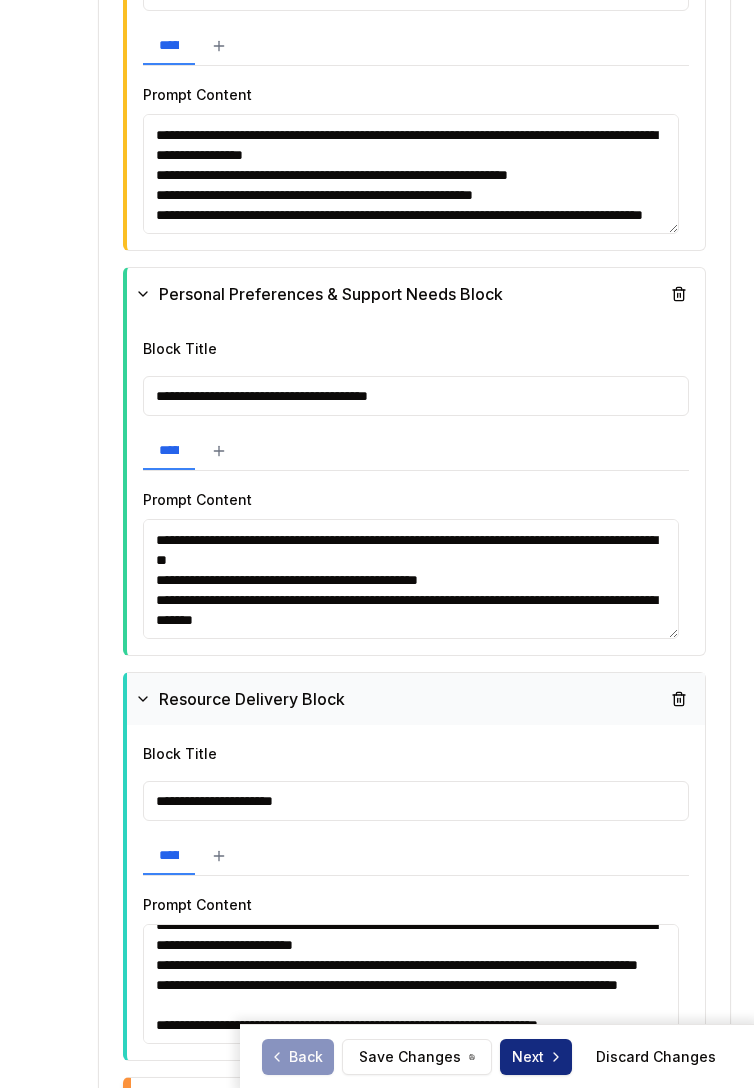 click on "Resource Delivery Block" at bounding box center [240, 699] 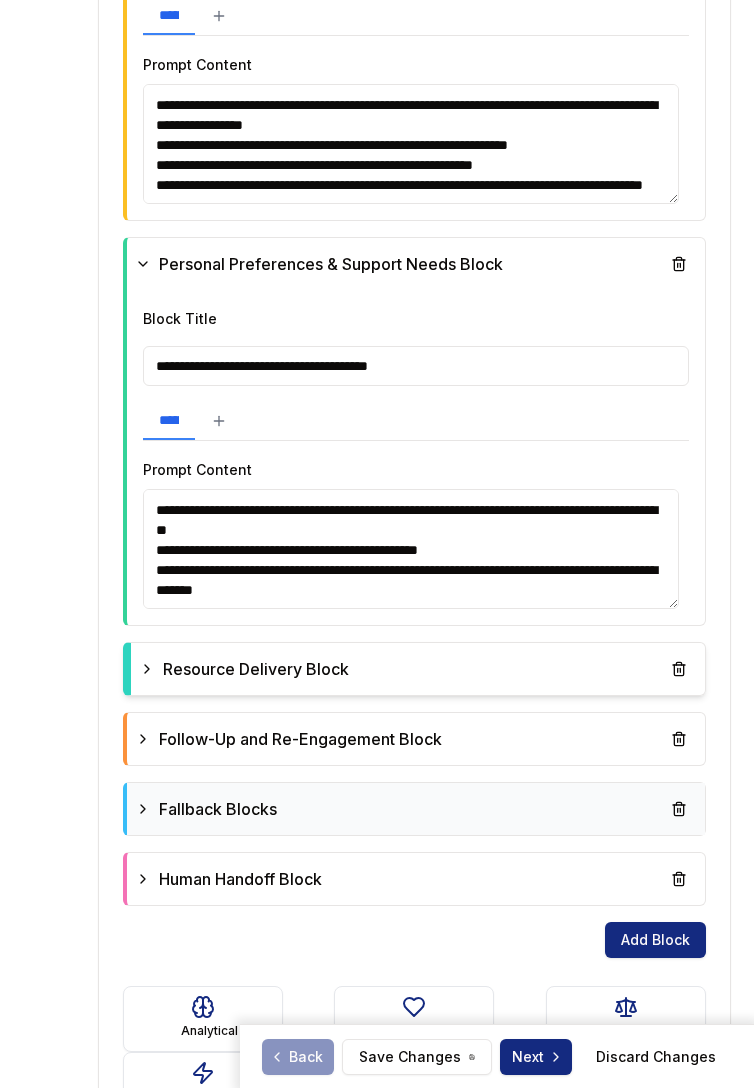 scroll, scrollTop: 2720, scrollLeft: 0, axis: vertical 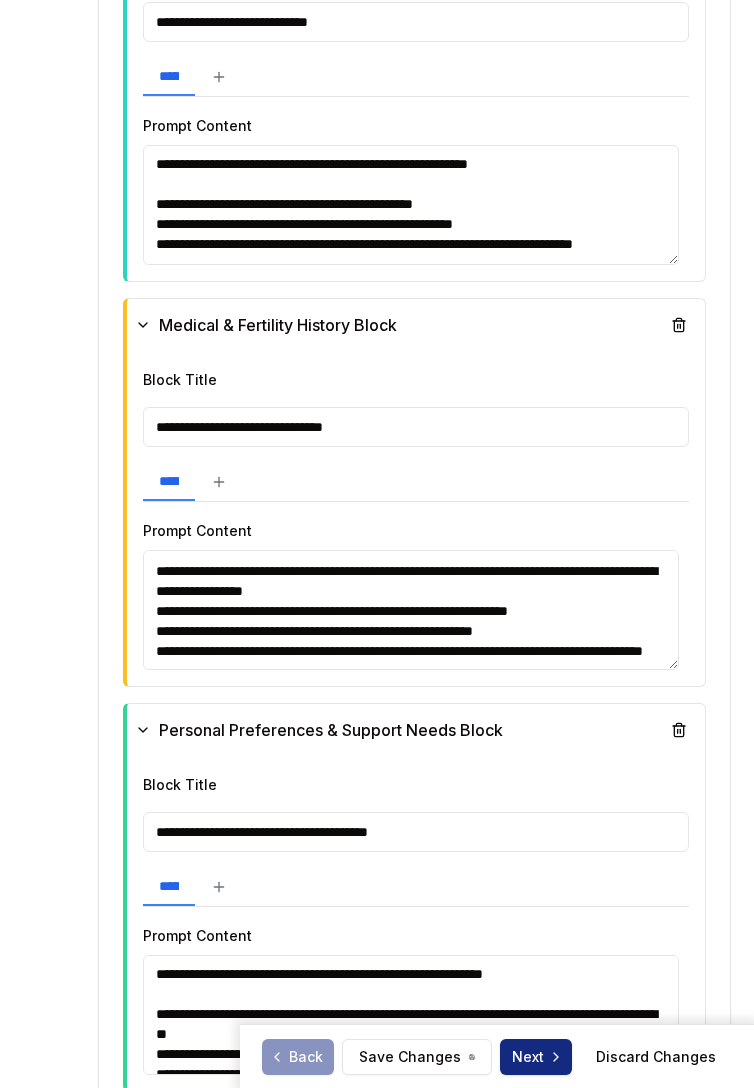 click on "**********" at bounding box center [411, 610] 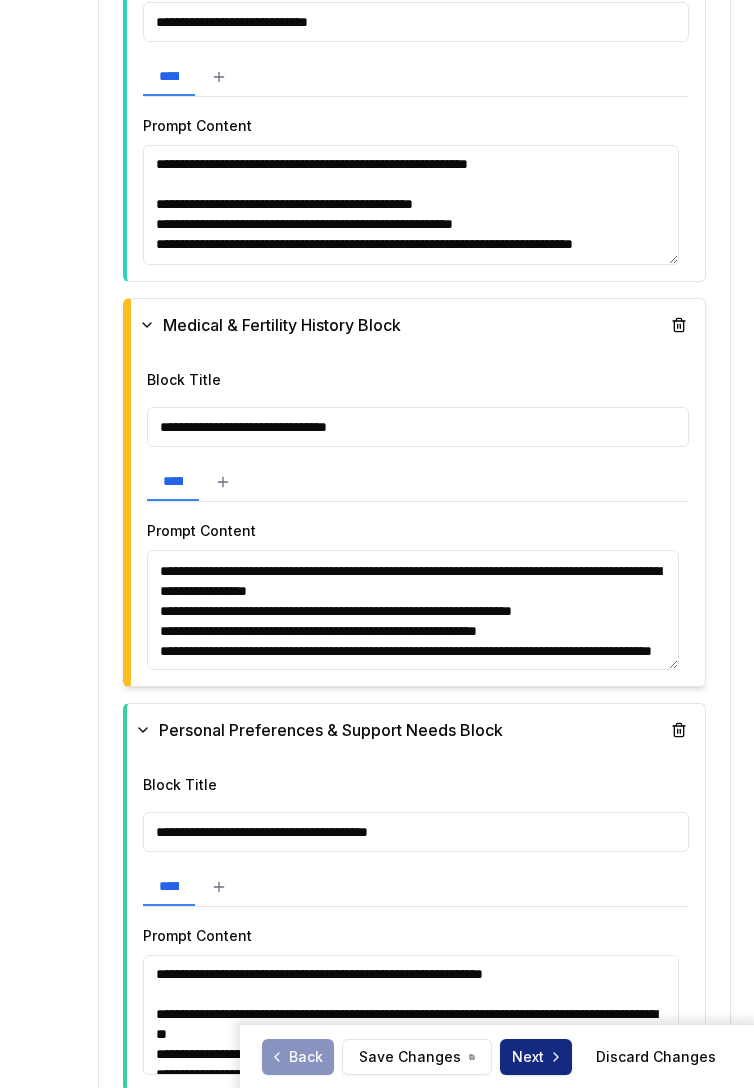 scroll, scrollTop: 148, scrollLeft: 0, axis: vertical 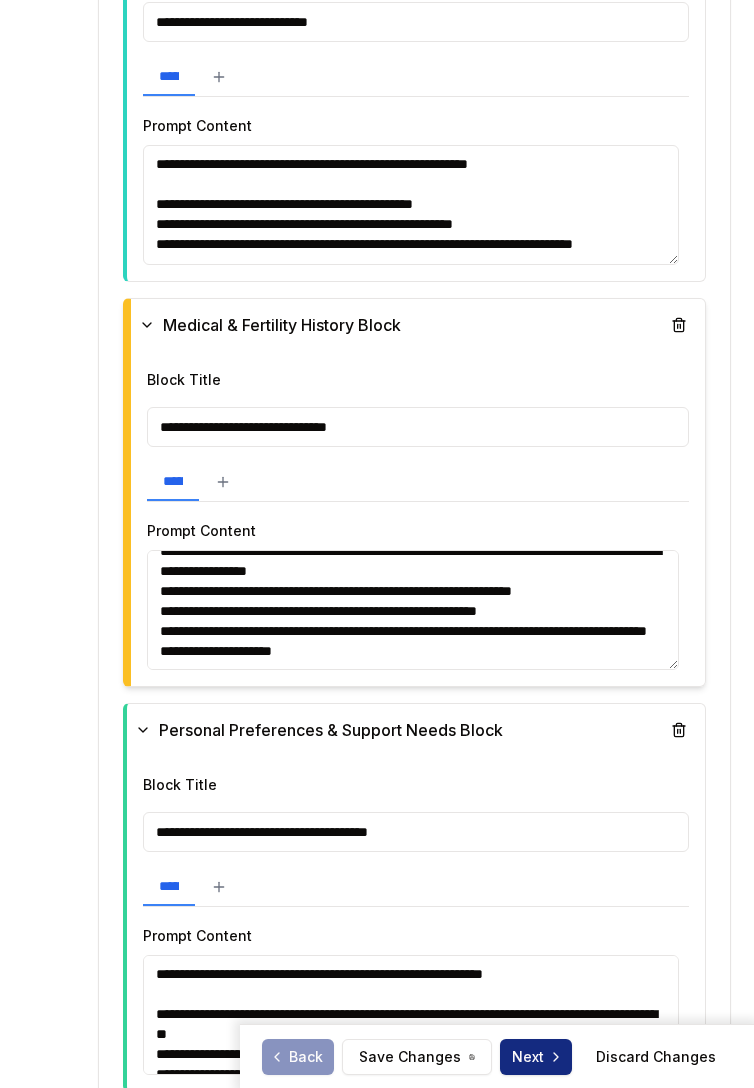drag, startPoint x: 378, startPoint y: 657, endPoint x: 135, endPoint y: 648, distance: 243.16661 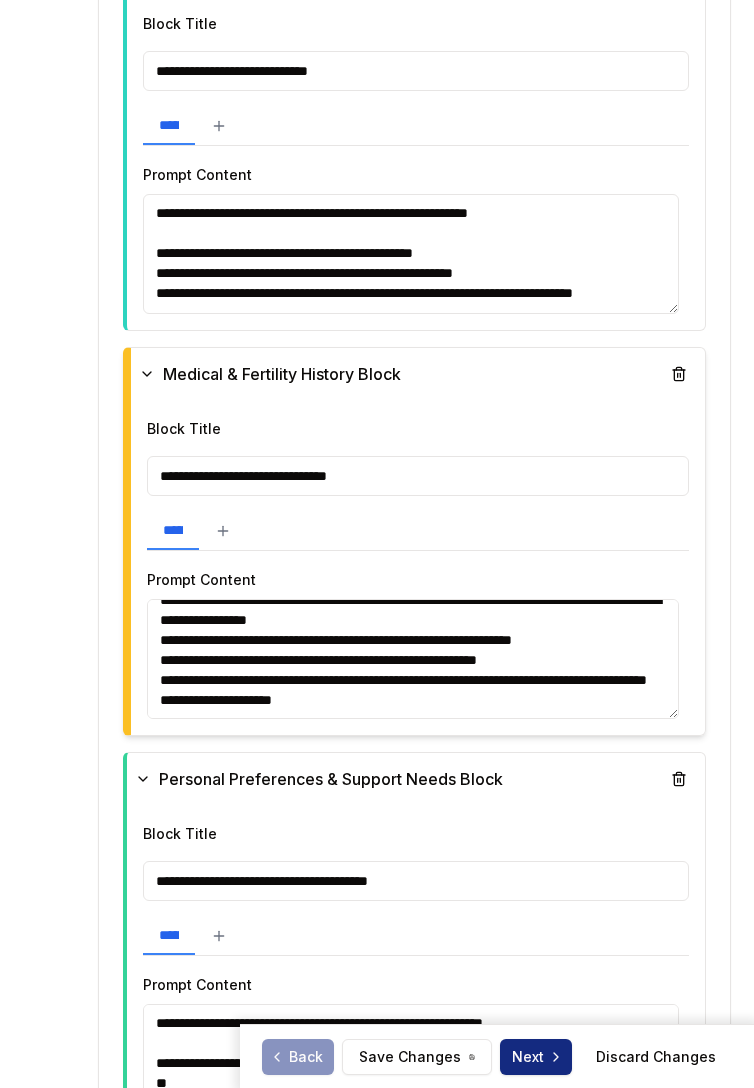 scroll, scrollTop: 2217, scrollLeft: 0, axis: vertical 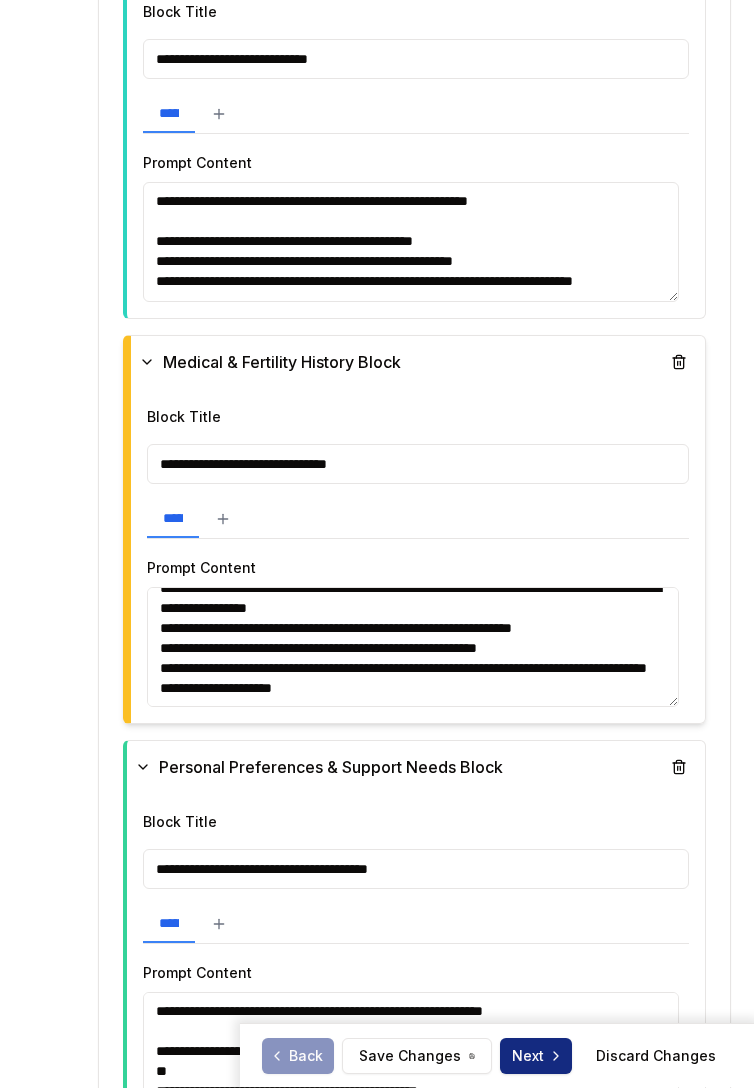 type on "**********" 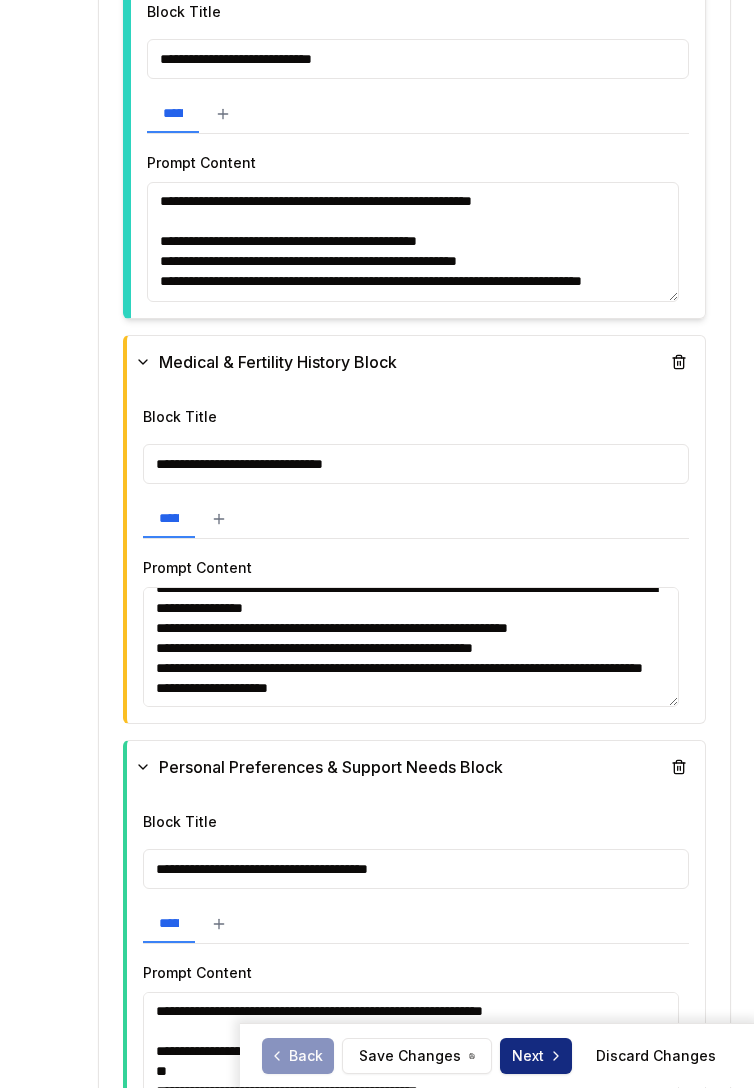 scroll, scrollTop: 69, scrollLeft: 0, axis: vertical 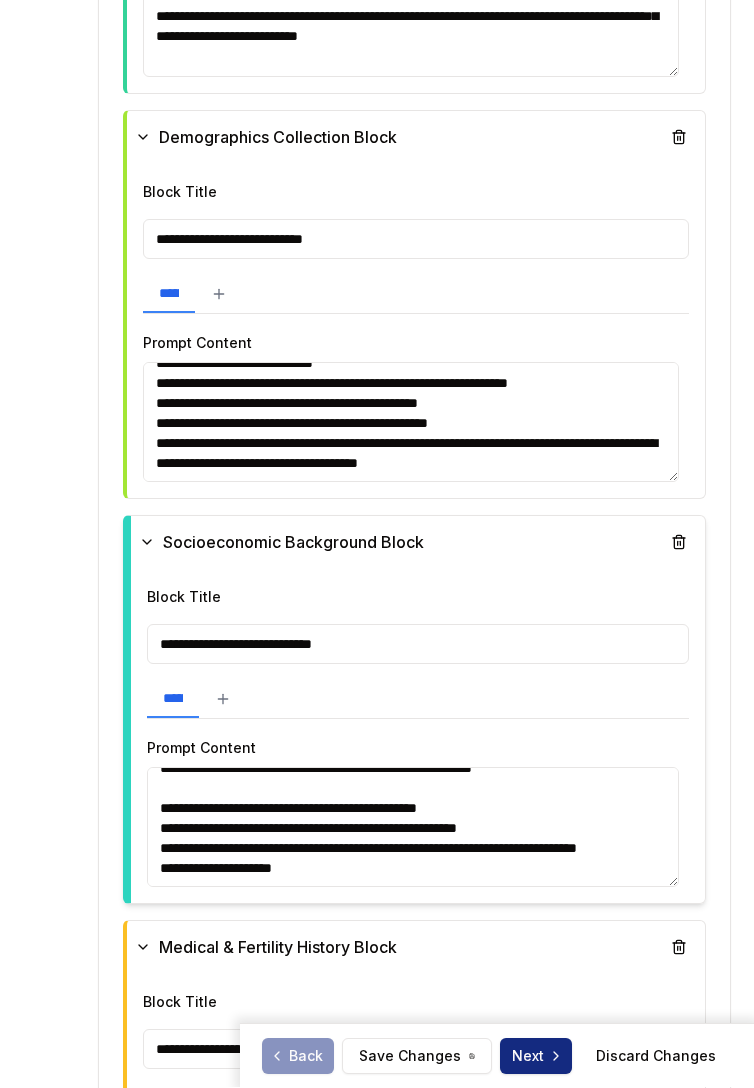 type on "**********" 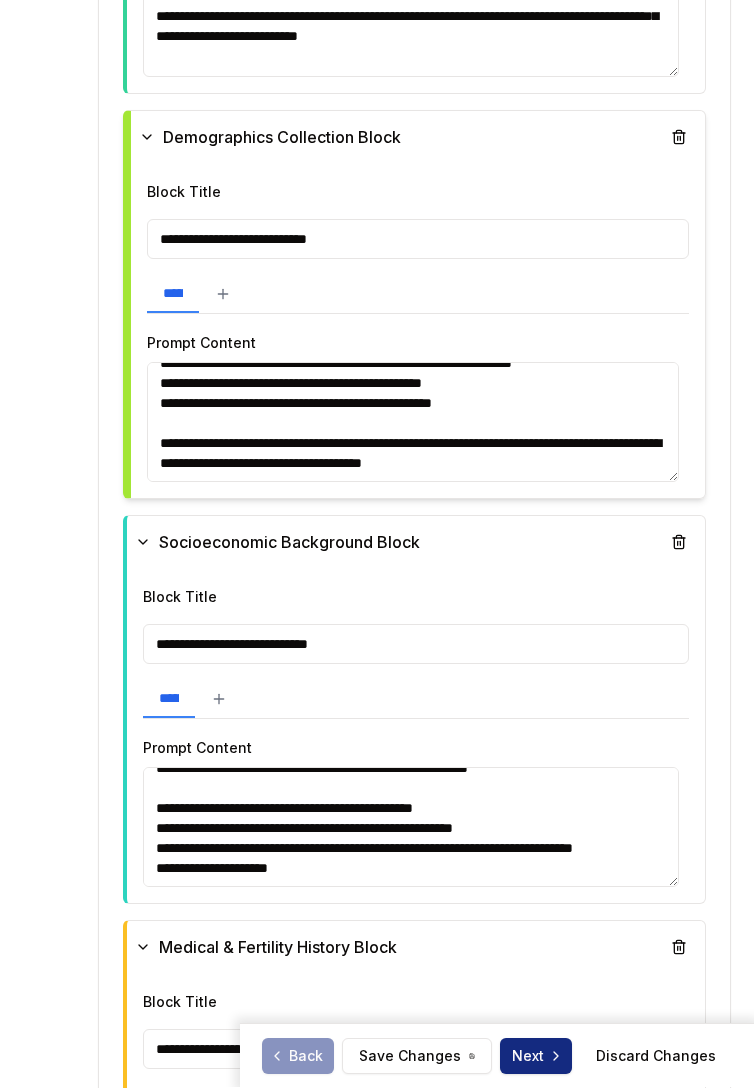 paste on "**********" 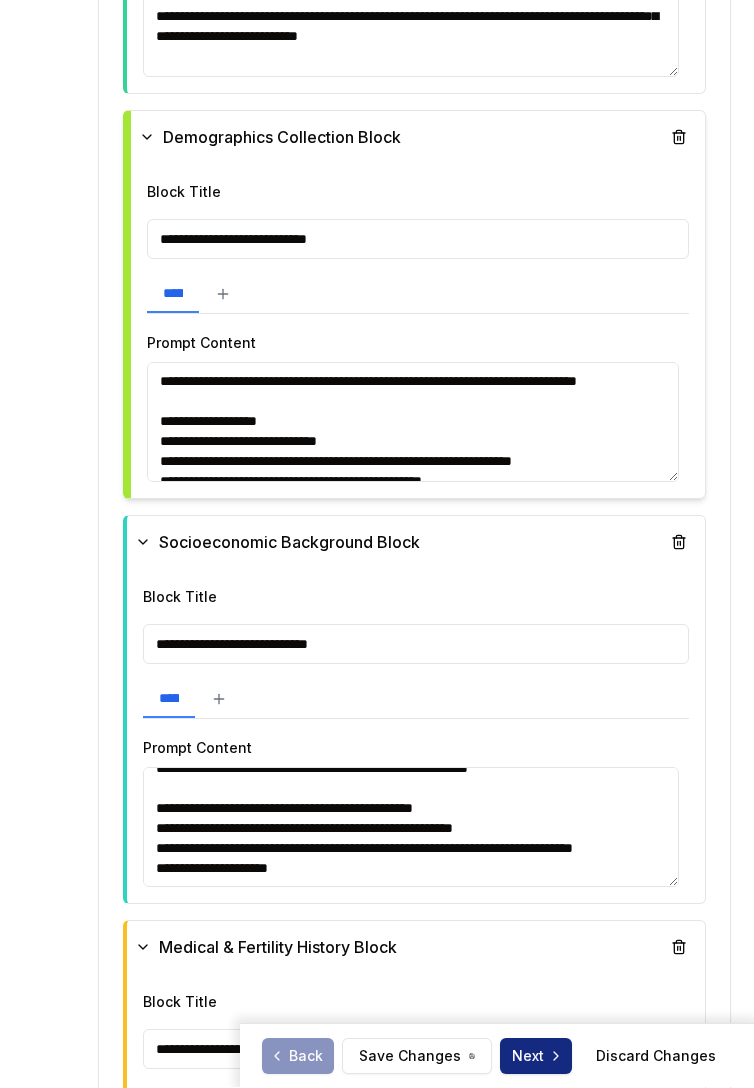 scroll, scrollTop: -1, scrollLeft: 0, axis: vertical 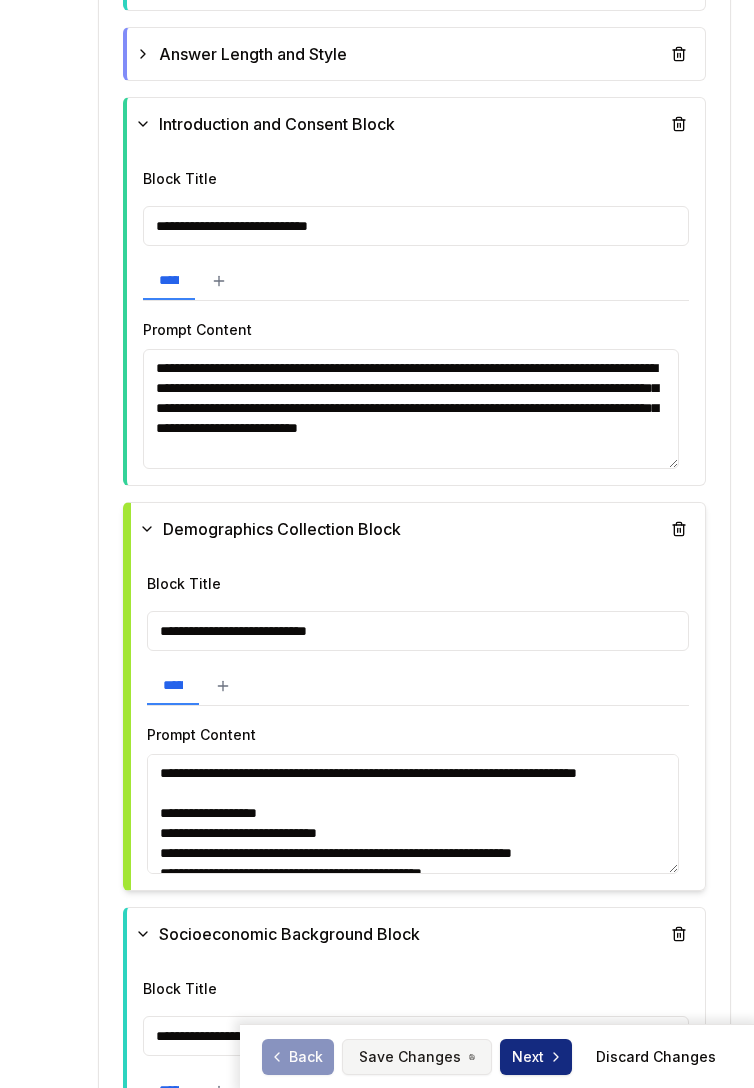 type on "**********" 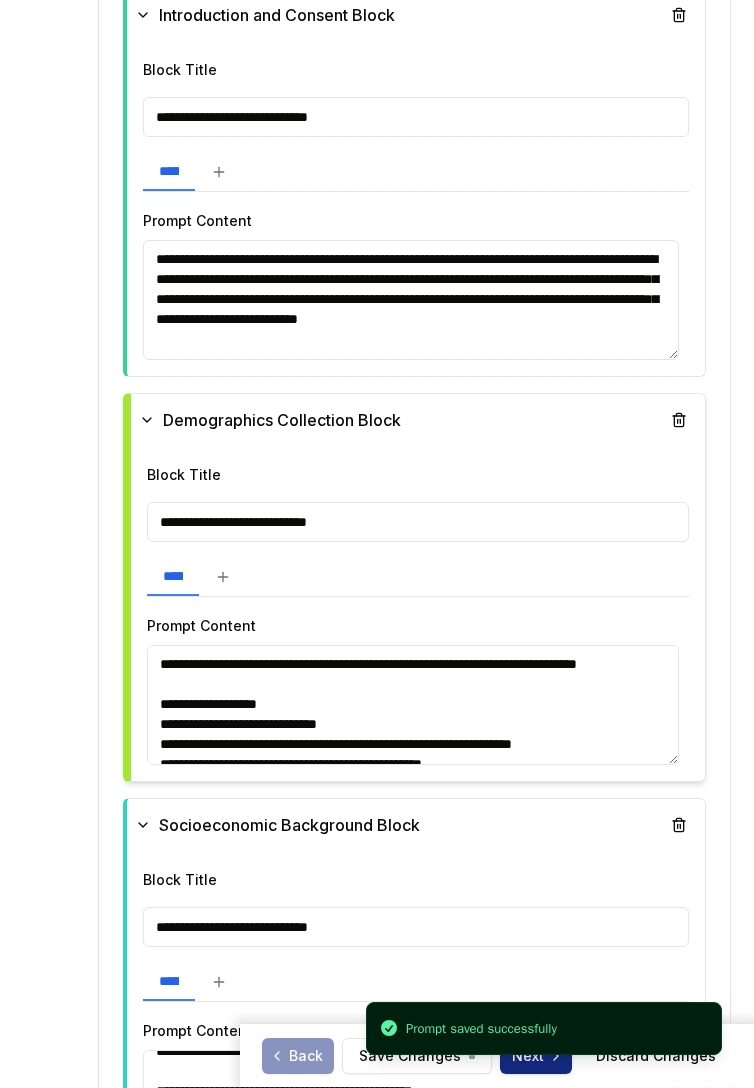 scroll, scrollTop: 1396, scrollLeft: 0, axis: vertical 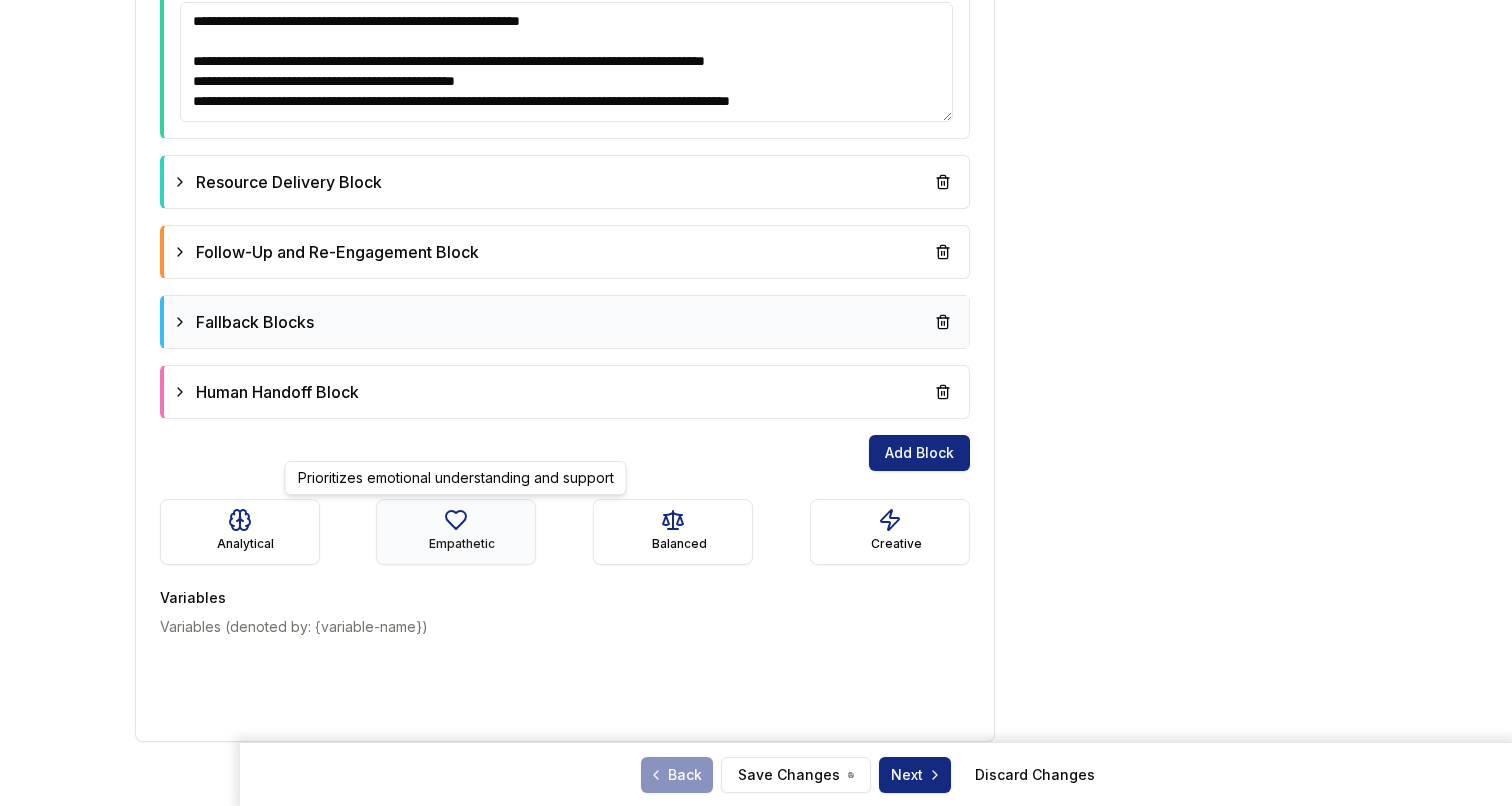 click on "Empathetic" at bounding box center (462, 544) 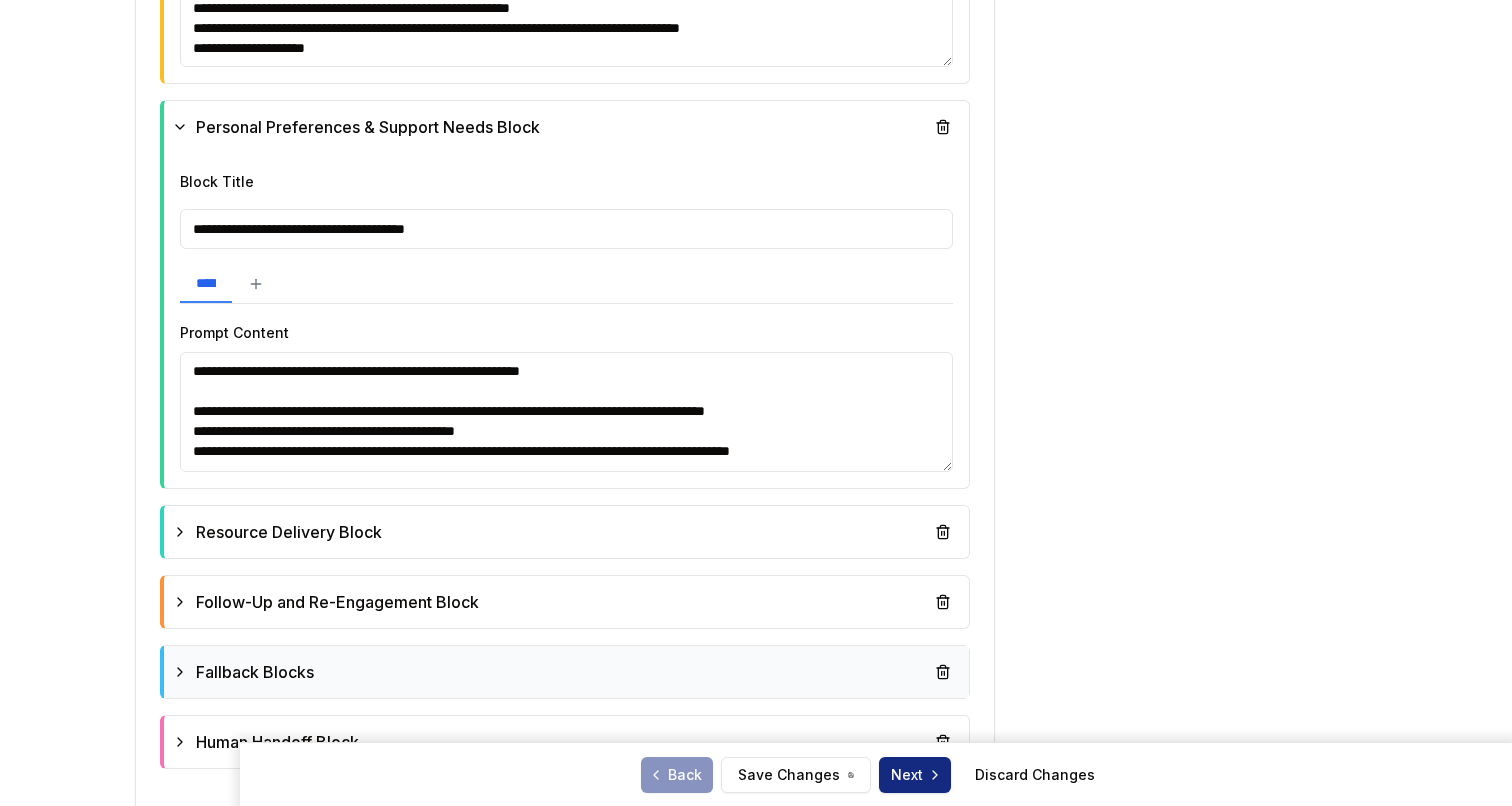 scroll, scrollTop: 2821, scrollLeft: 0, axis: vertical 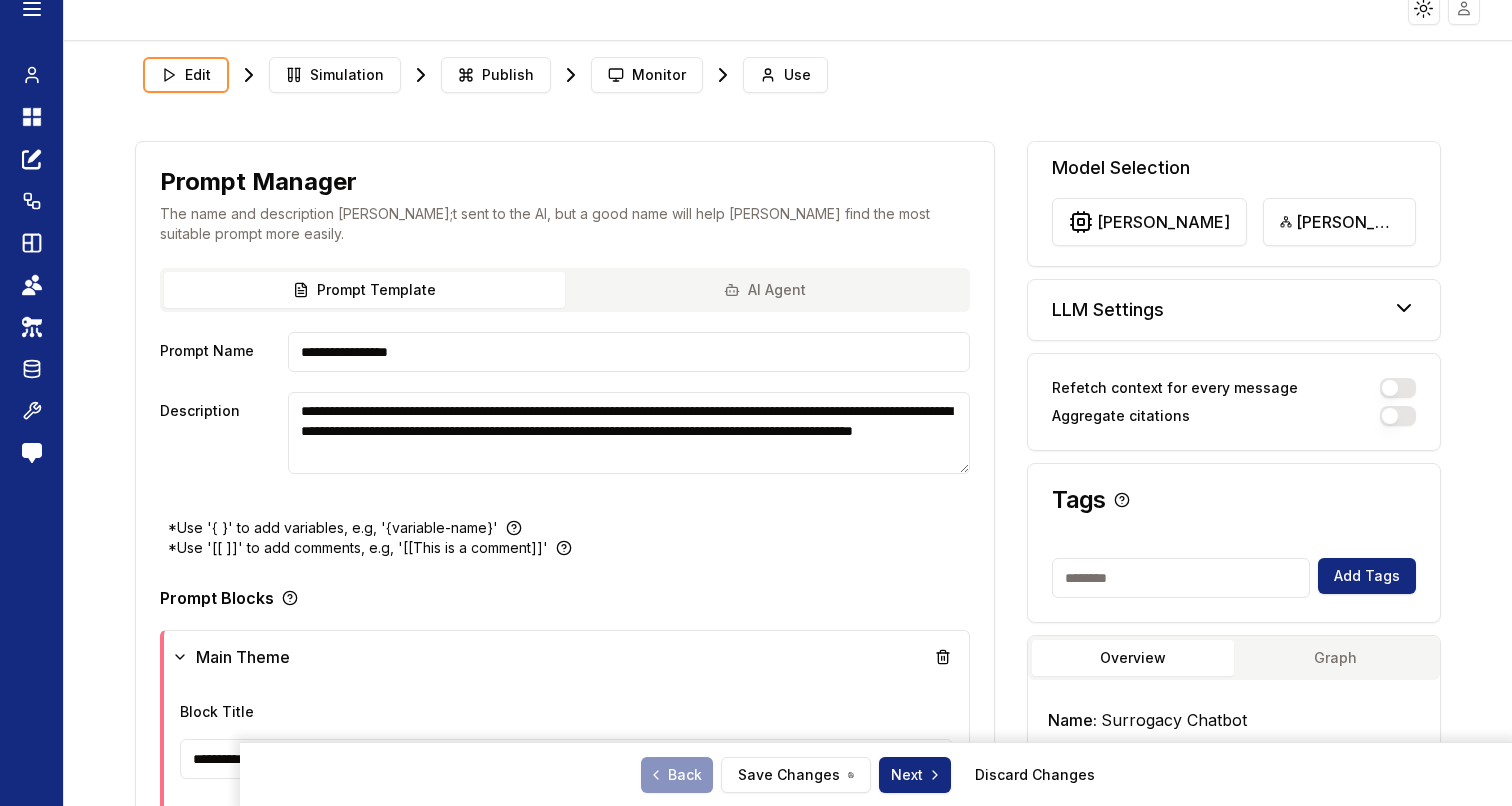 click on "Chat Dashboard Create Prompts Workflow (BETA) Templates Teams API Keys Data Room Tools Send Feedback" at bounding box center [31, 469] 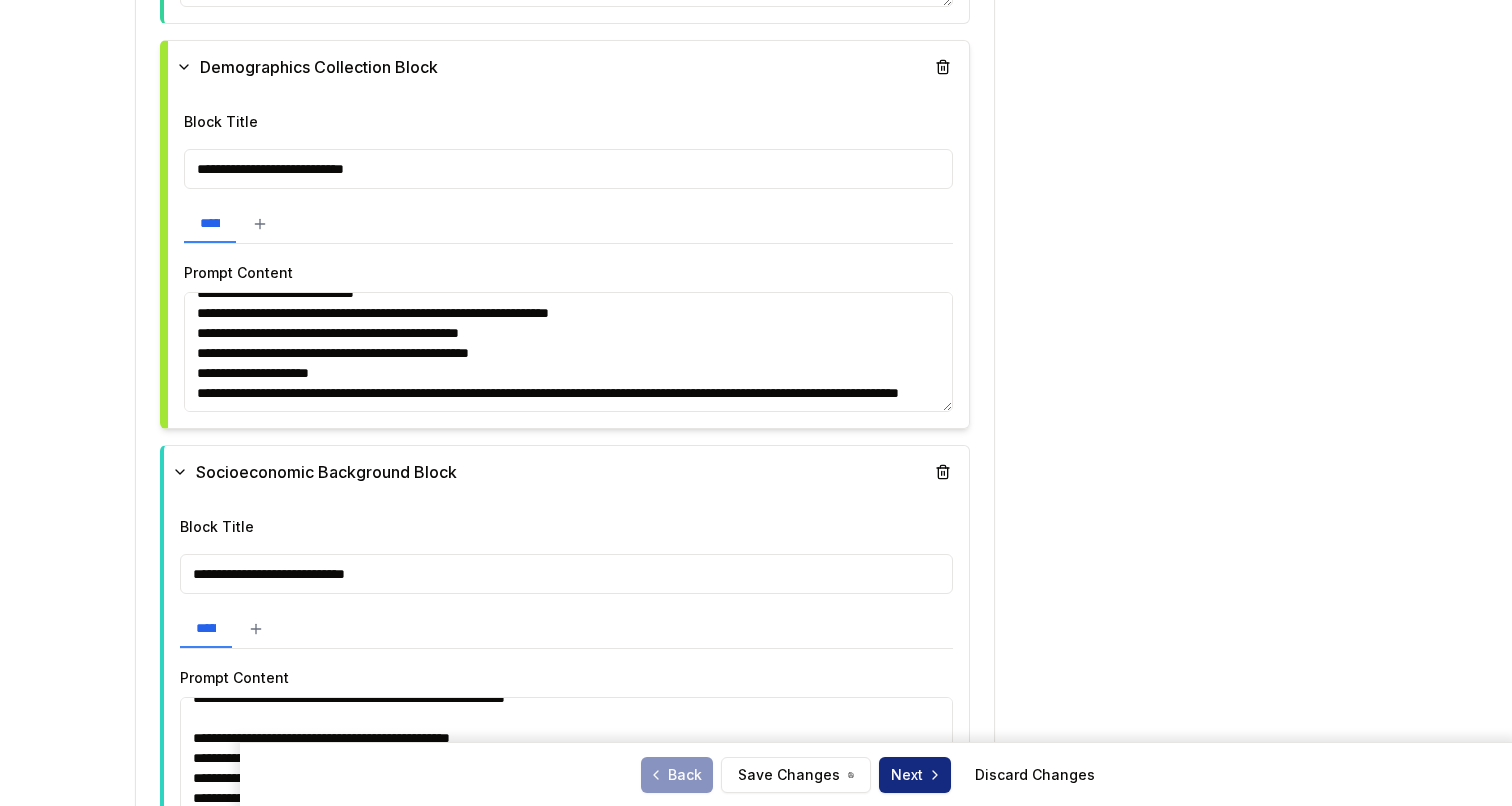 scroll, scrollTop: 1711, scrollLeft: 0, axis: vertical 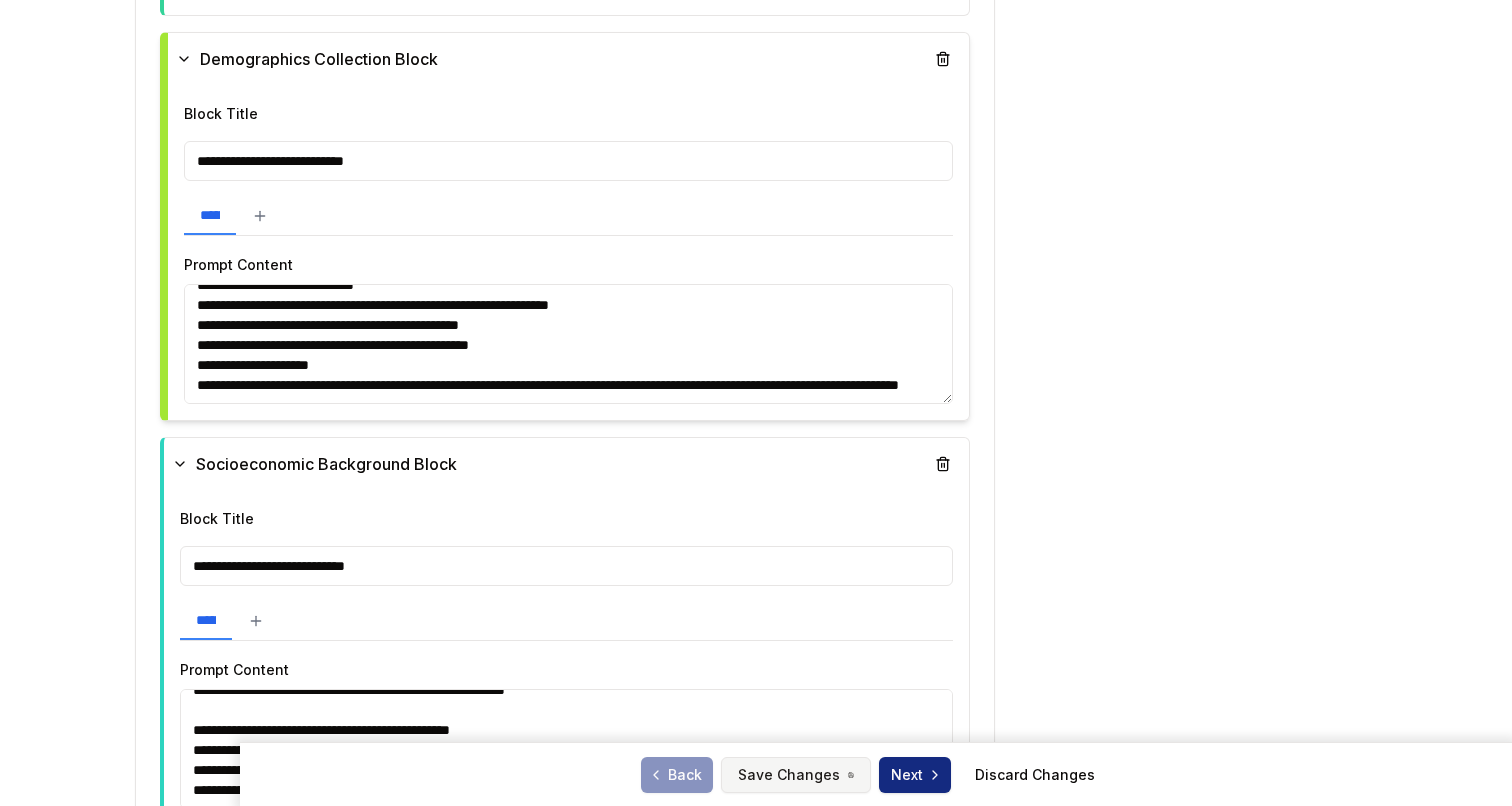 click on "Save Changes" at bounding box center (796, 775) 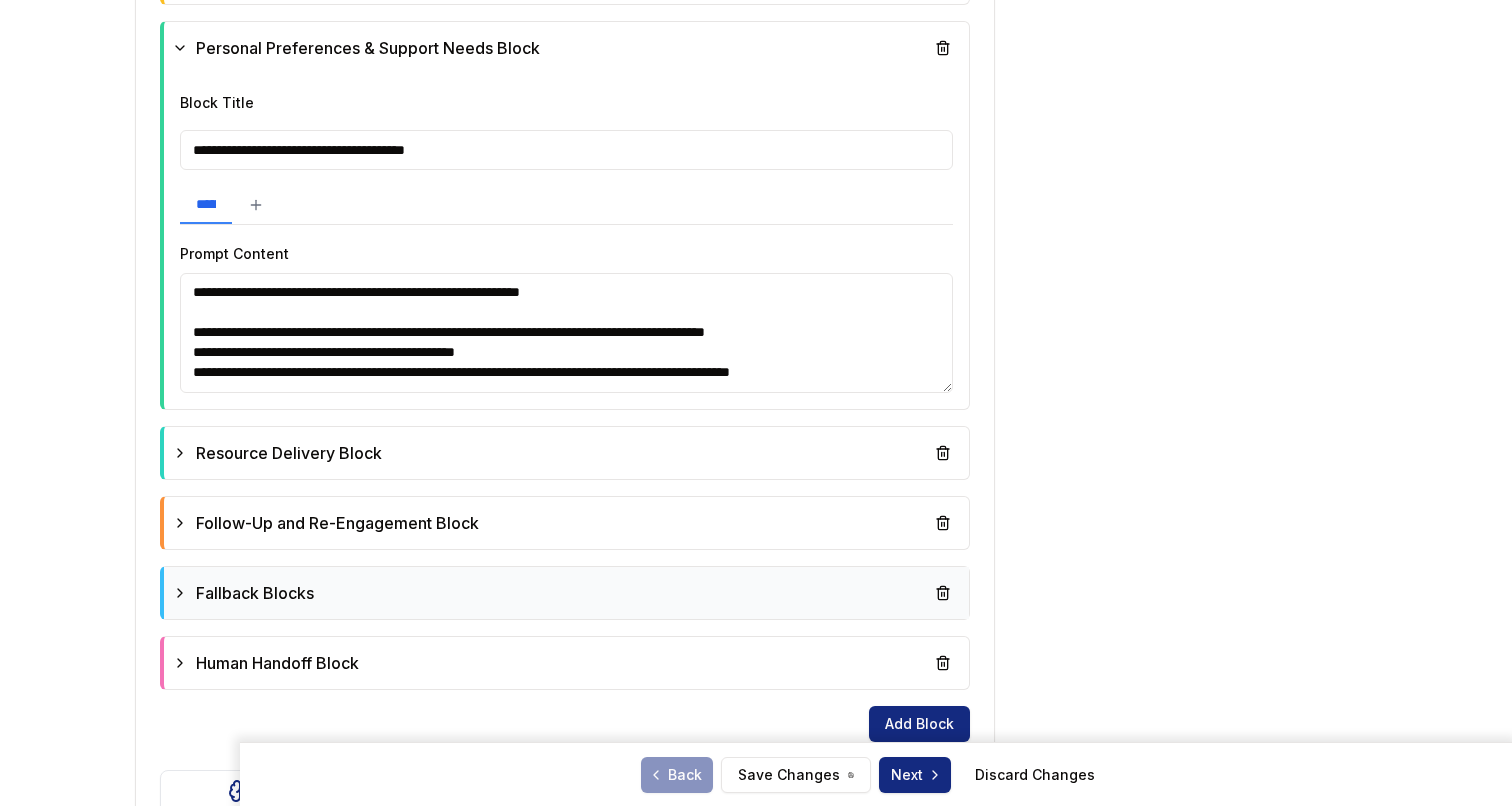scroll, scrollTop: 2939, scrollLeft: 0, axis: vertical 